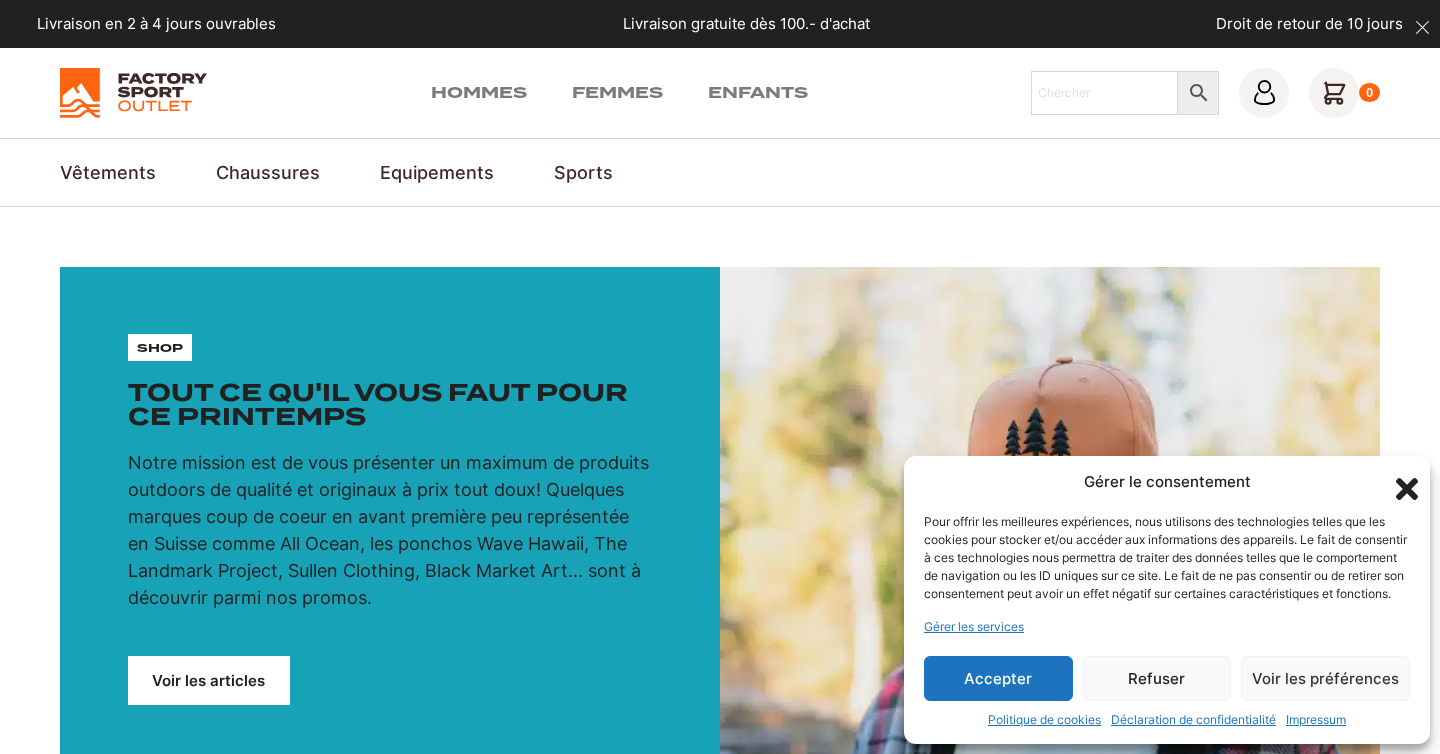 scroll, scrollTop: 0, scrollLeft: 0, axis: both 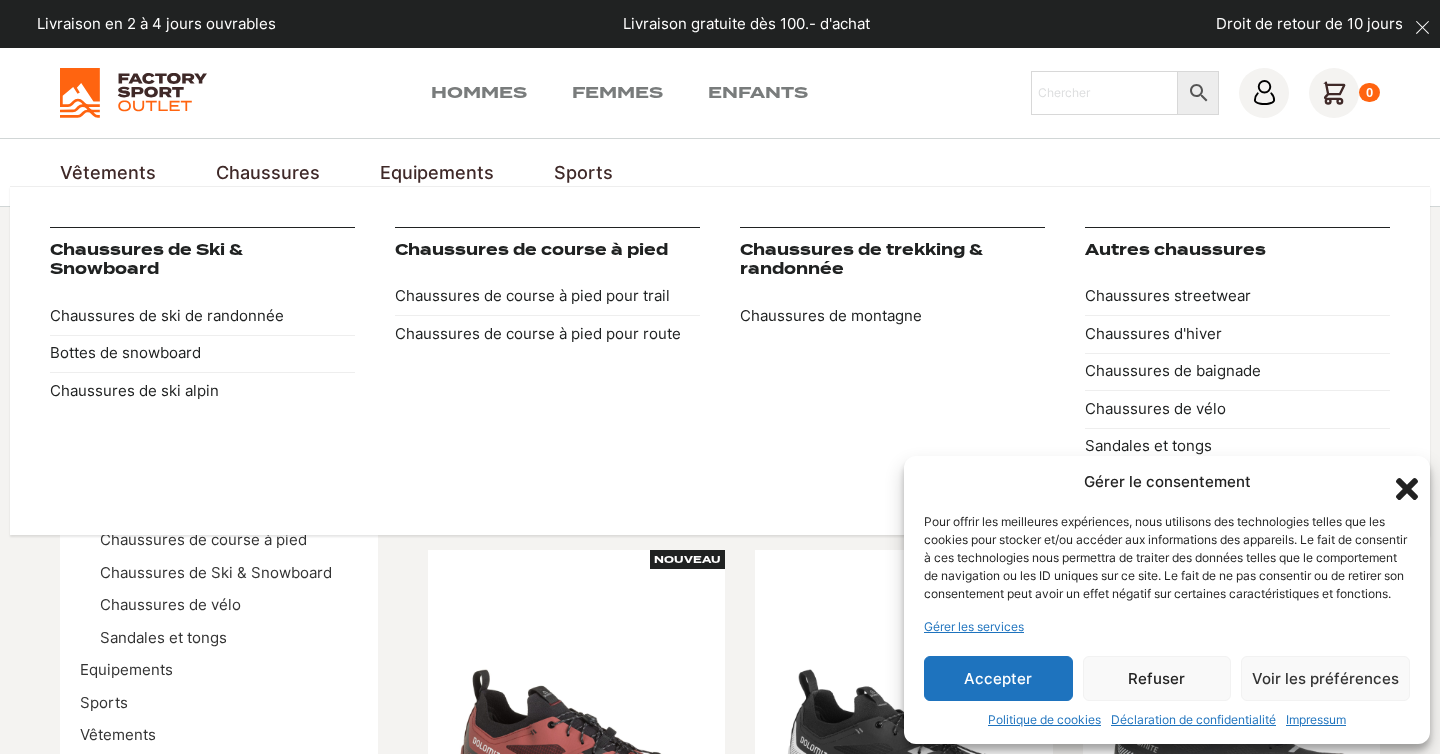 click on "Chaussures de trekking & randonnée" at bounding box center (861, 260) 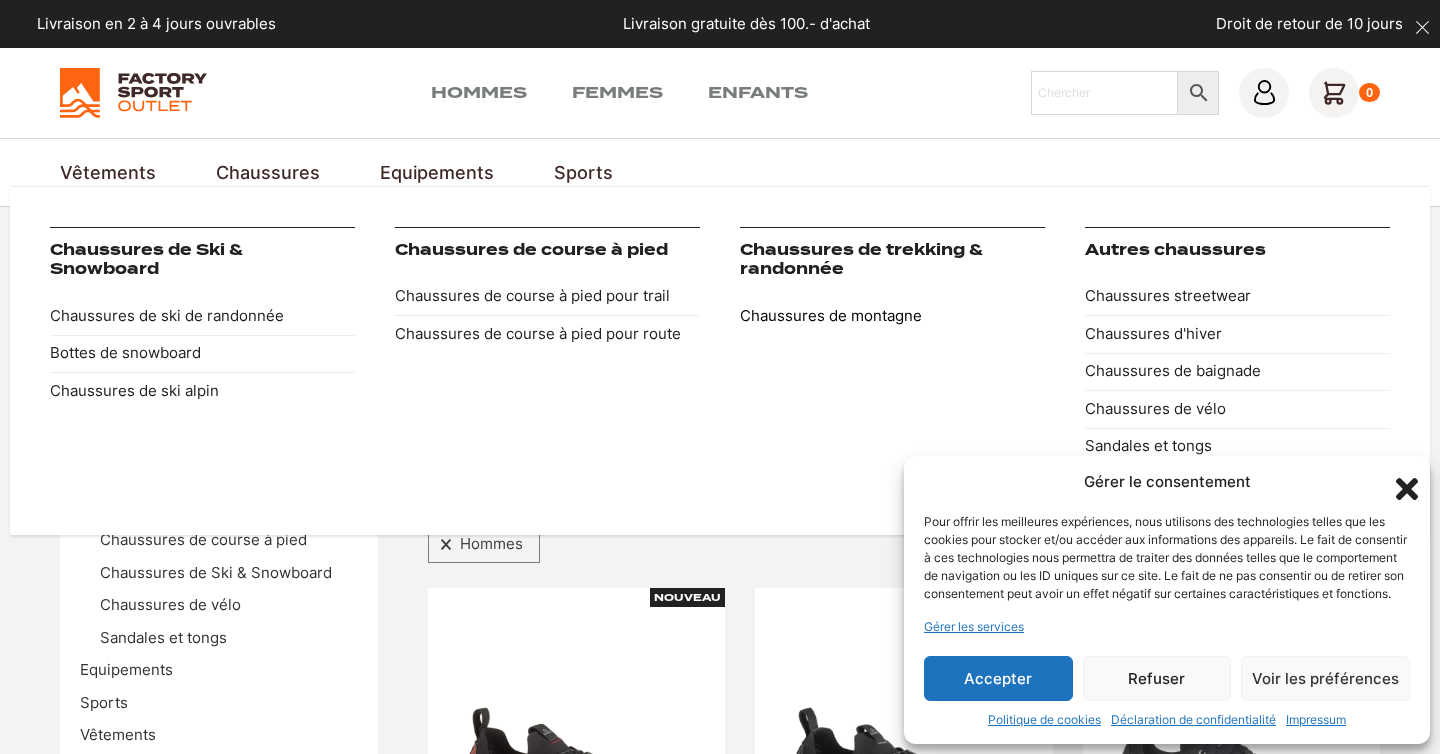 click on "Chaussures de montagne" at bounding box center (892, 316) 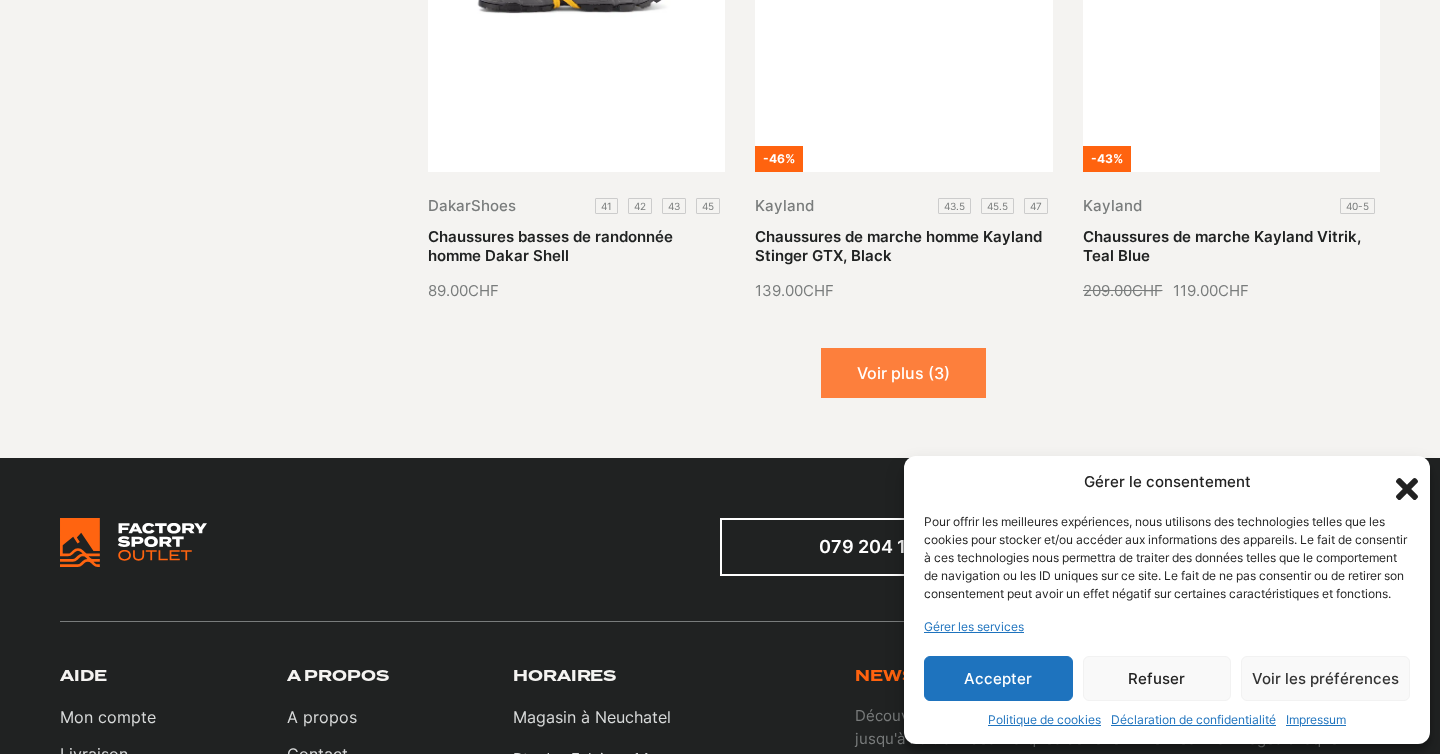 scroll, scrollTop: 2519, scrollLeft: 0, axis: vertical 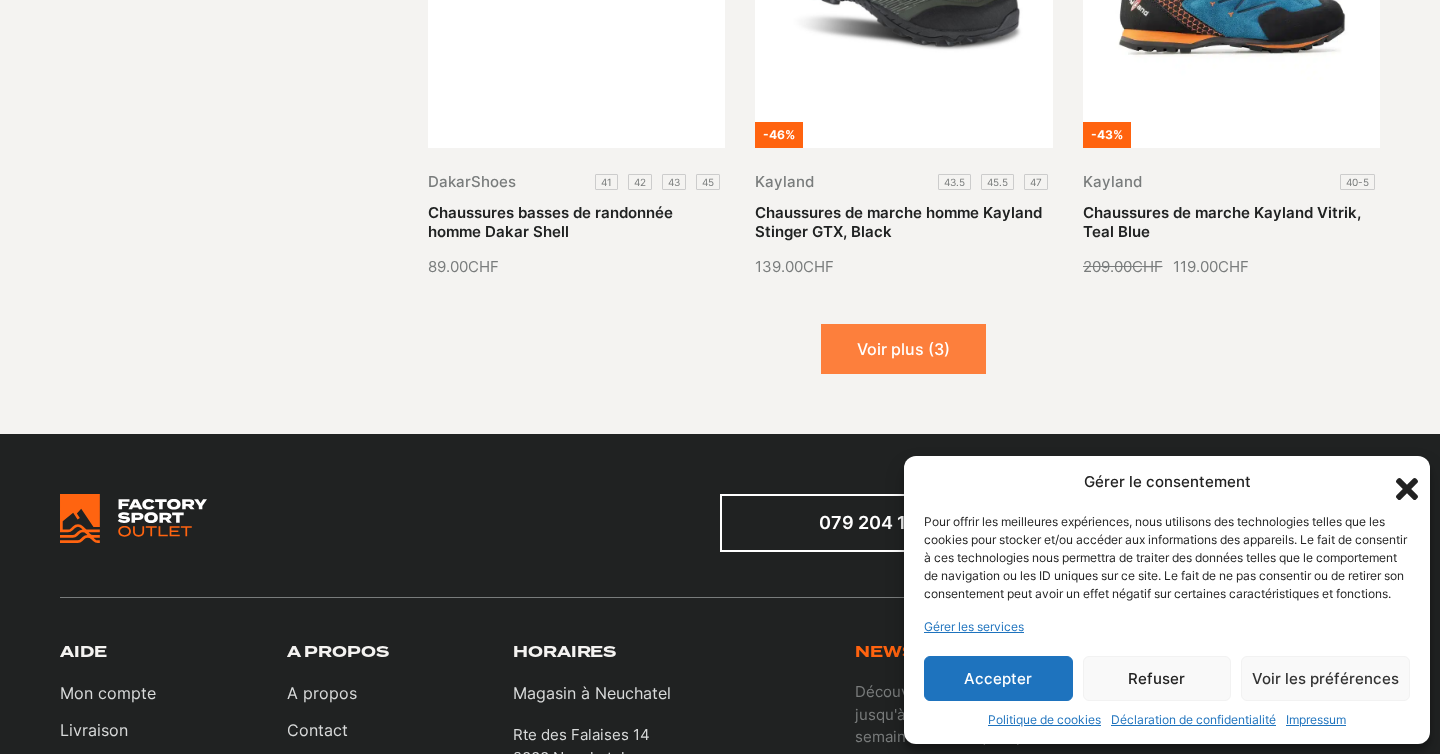 click on "Voir plus (3)" at bounding box center [903, 349] 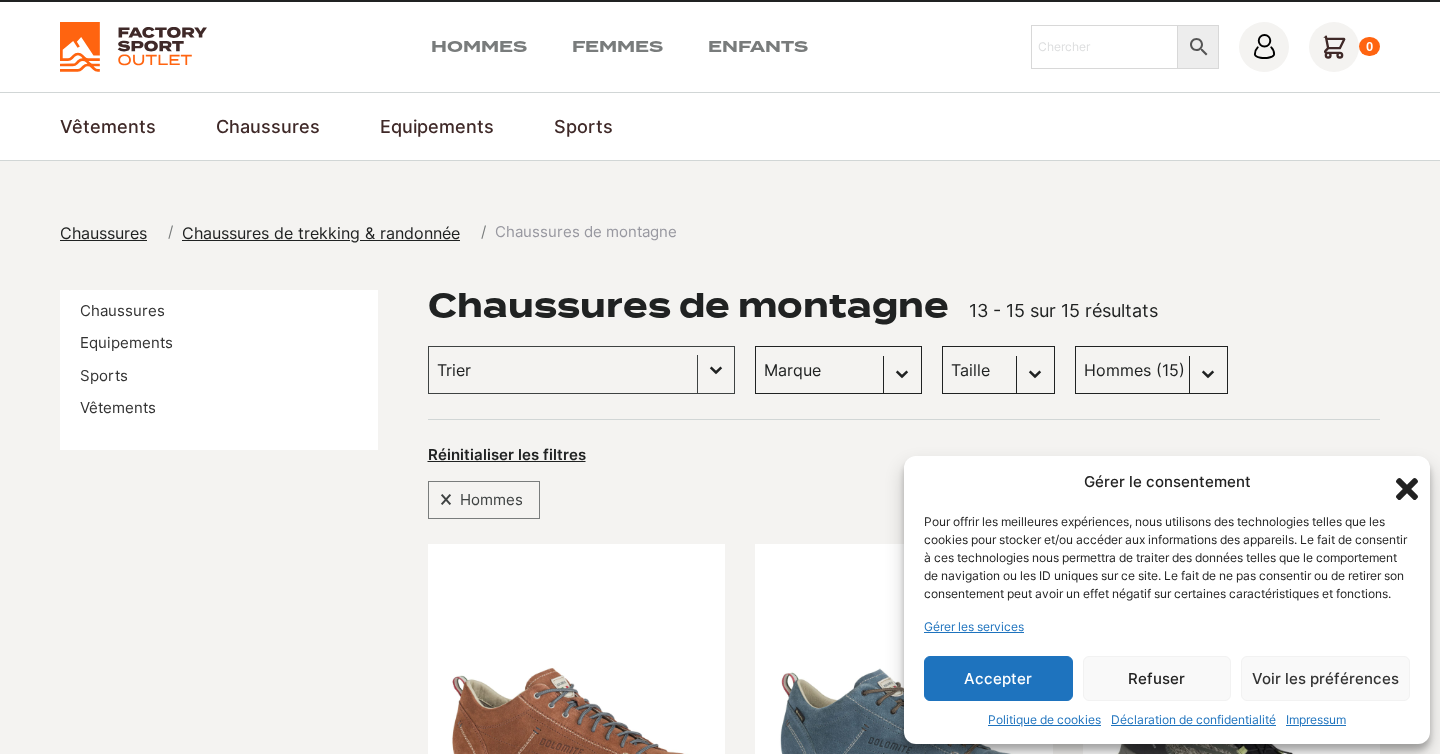 scroll, scrollTop: 44, scrollLeft: 0, axis: vertical 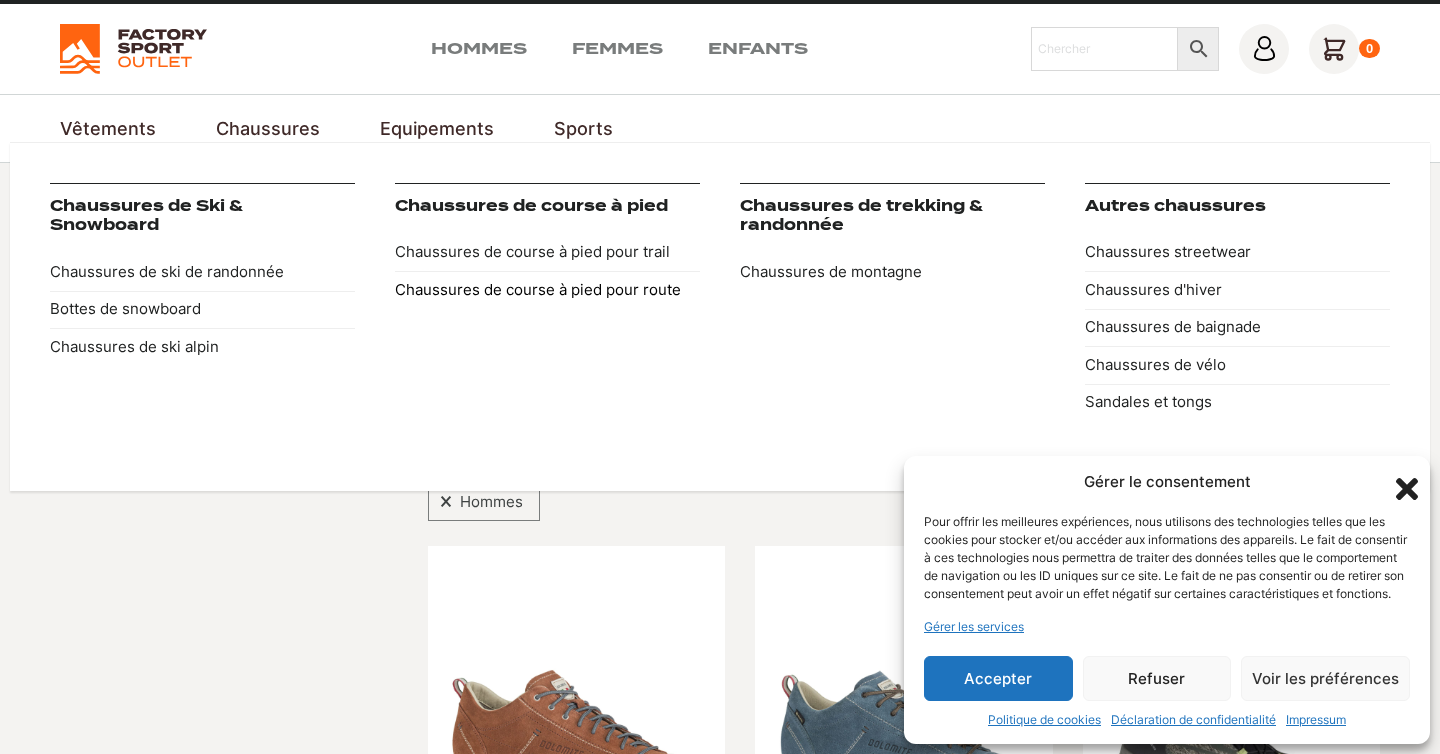 click on "Chaussures de course à pied pour route" at bounding box center (547, 290) 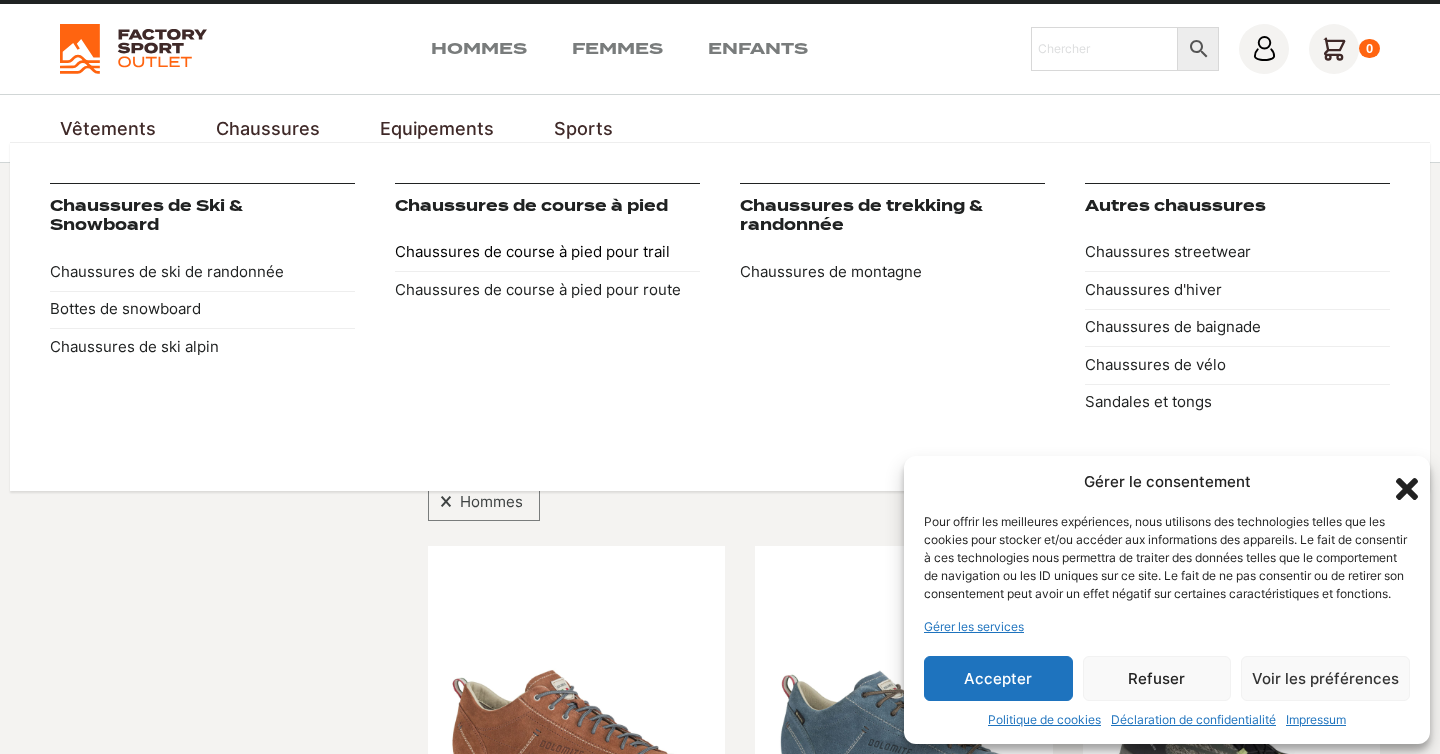 click on "Chaussures de course à pied pour trail" at bounding box center [547, 253] 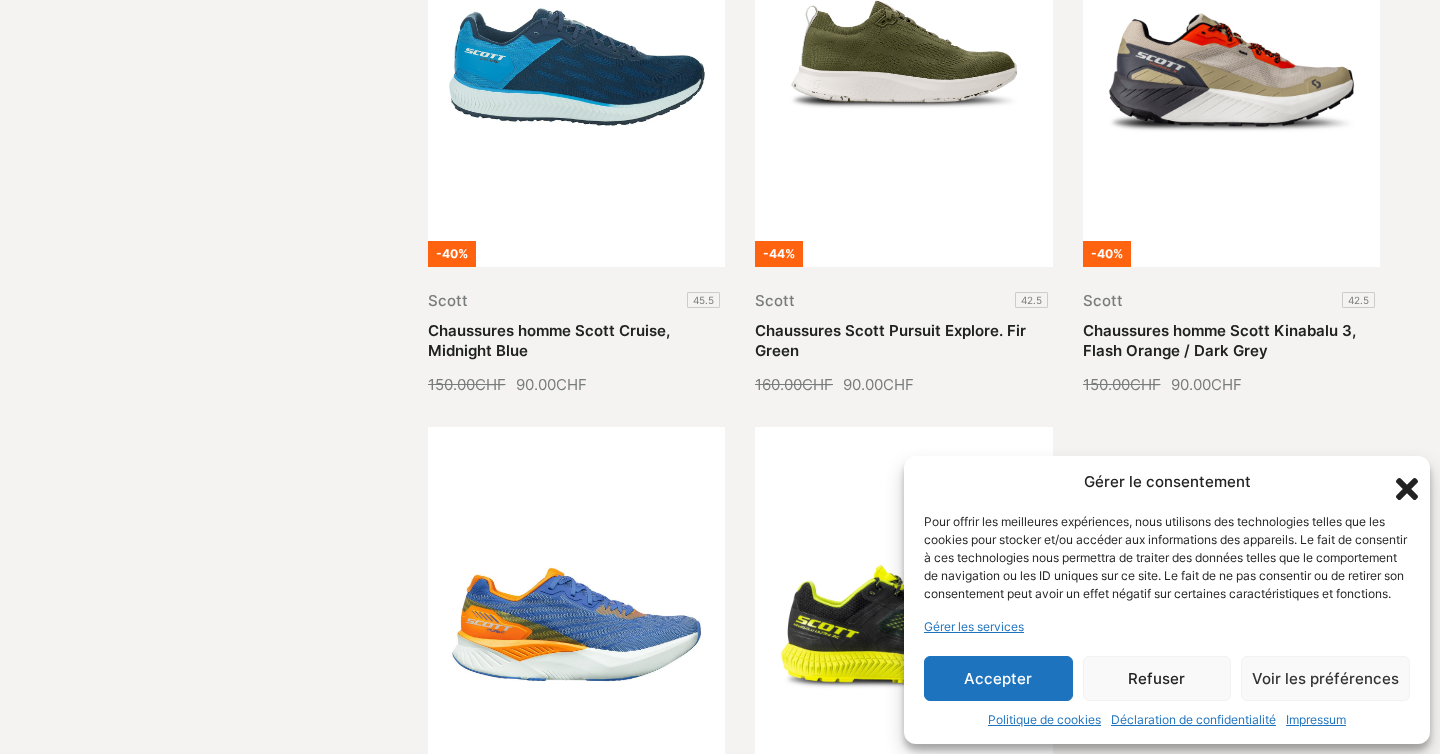 scroll, scrollTop: 752, scrollLeft: 0, axis: vertical 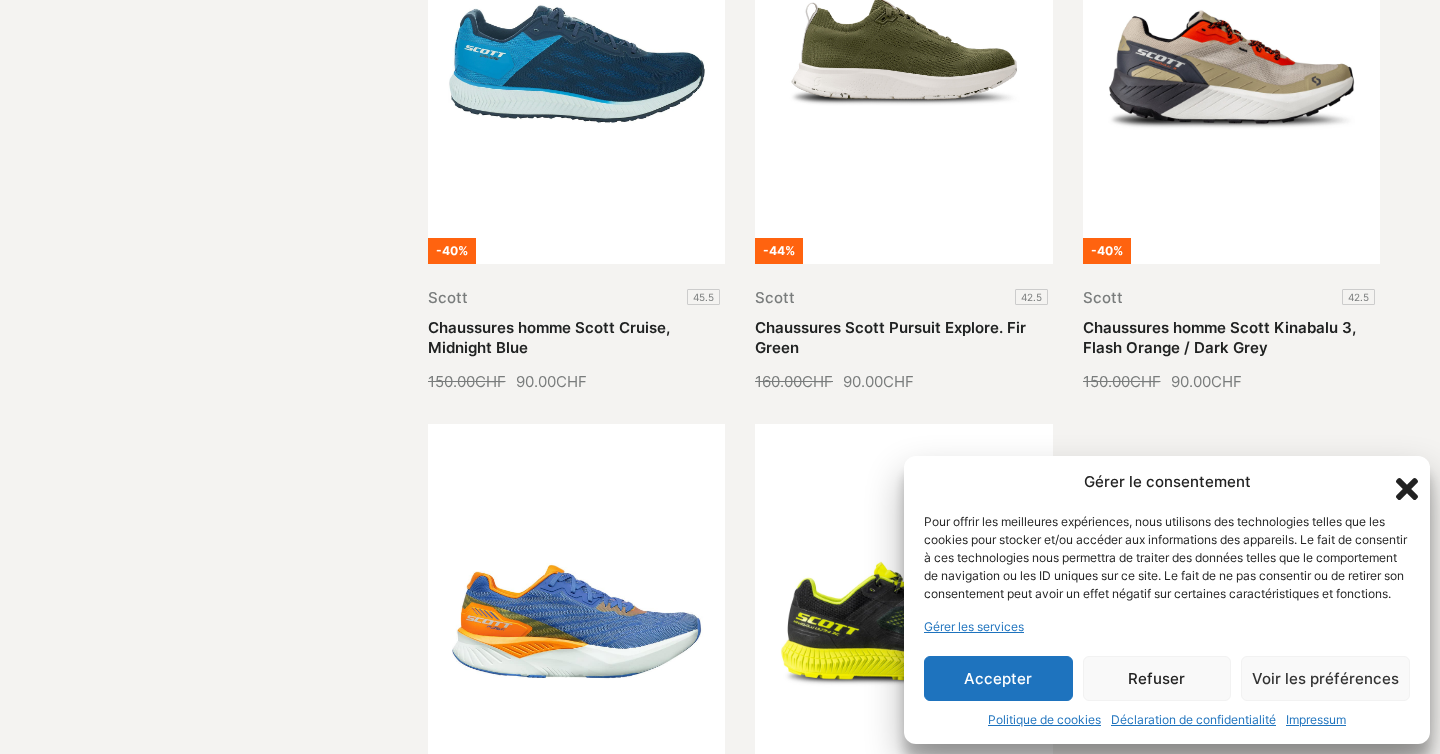 click 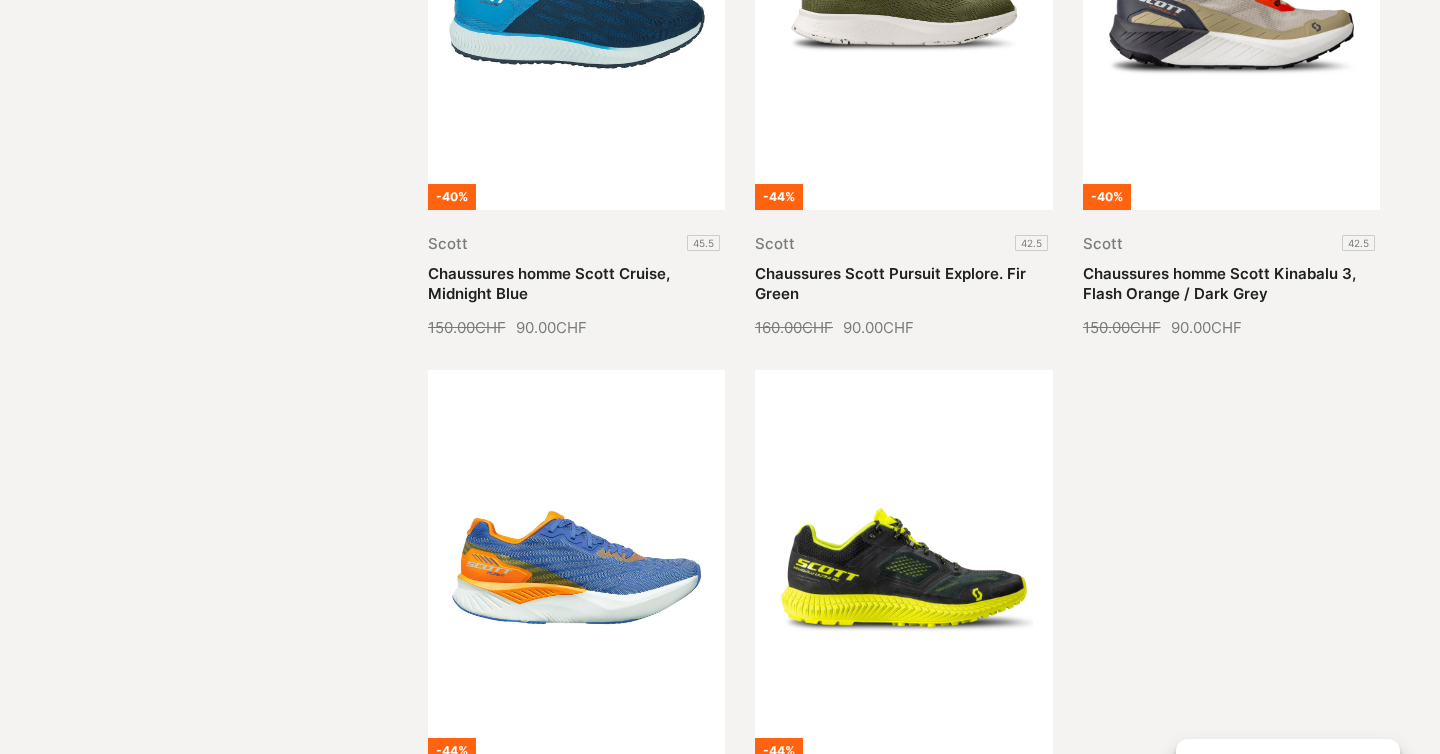 scroll, scrollTop: 711, scrollLeft: 0, axis: vertical 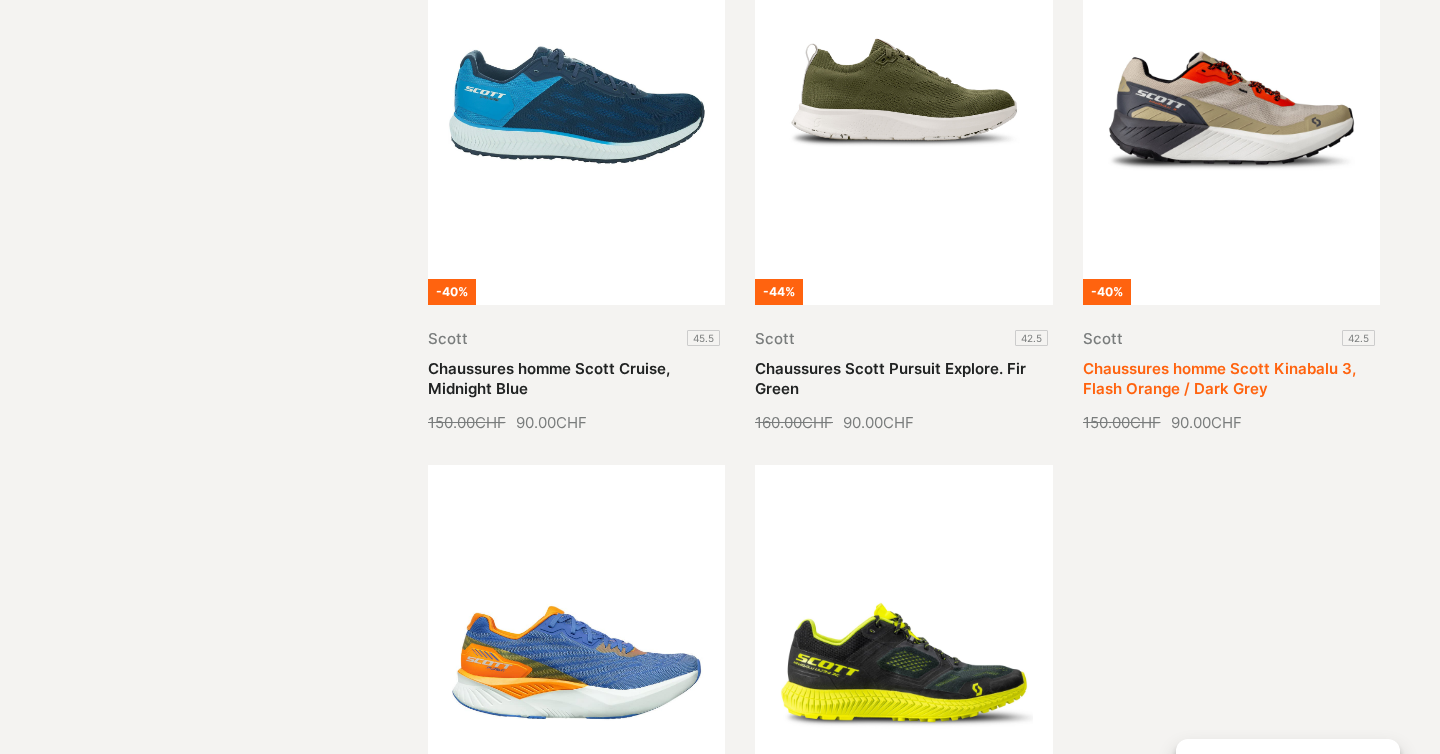 click on "Chaussures homme Scott Kinabalu 3, Flash Orange / Dark Grey" at bounding box center [1219, 378] 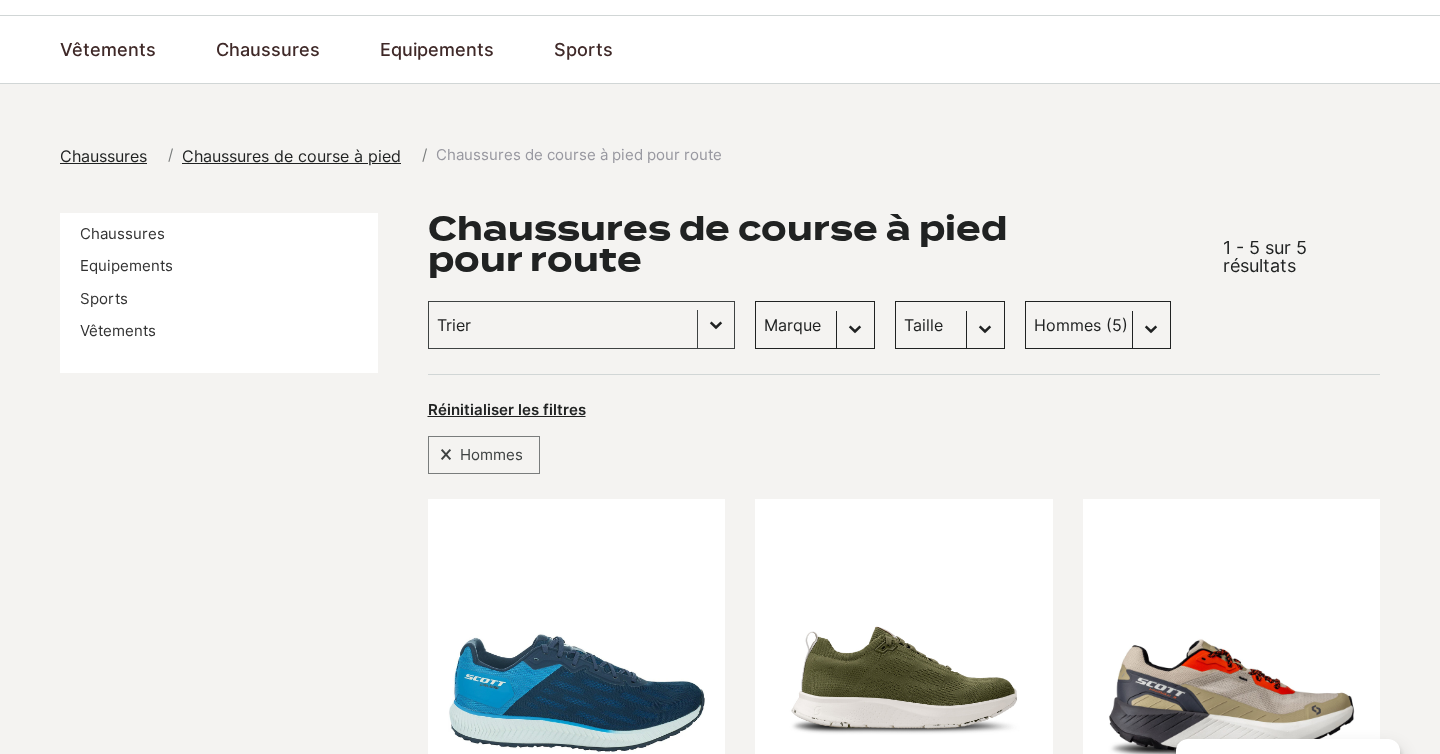 scroll, scrollTop: 0, scrollLeft: 0, axis: both 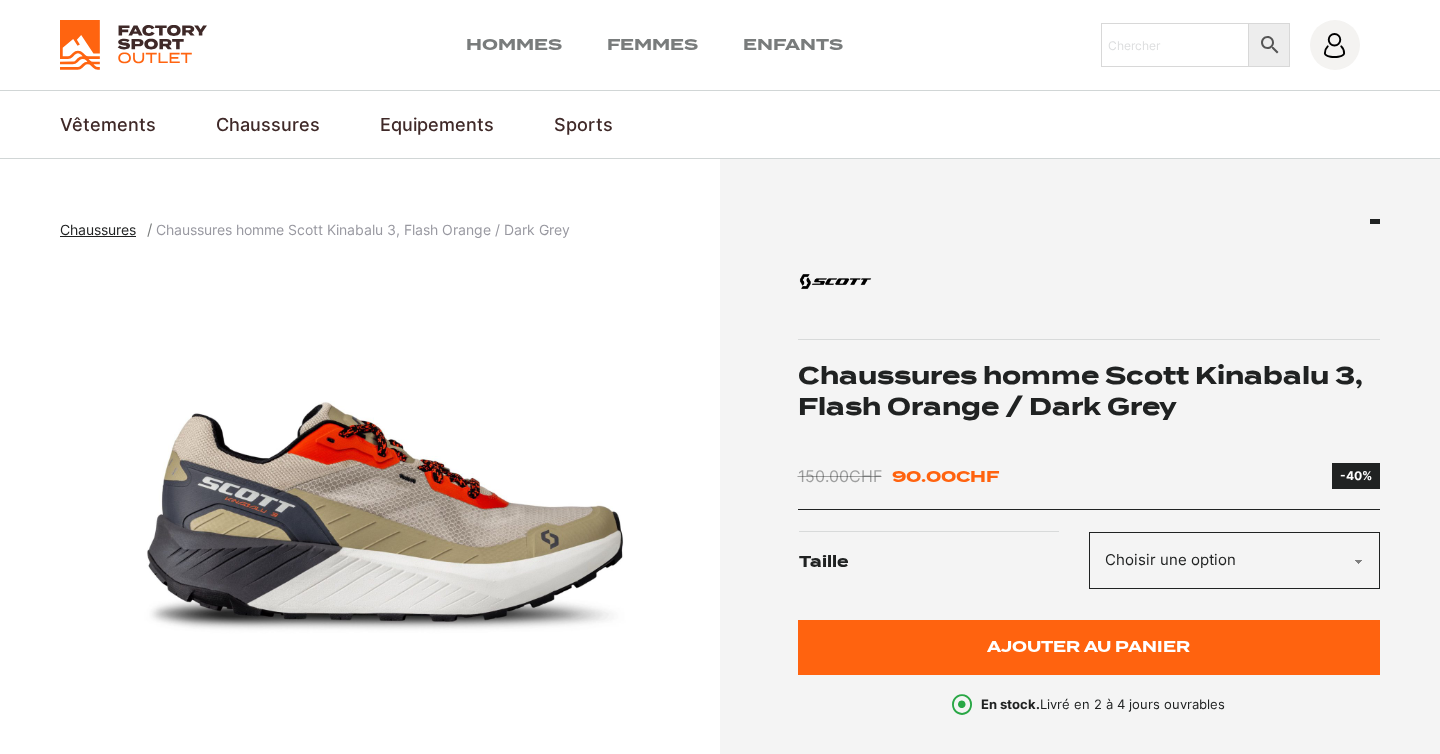 click at bounding box center (385, 512) 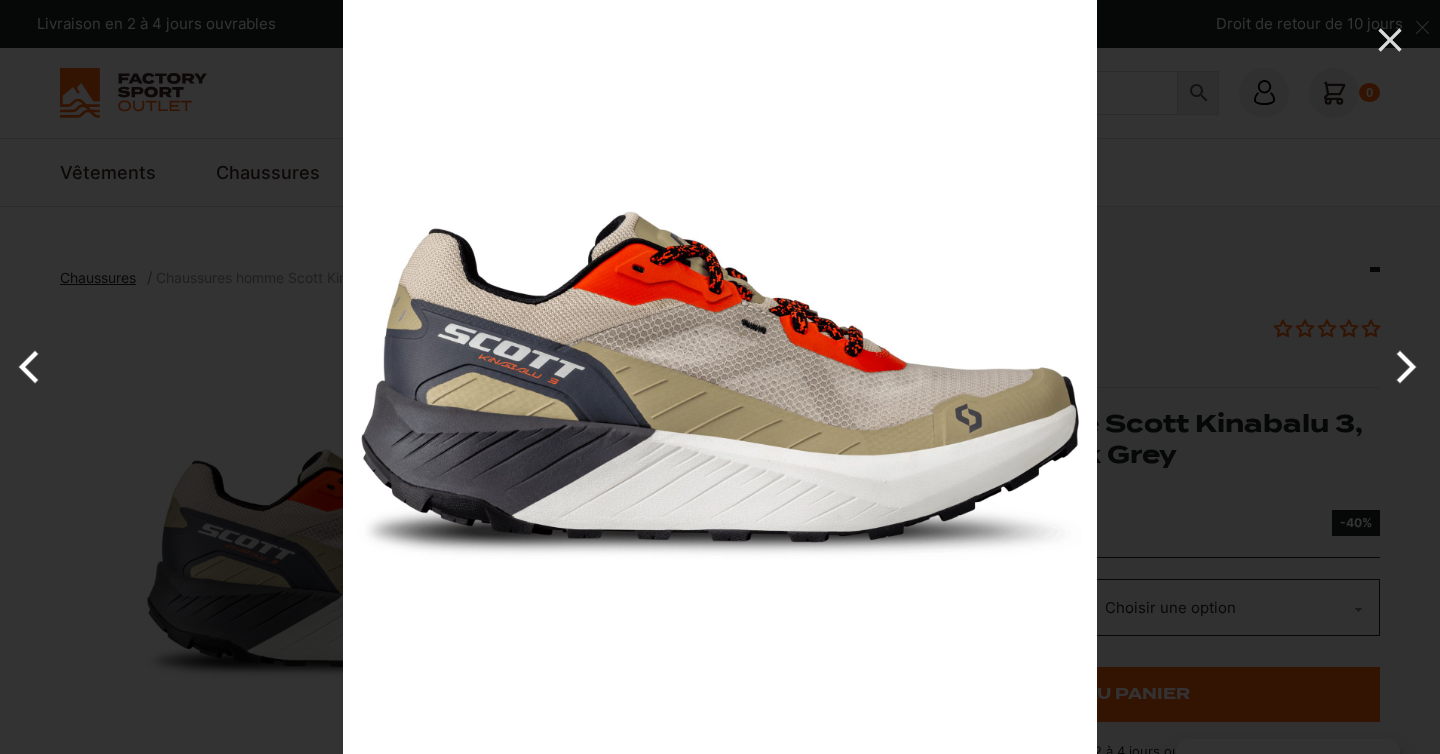 click at bounding box center [1402, 367] 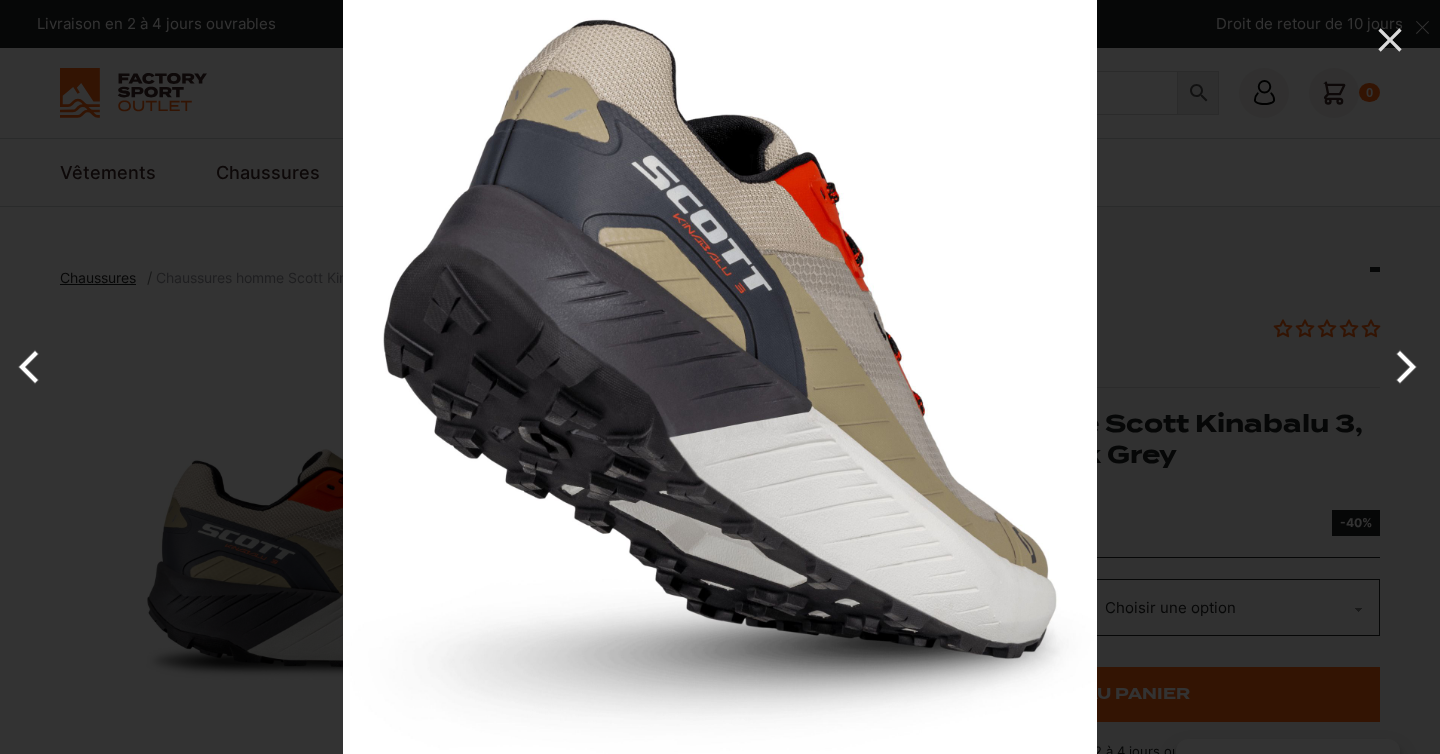 click at bounding box center (1402, 367) 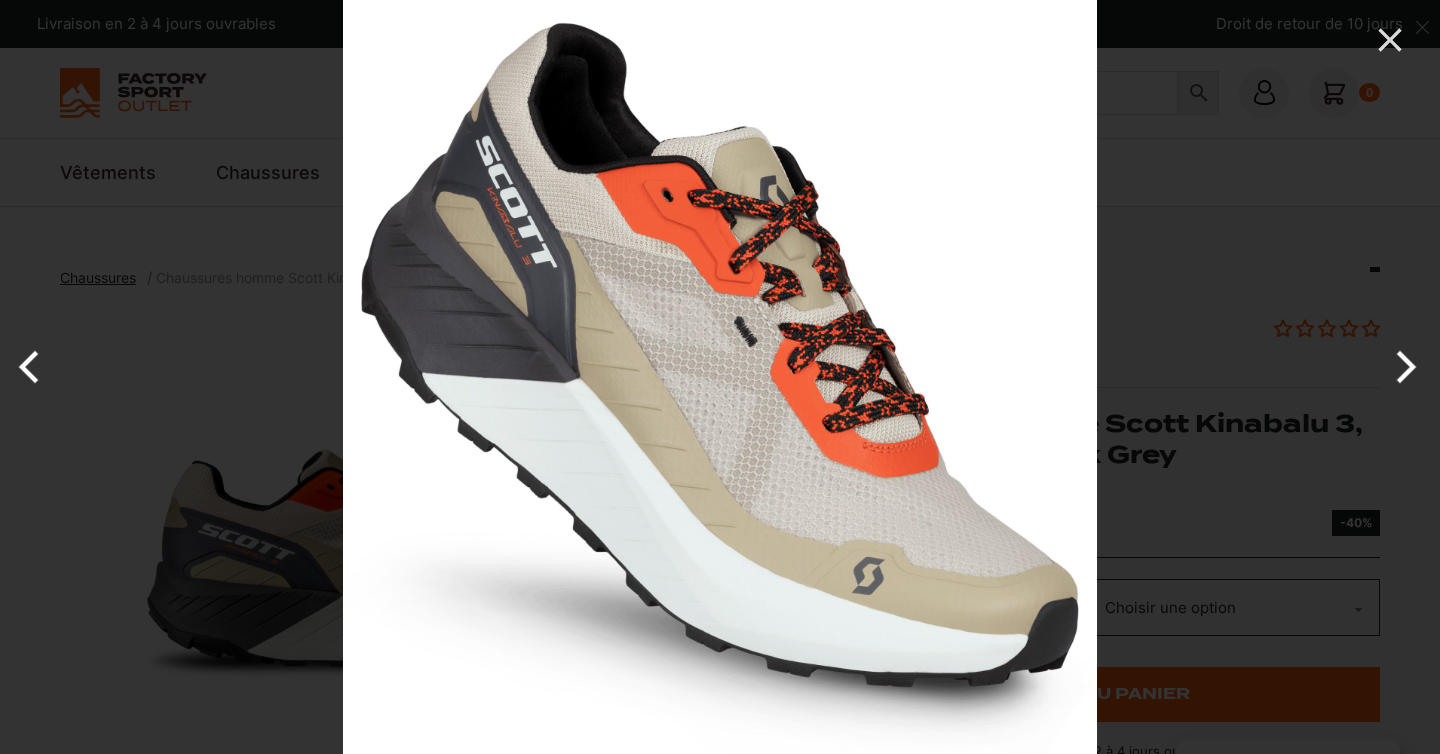 click at bounding box center (1402, 367) 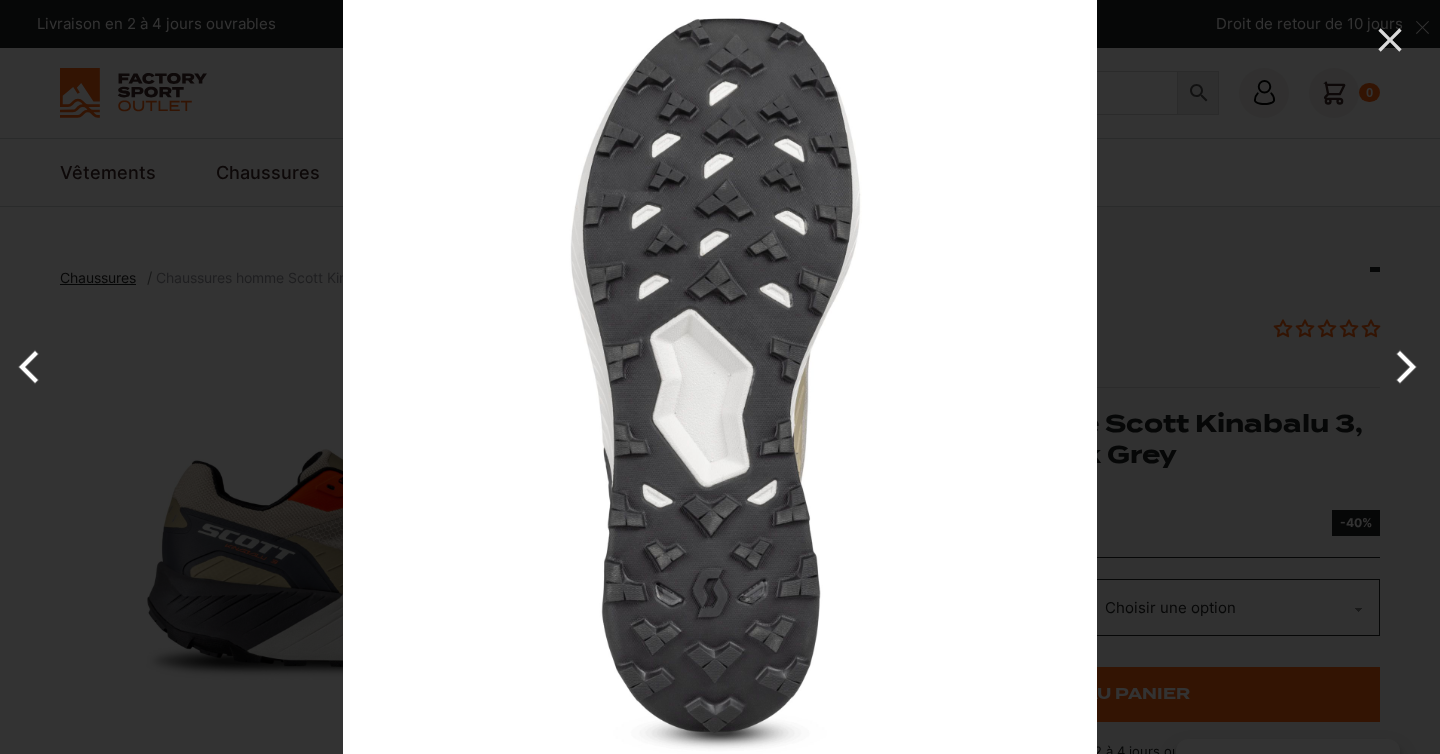 click at bounding box center [1402, 367] 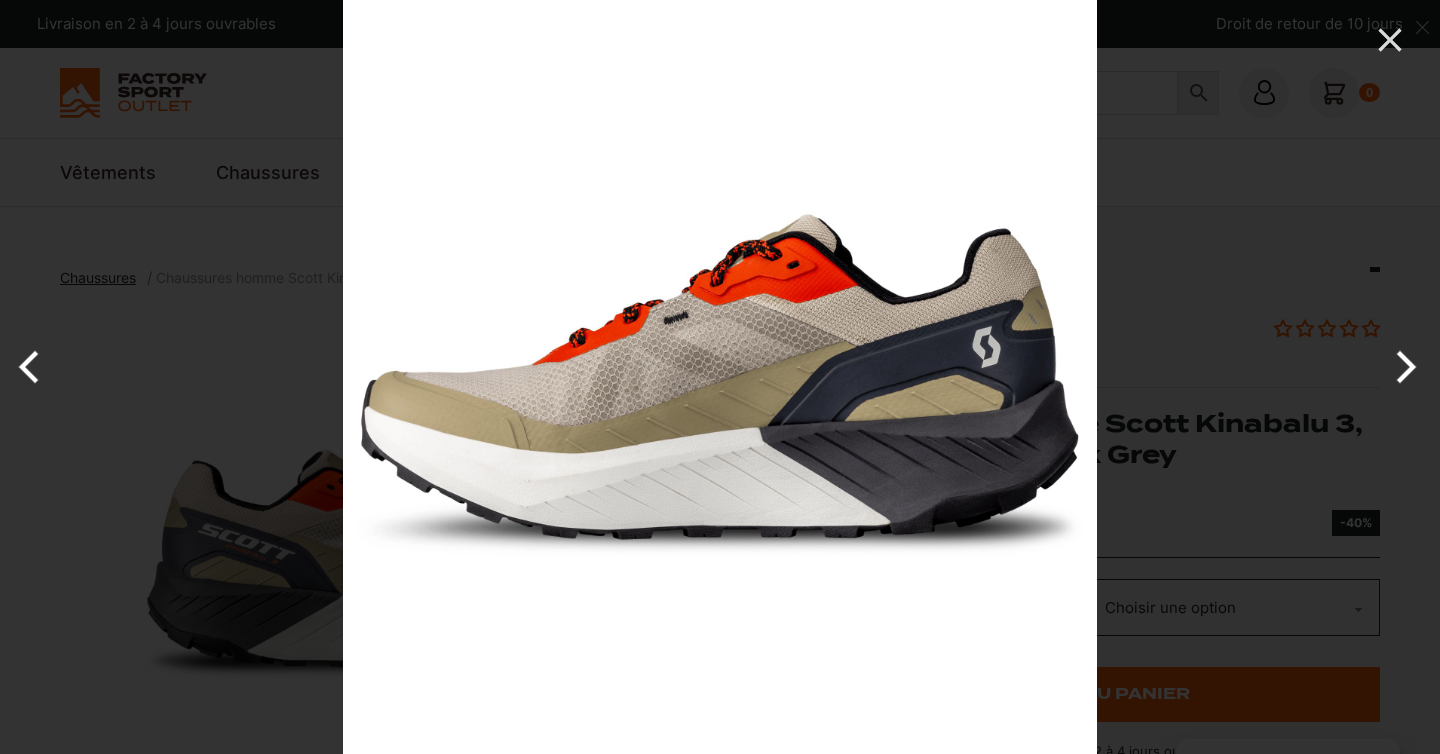 click at bounding box center [1402, 367] 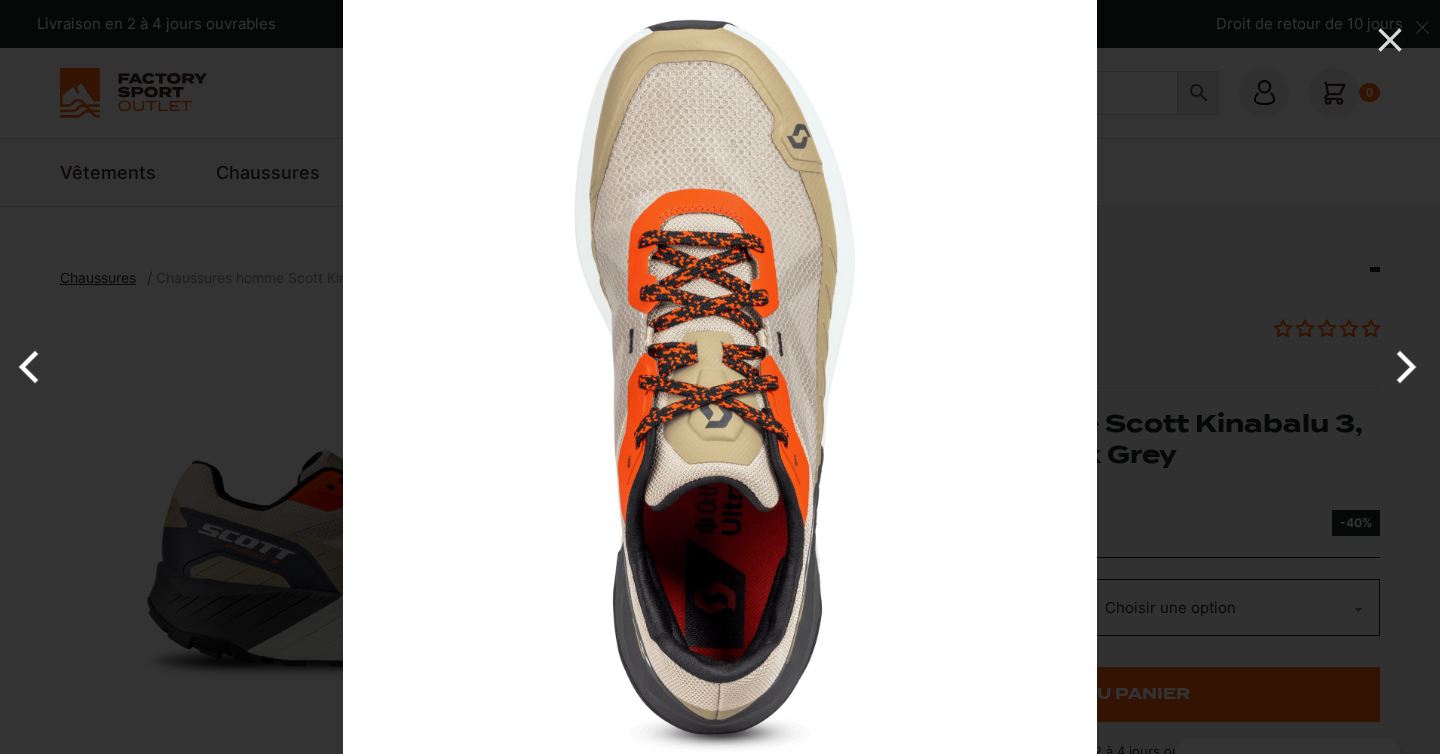 click at bounding box center [1402, 367] 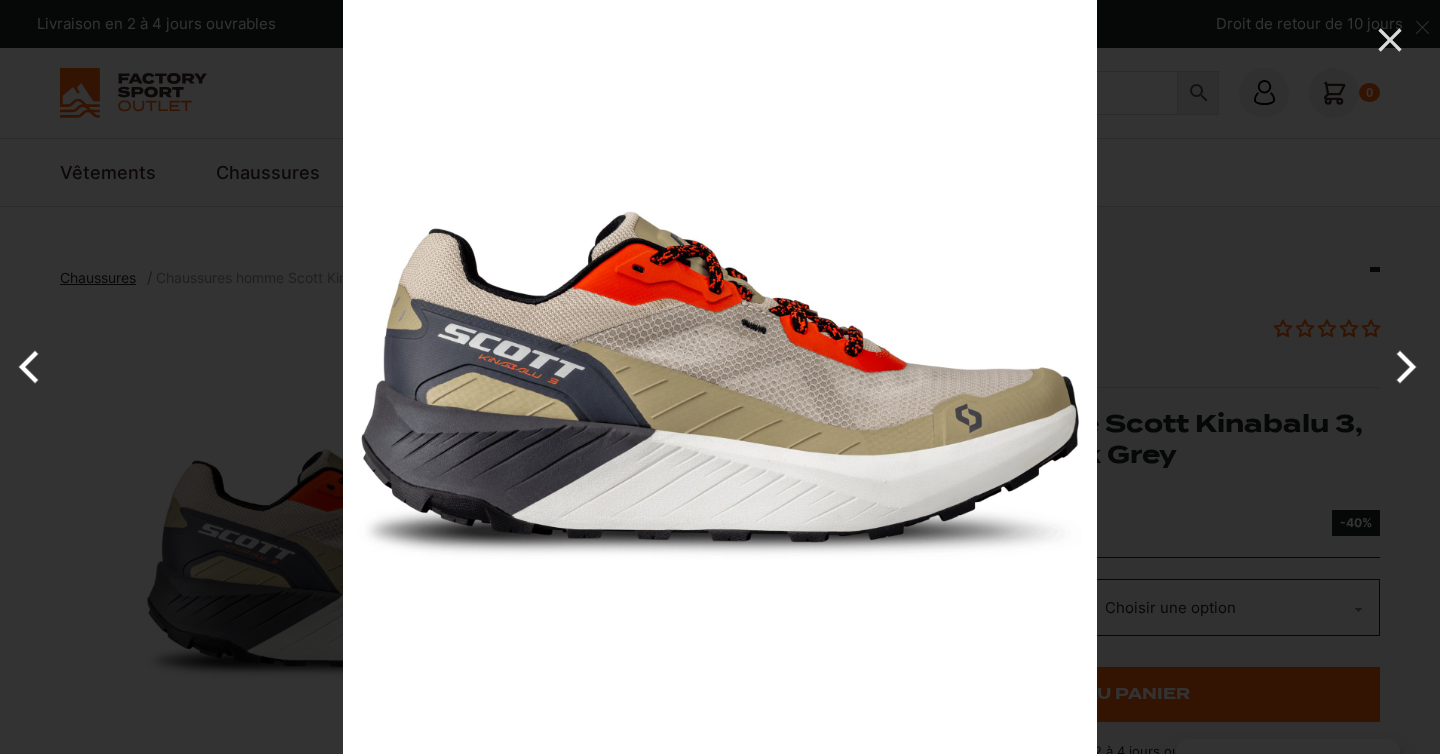 click at bounding box center [1402, 367] 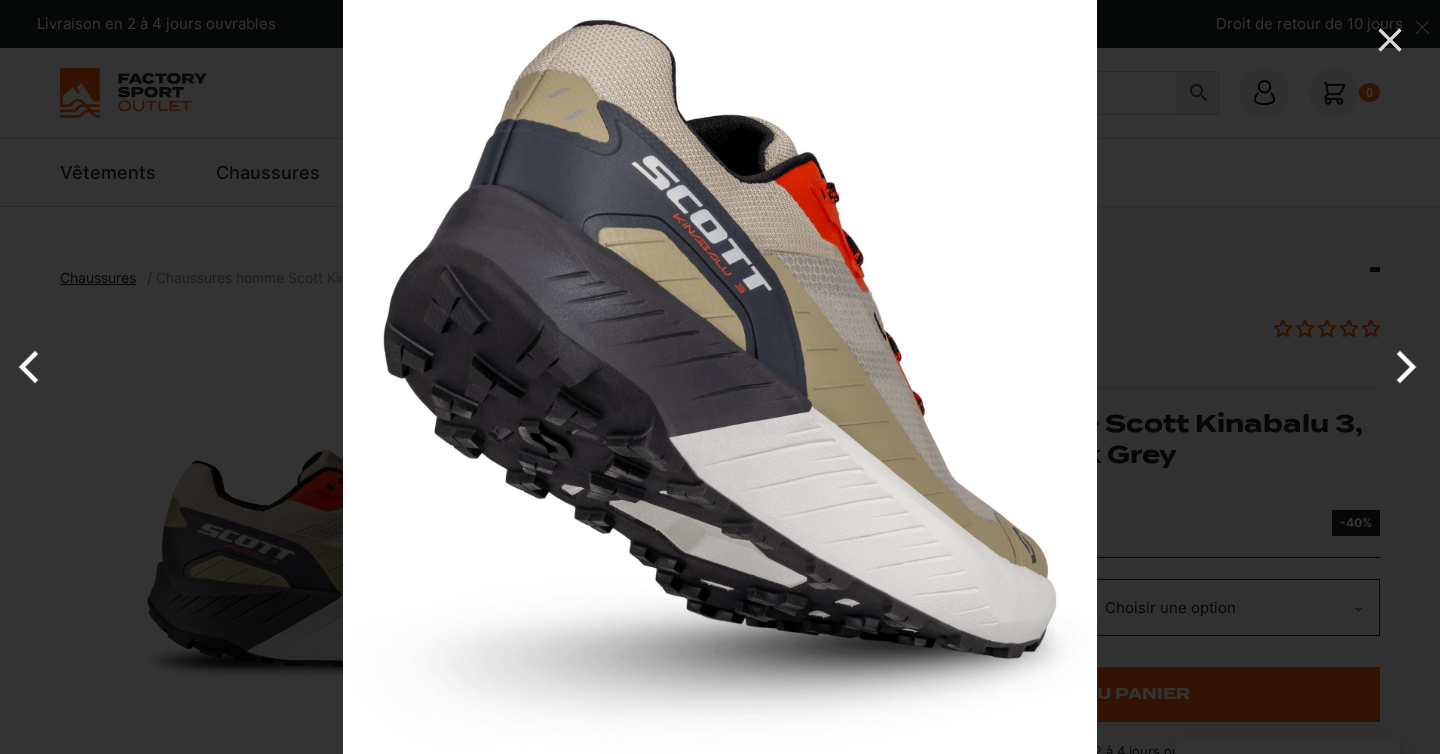 click at bounding box center [1402, 367] 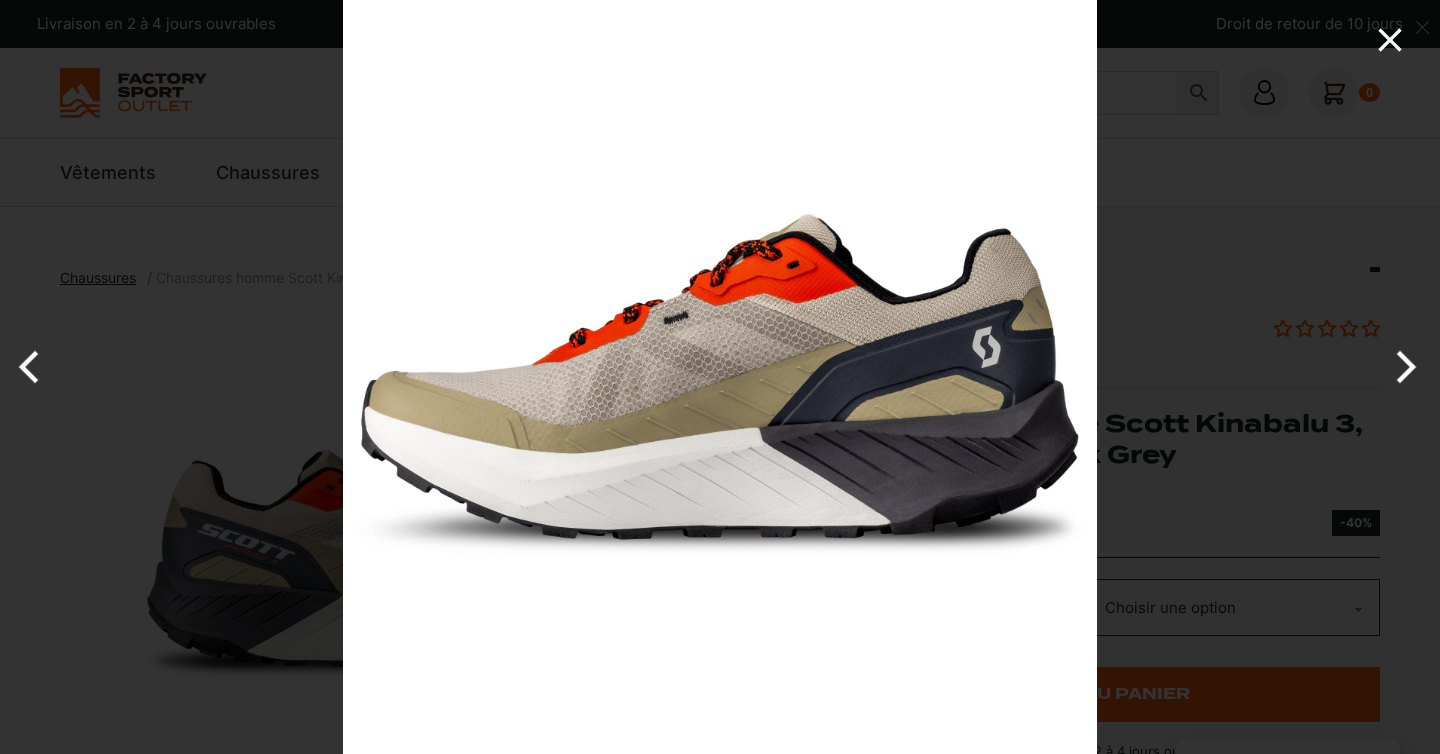 click 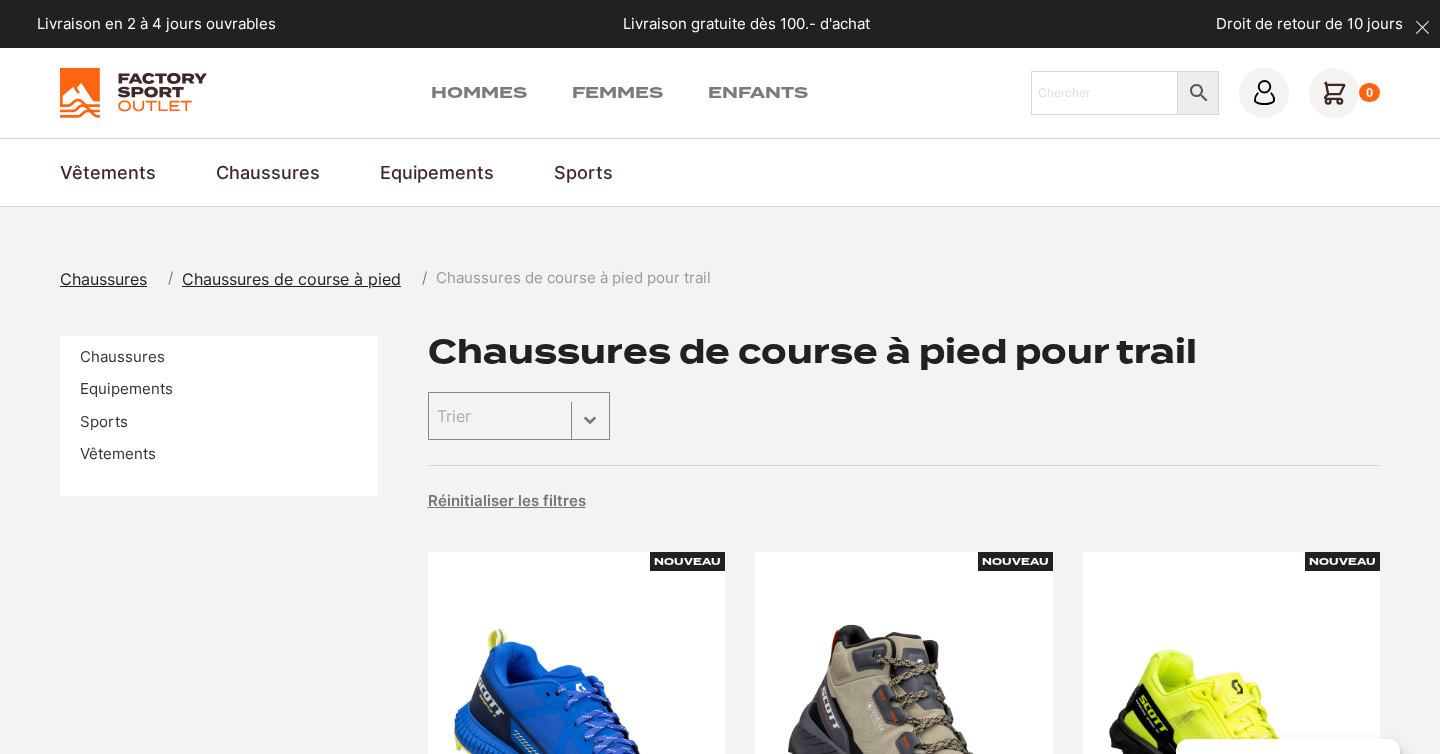 scroll, scrollTop: 0, scrollLeft: 0, axis: both 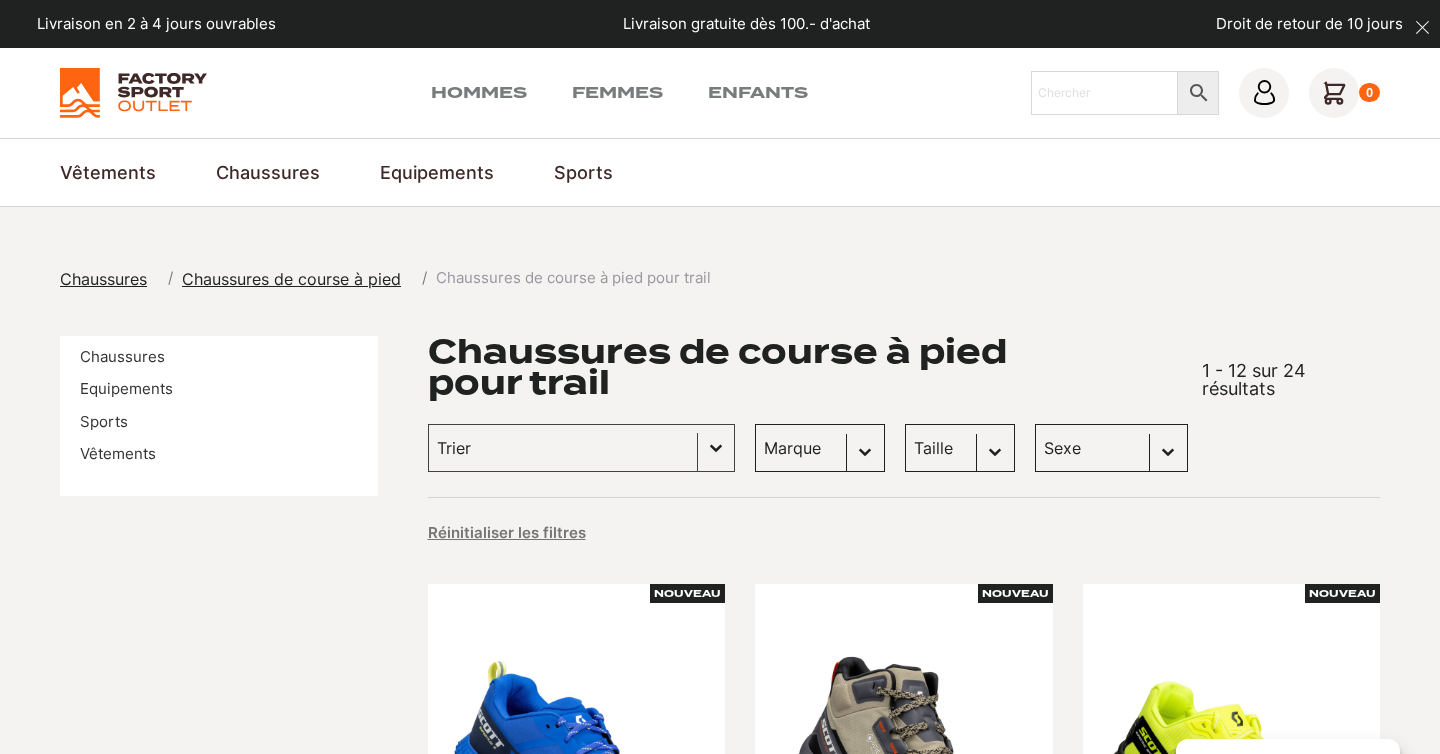 click on "Chaussures Equipements Sports Vêtements Chaussures de course à pied pour trail 1 - 12 sur 24 résultats
Trier
Trier le contenu Trier Plus récents Plus anciens Prix croissants Prix décroissants Trier le contenu
Marque
Sélectionnez le contenu Marque Scott (23) Craft (1)
Taille
Sélectionnez le contenu Taille 47 (2) 36 (1) 36.5 (1) 37.5 (1) 38 (1) 38.5 (1) 39 (1) 40 (1) 40.5 (1) 43 (1) 46 (1)
Sexe
Sélectionnez le contenu Sexe Femmes (12) Hommes (12)
Réinitialiser les filtres Filter les produits -41%
Nouveau Scott 42.5   Chaussures de Trail pour Homme Kinabalu 3 SCOTT, Nautical Blue/Dark Blue 150.00  CHF   Le prix initial était : 150.00 CHF. 89.00  CHF Le prix actuel est : 89.00 CHF.
-55%
Nouveau Scott 42.5   Chaussures de Trail pour Homme Kinabalu 3 Mid Gore-Tex SCOTT, Toast Beige/Dark Grey 220.00  CHF   Le prix initial était : 220.00 CHF. 99.00  CHF Le prix actuel est : 99.00 CHF.
-41%
Nouveau Scott 40   CHF" at bounding box center [720, 1621] 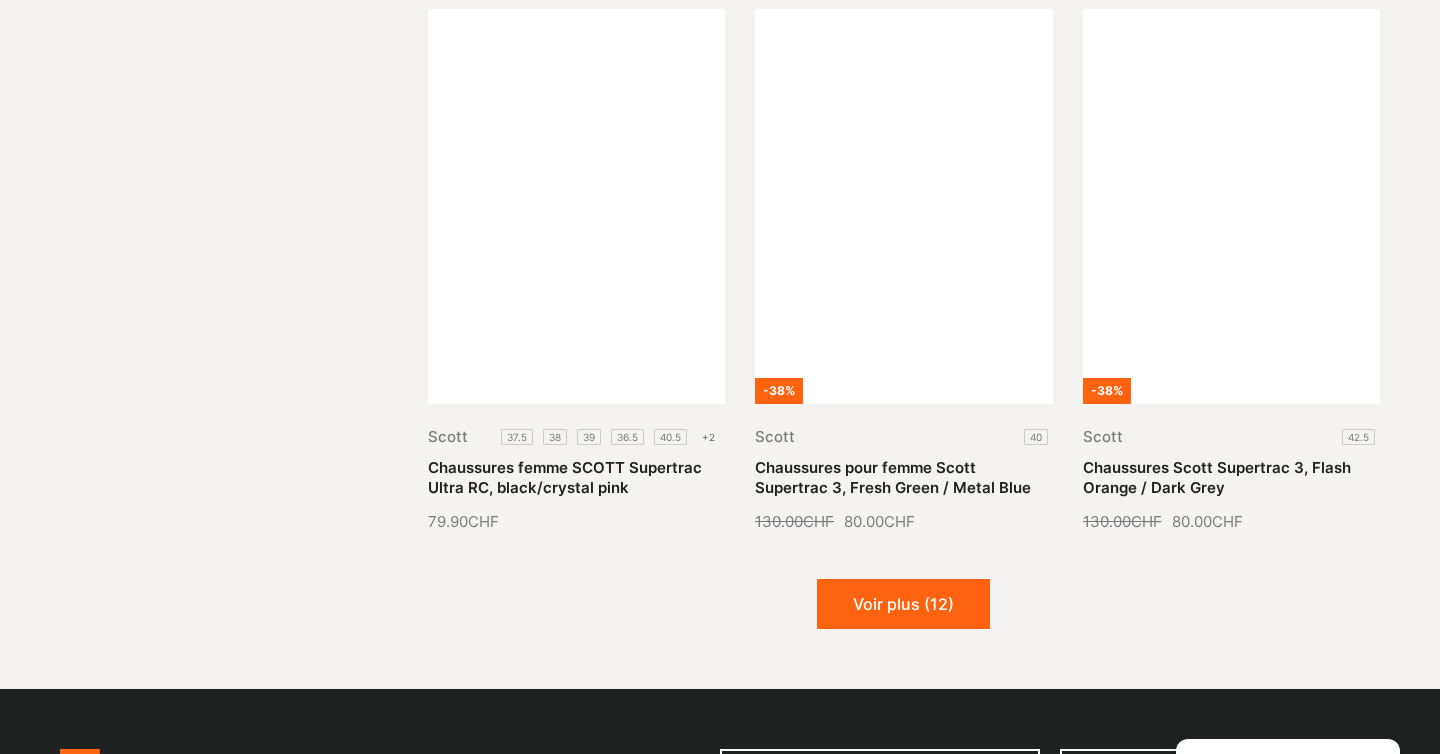 scroll, scrollTop: 2384, scrollLeft: 0, axis: vertical 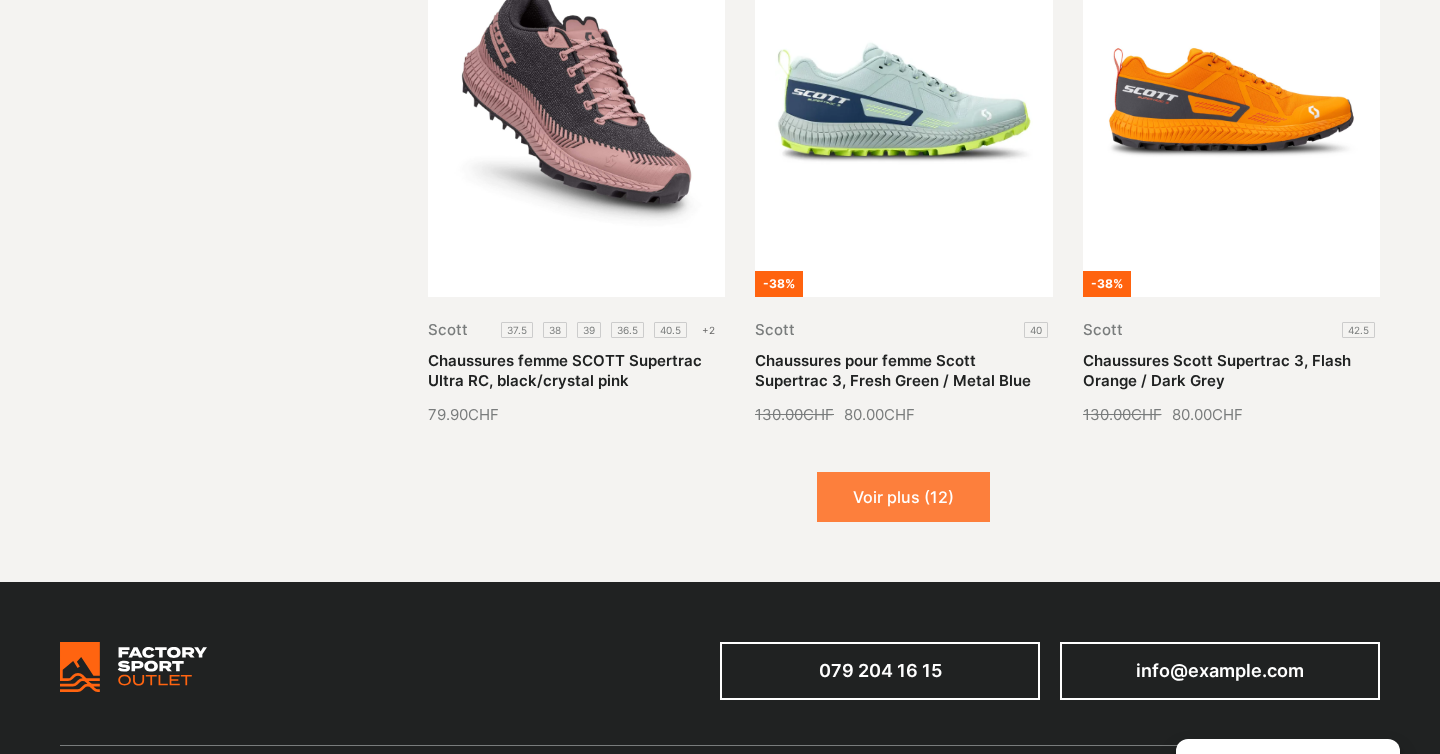 click on "Voir plus (12)" at bounding box center (903, 497) 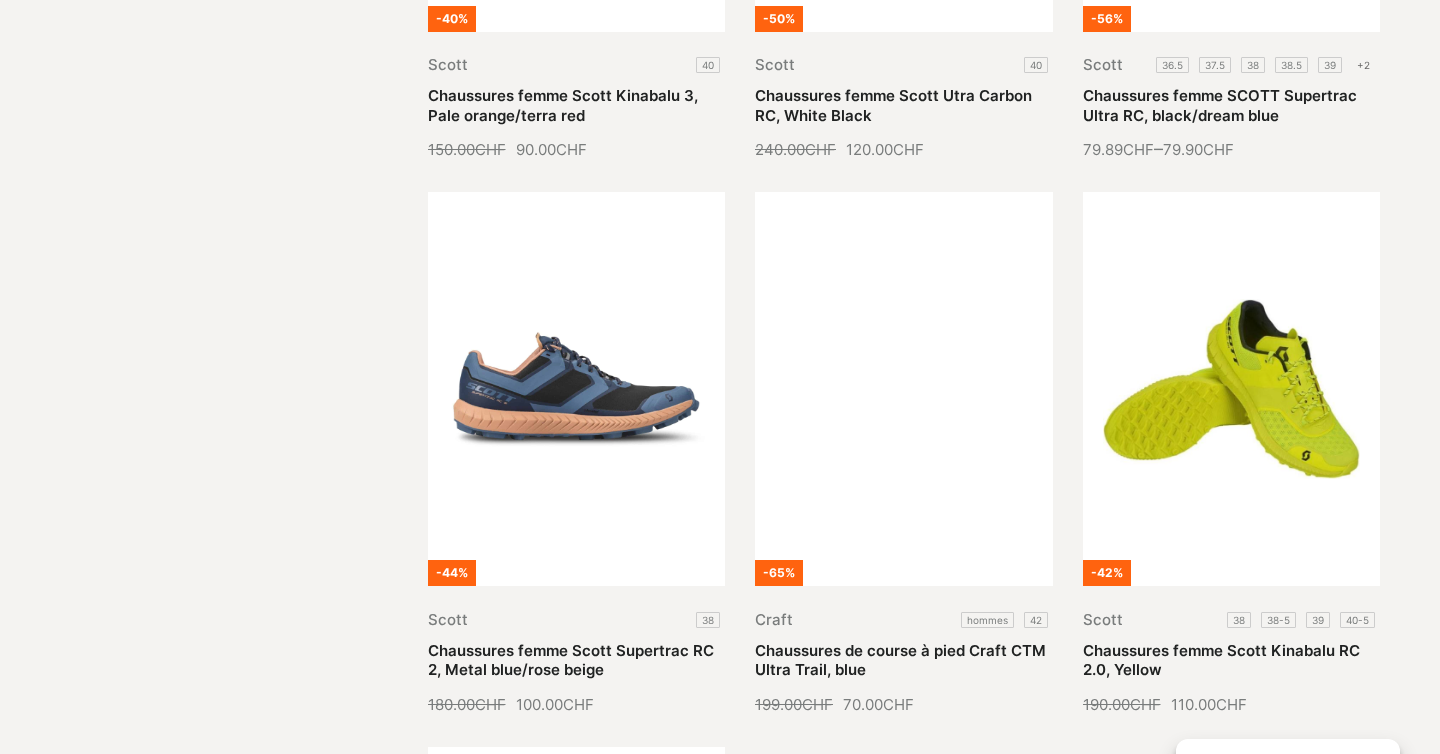 scroll, scrollTop: 3772, scrollLeft: 0, axis: vertical 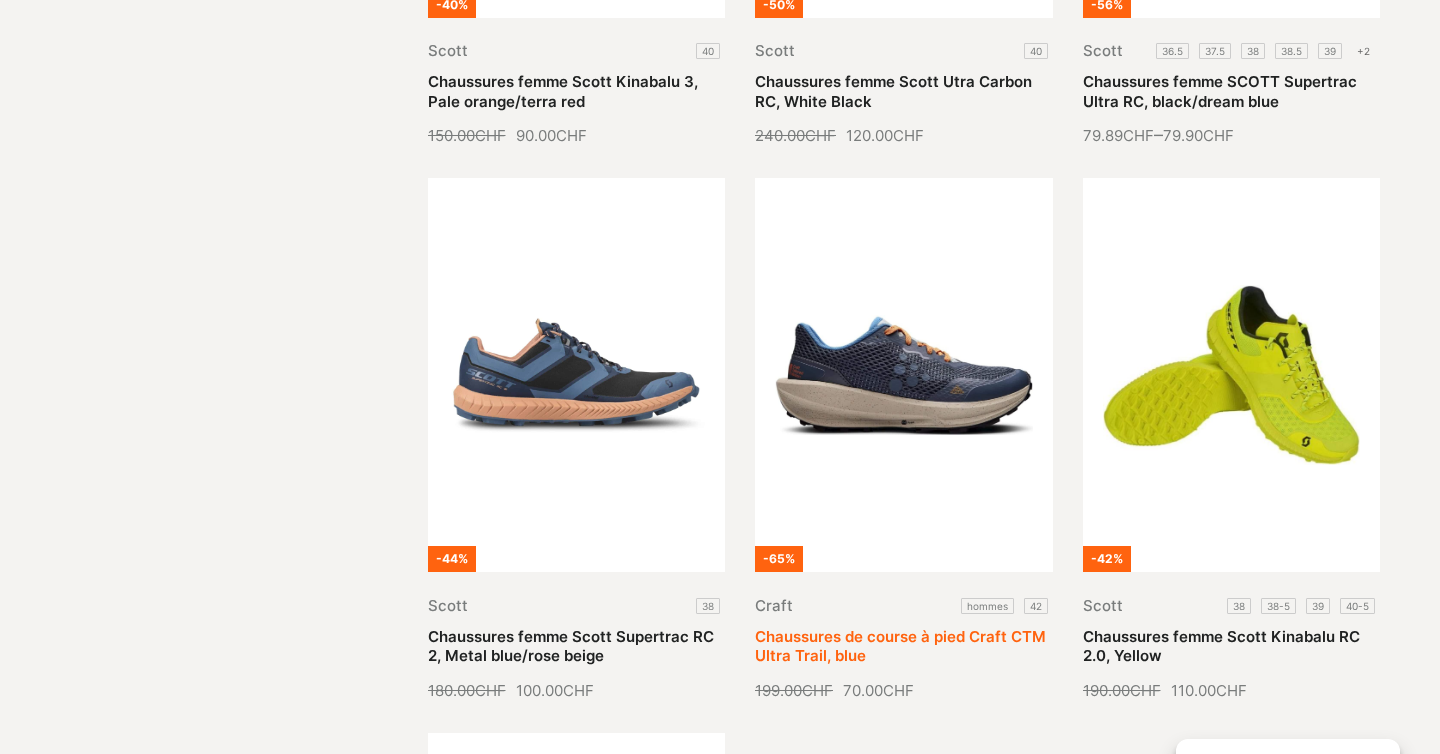 click on "Chaussures de course à pied Craft CTM Ultra Trail, blue" at bounding box center [900, 646] 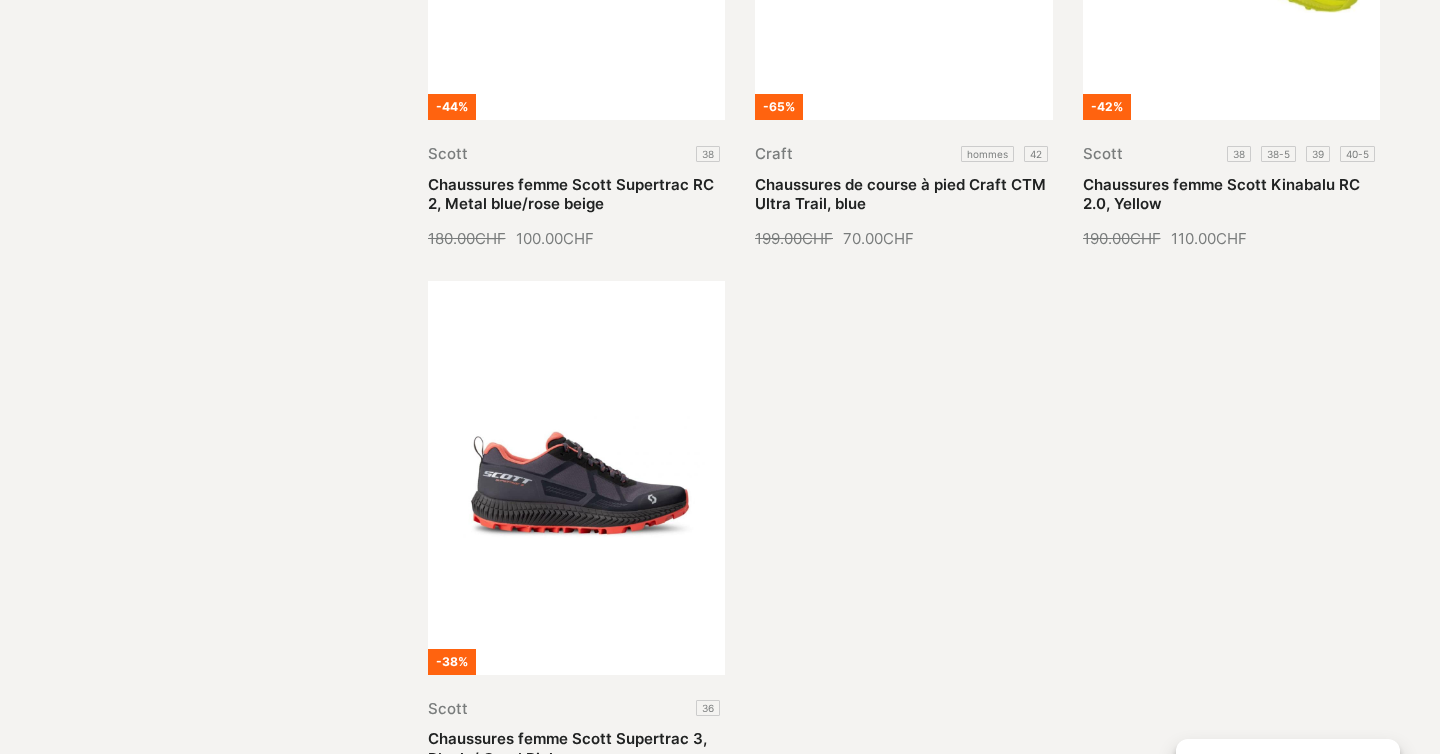 scroll, scrollTop: 4405, scrollLeft: 0, axis: vertical 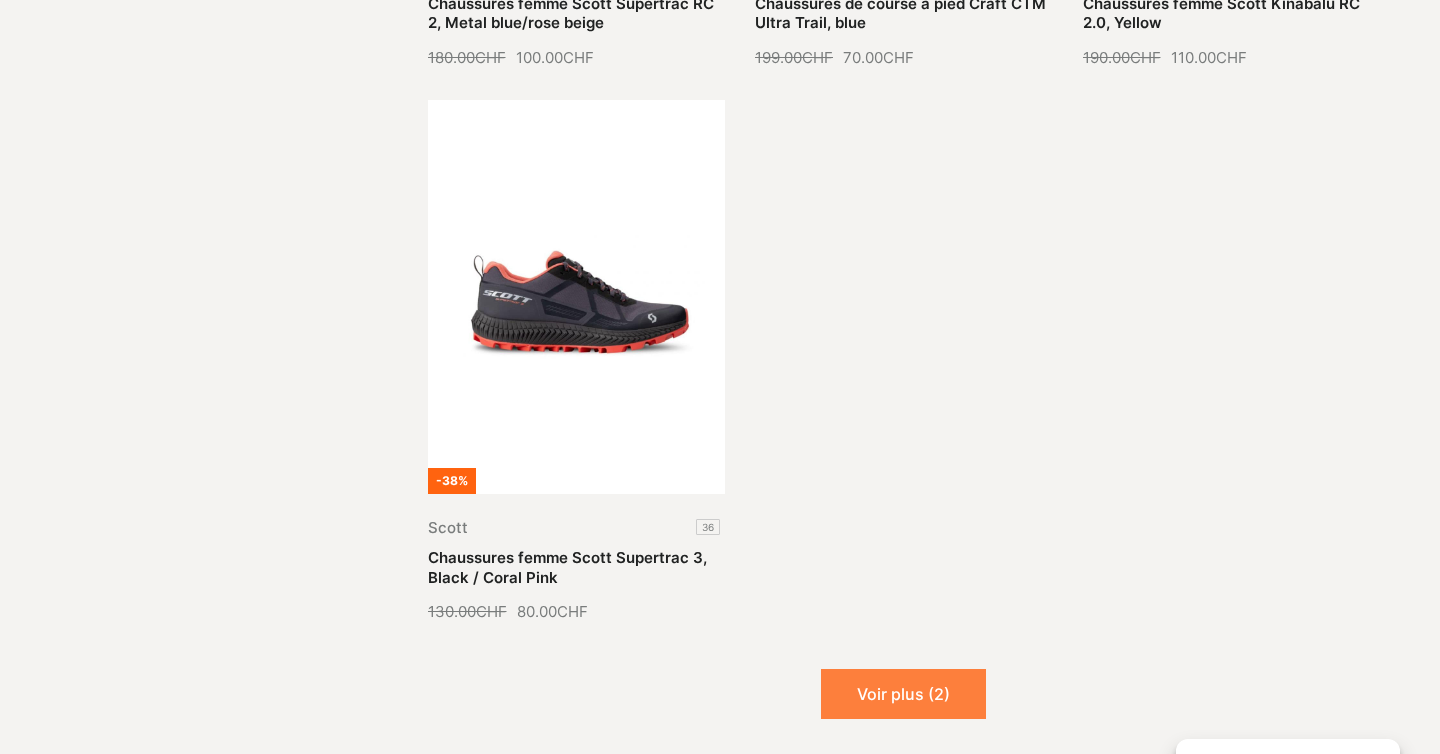 click on "Voir plus (2)" at bounding box center (903, 694) 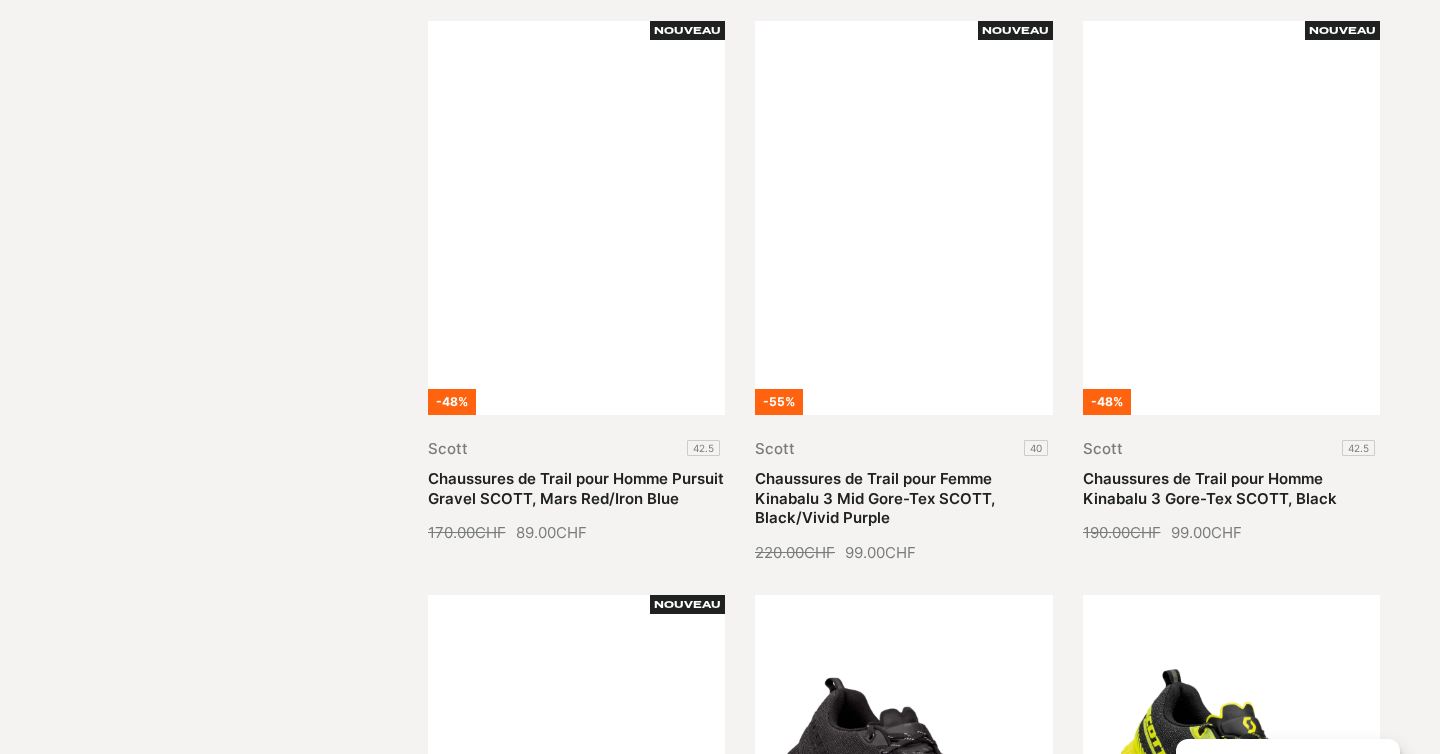 scroll, scrollTop: 1136, scrollLeft: 0, axis: vertical 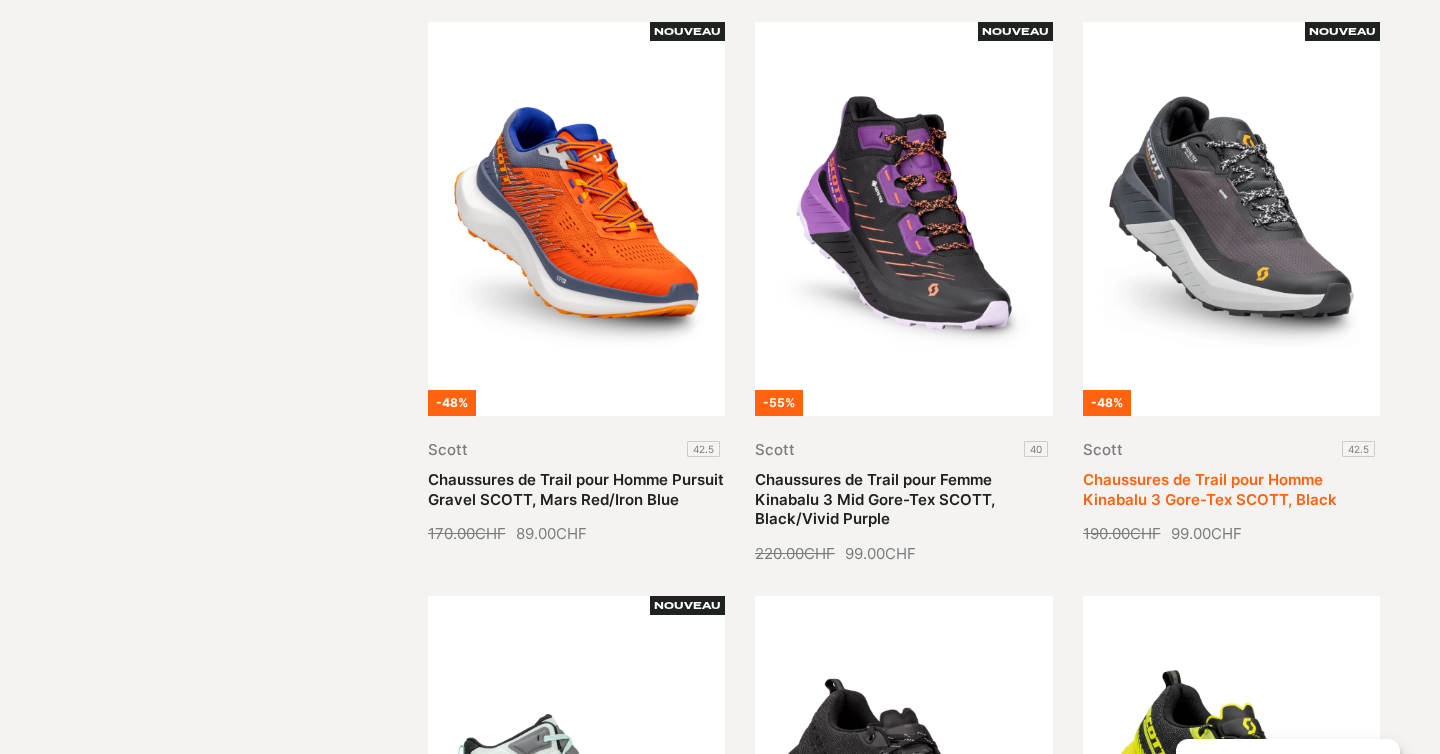 click on "Chaussures de Trail pour Homme Kinabalu 3 Gore-Tex SCOTT, Black" at bounding box center [1210, 489] 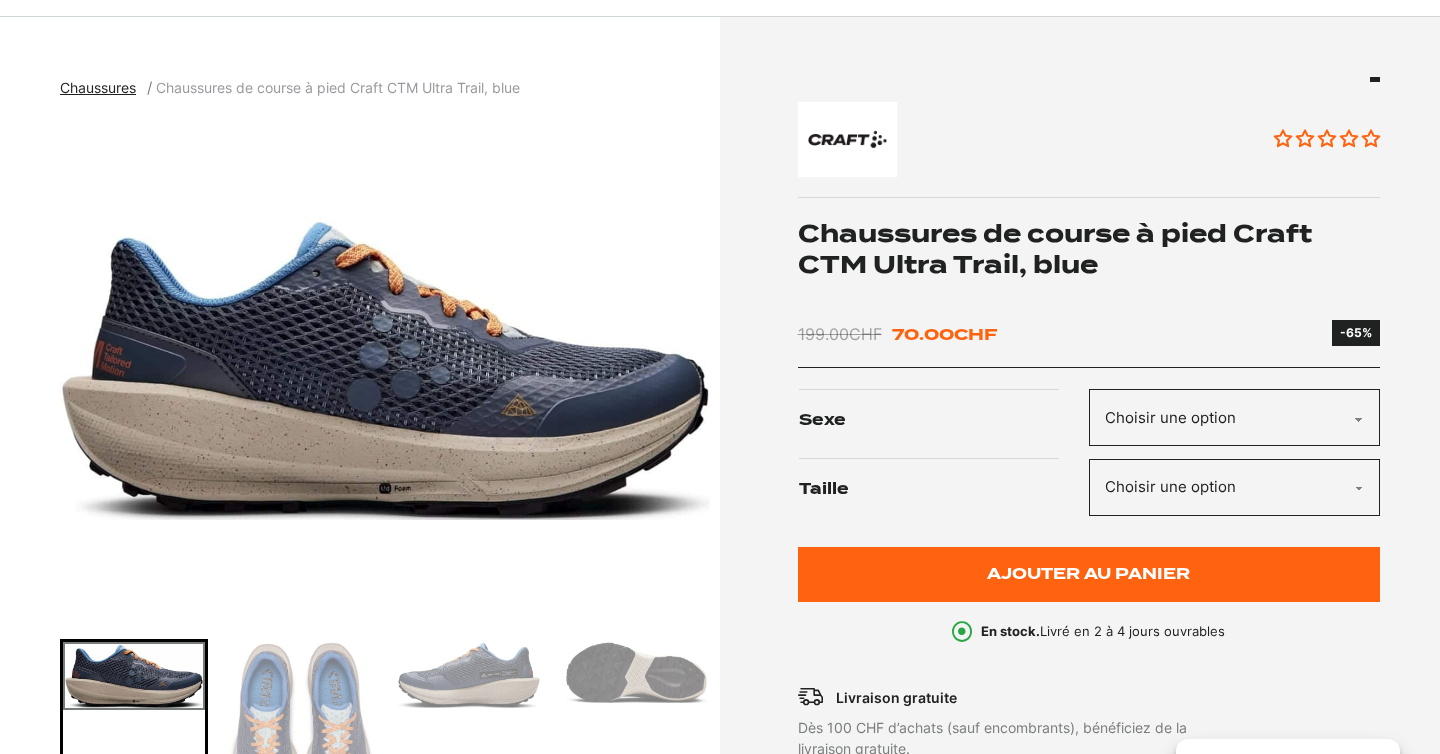 scroll, scrollTop: 304, scrollLeft: 0, axis: vertical 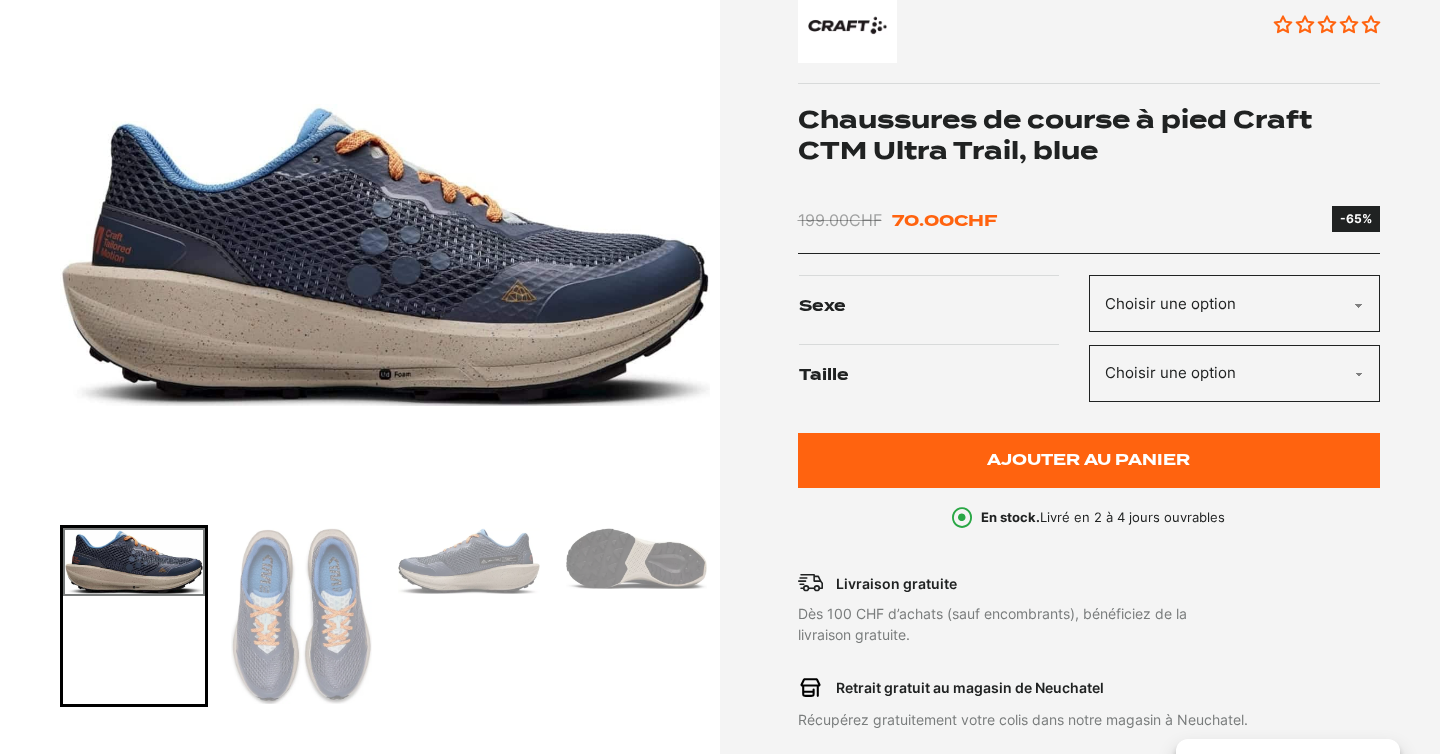 click at bounding box center [302, 616] 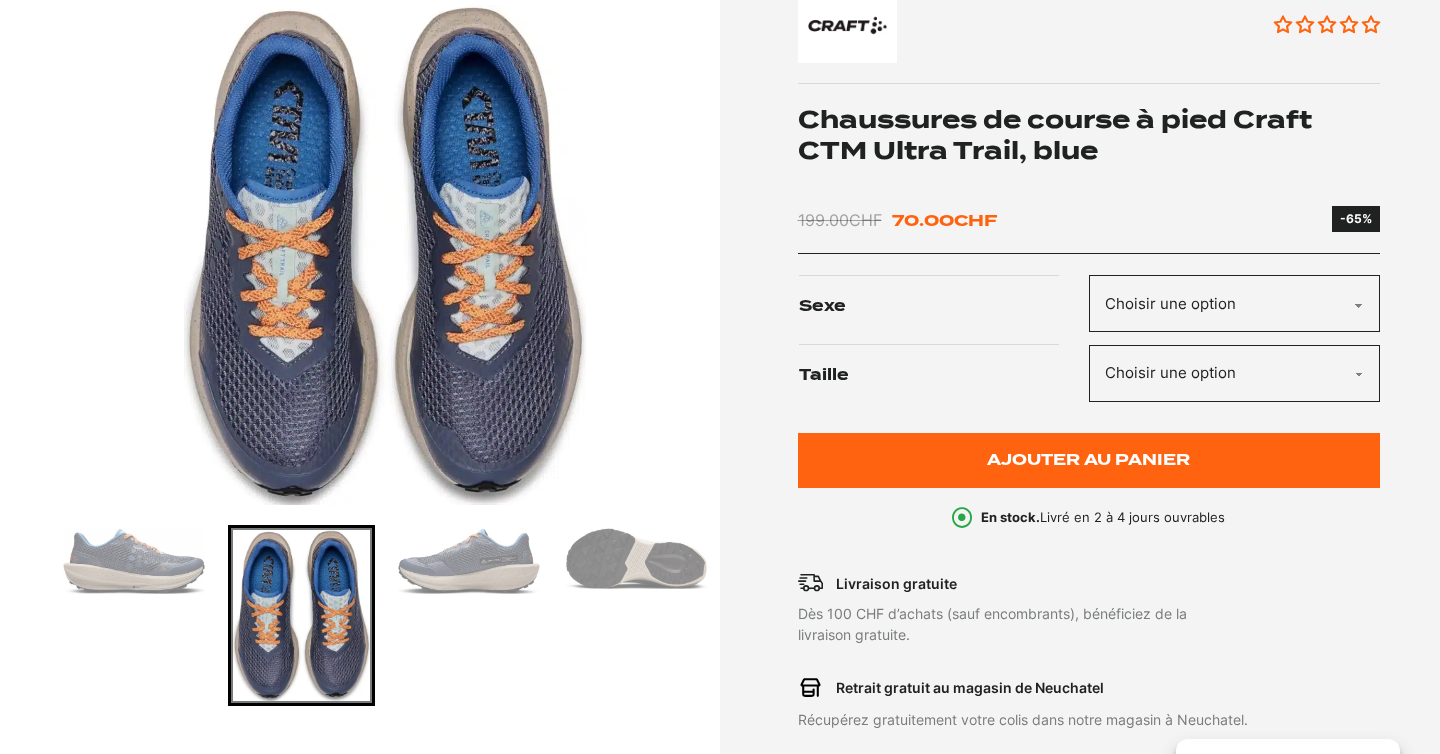 click at bounding box center (469, 561) 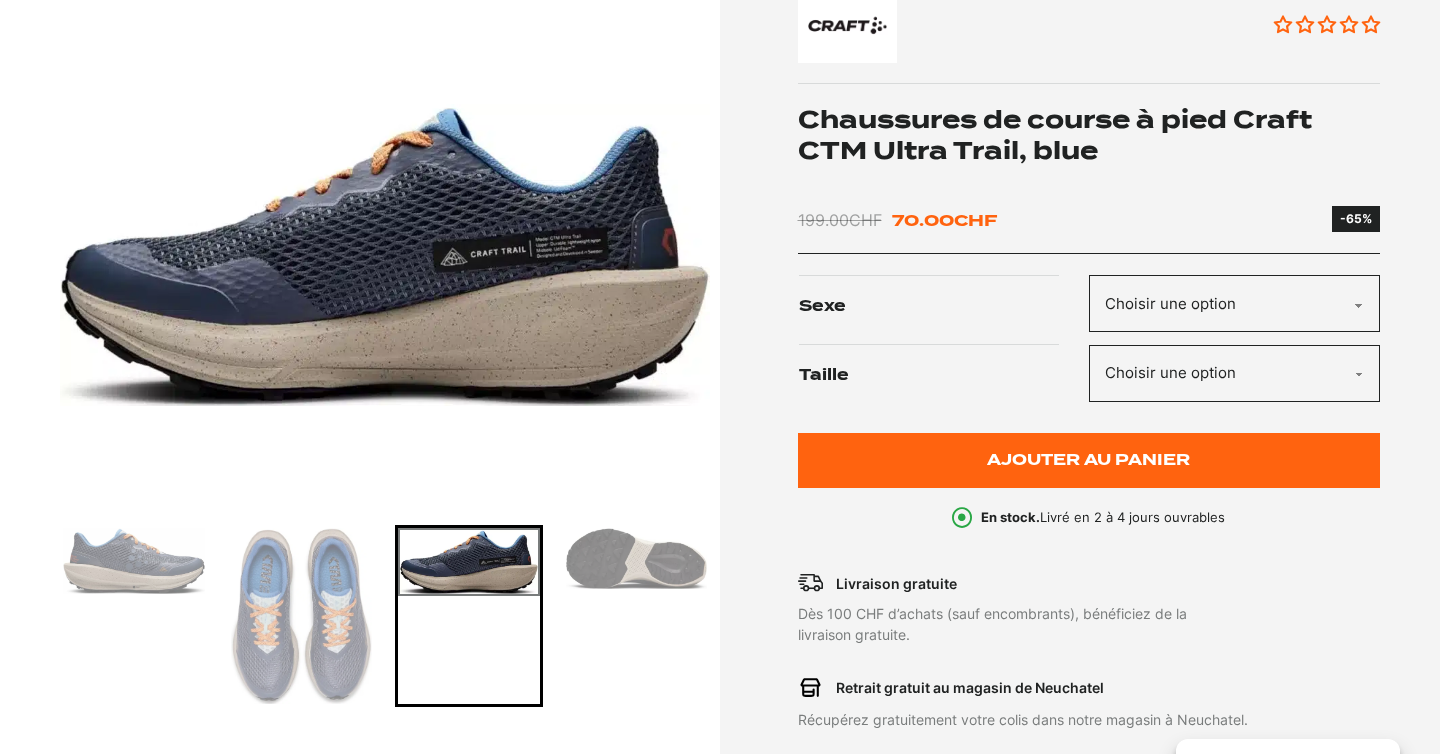 click at bounding box center (637, 558) 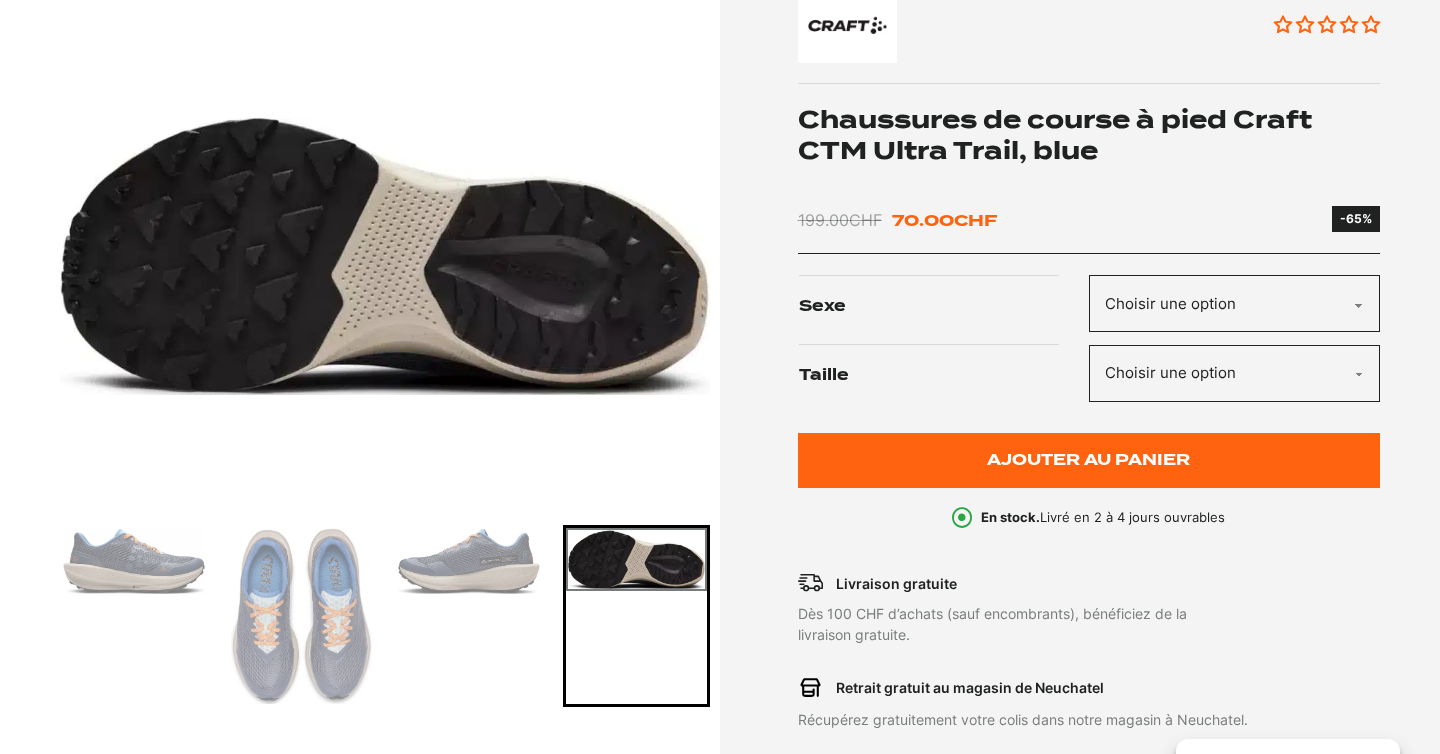 click at bounding box center [469, 561] 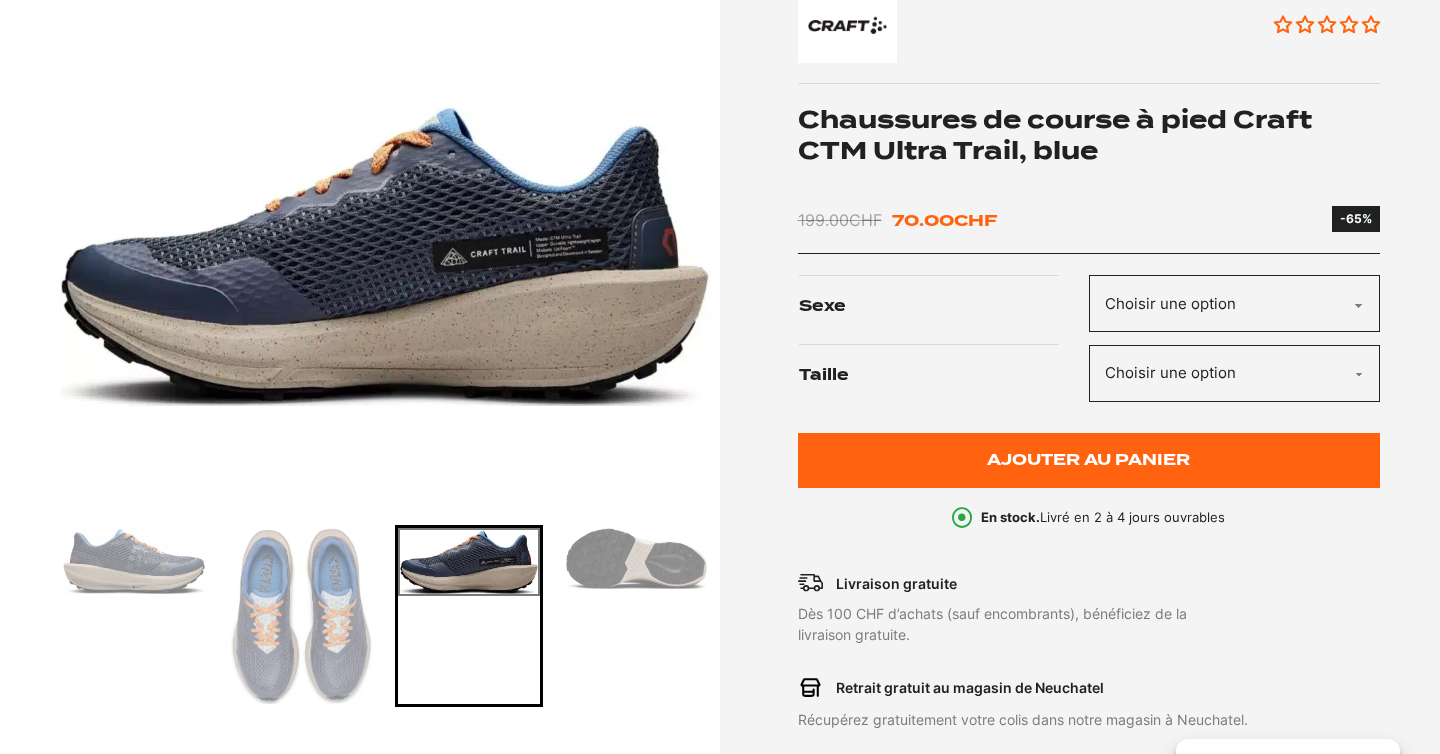 click on "Choisir une option 42" 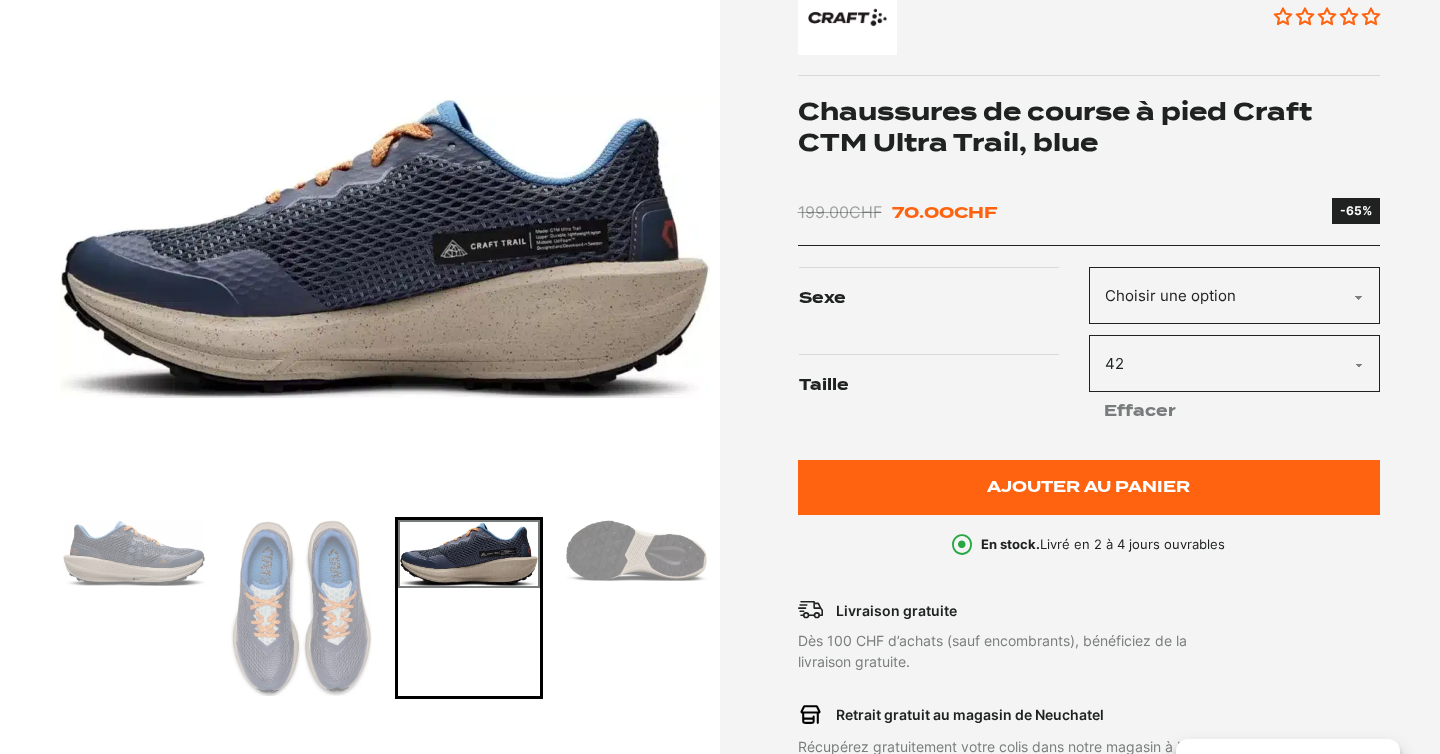 scroll, scrollTop: 316, scrollLeft: 0, axis: vertical 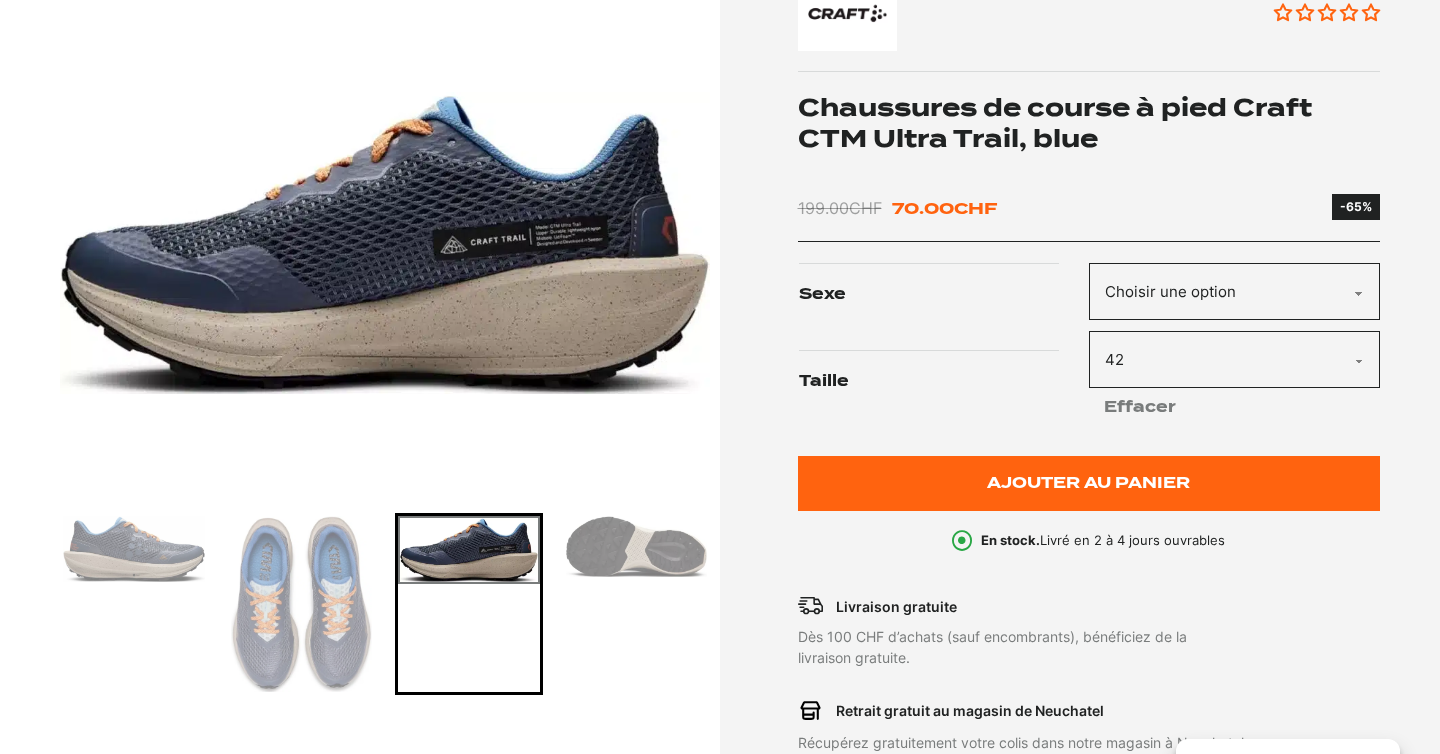 click on "Choisir une option Hommes" 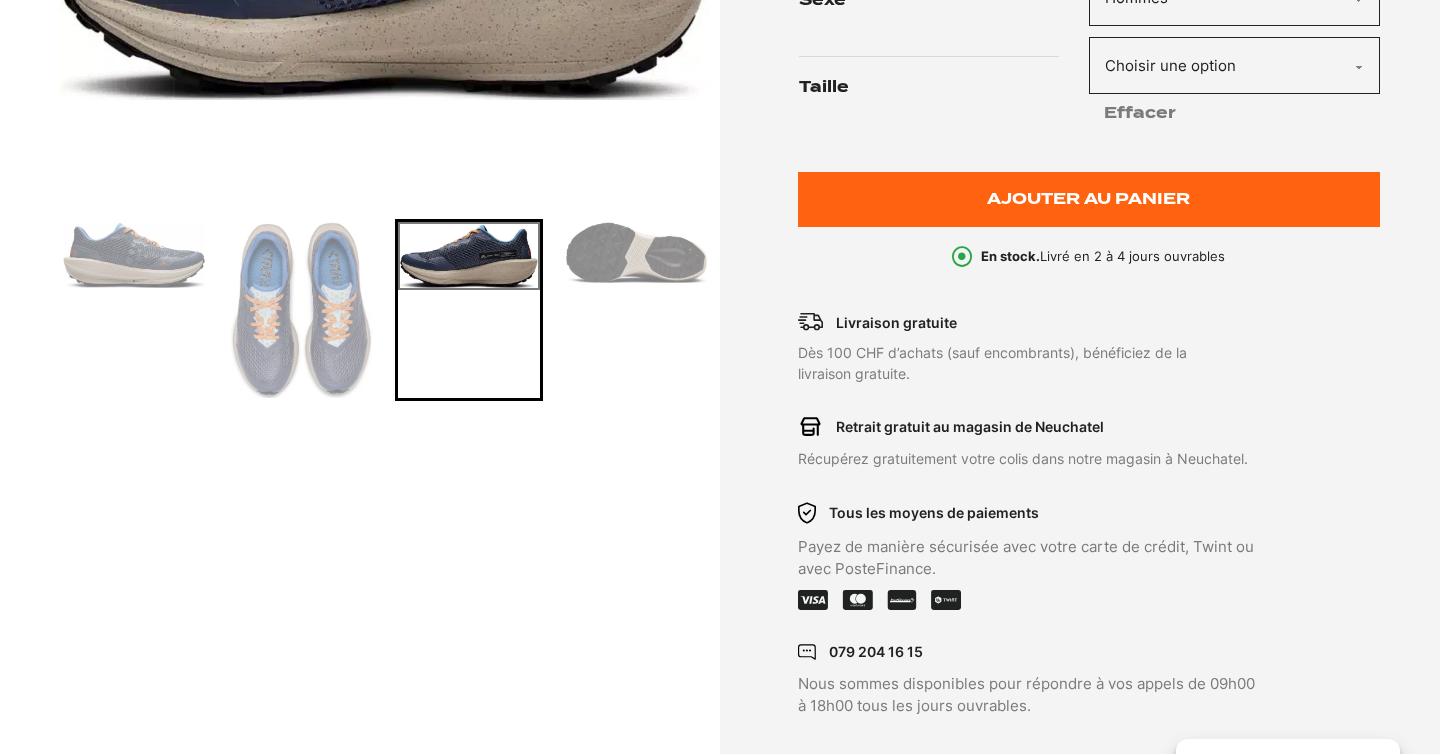 scroll, scrollTop: 624, scrollLeft: 0, axis: vertical 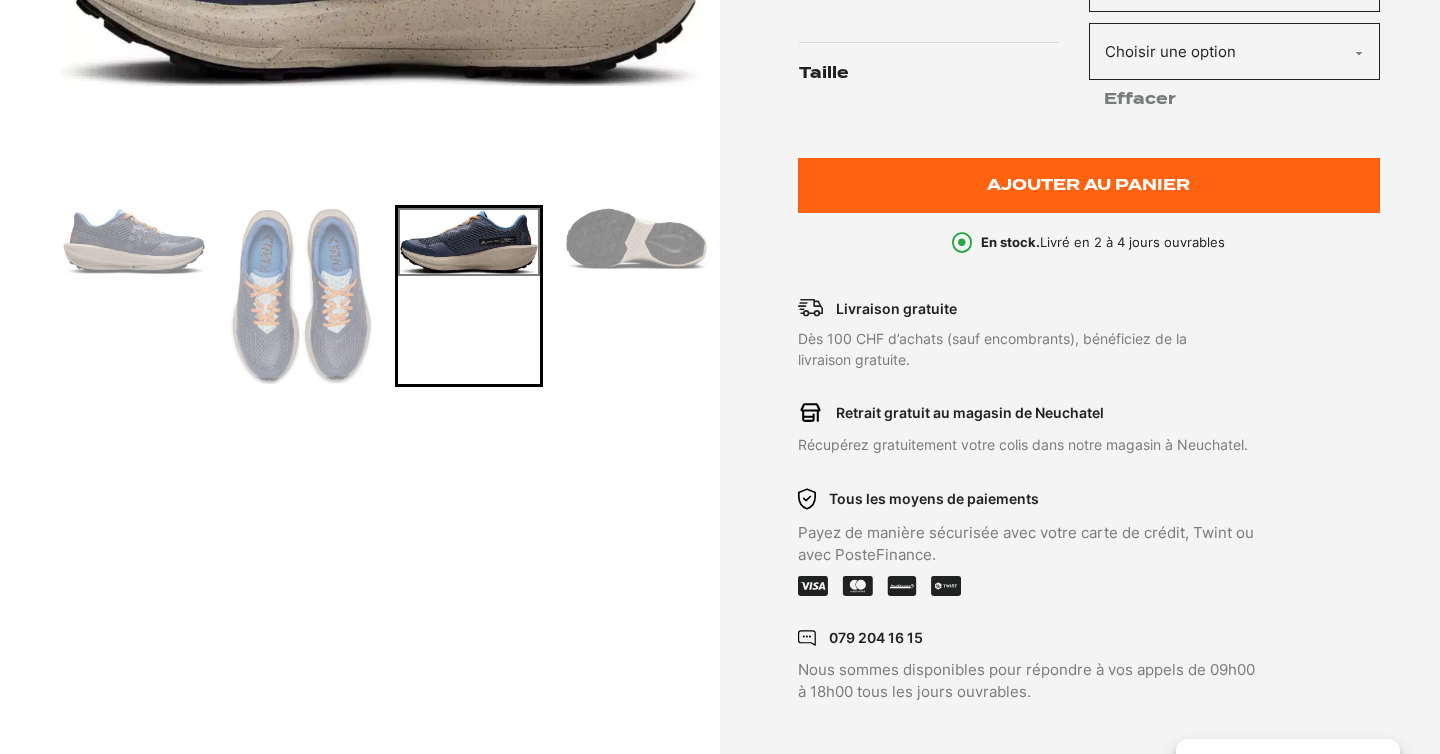 click at bounding box center (637, 238) 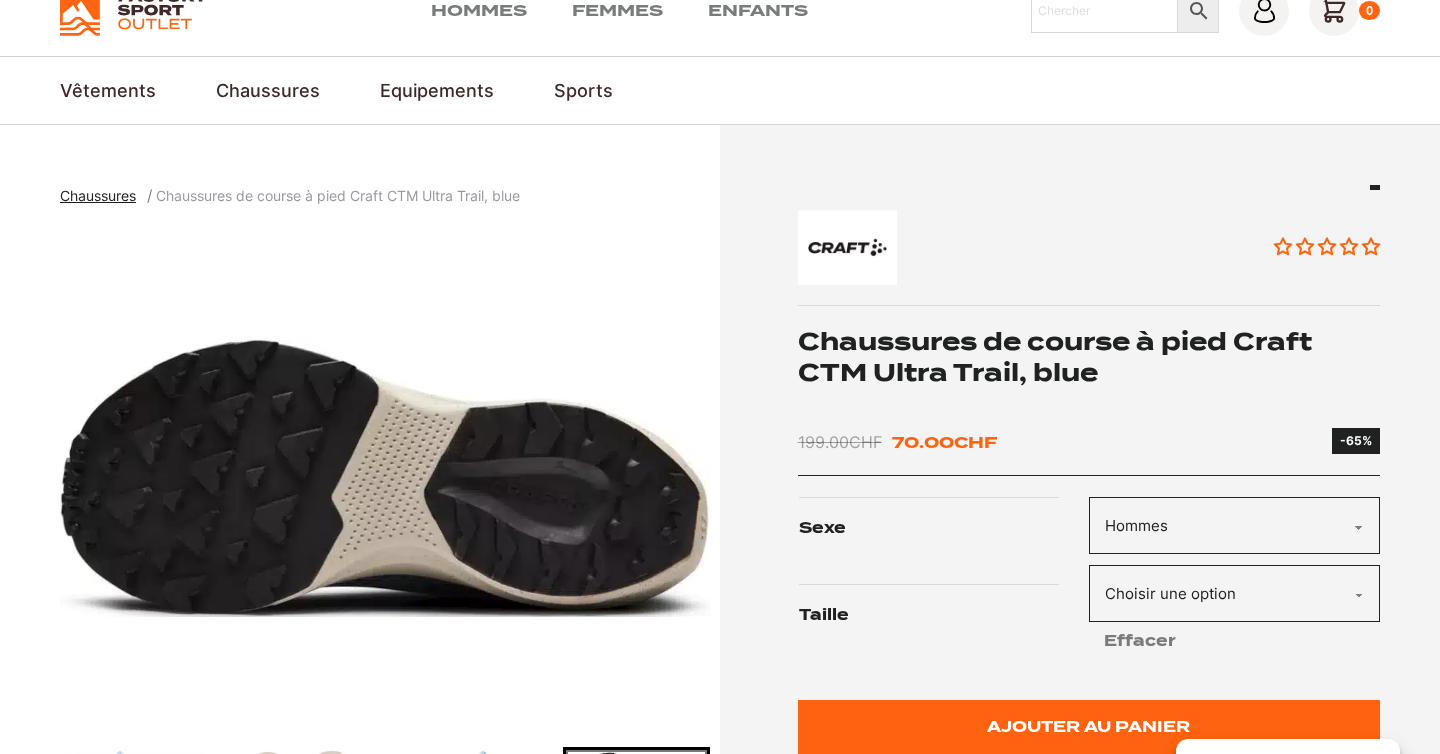 scroll, scrollTop: 0, scrollLeft: 0, axis: both 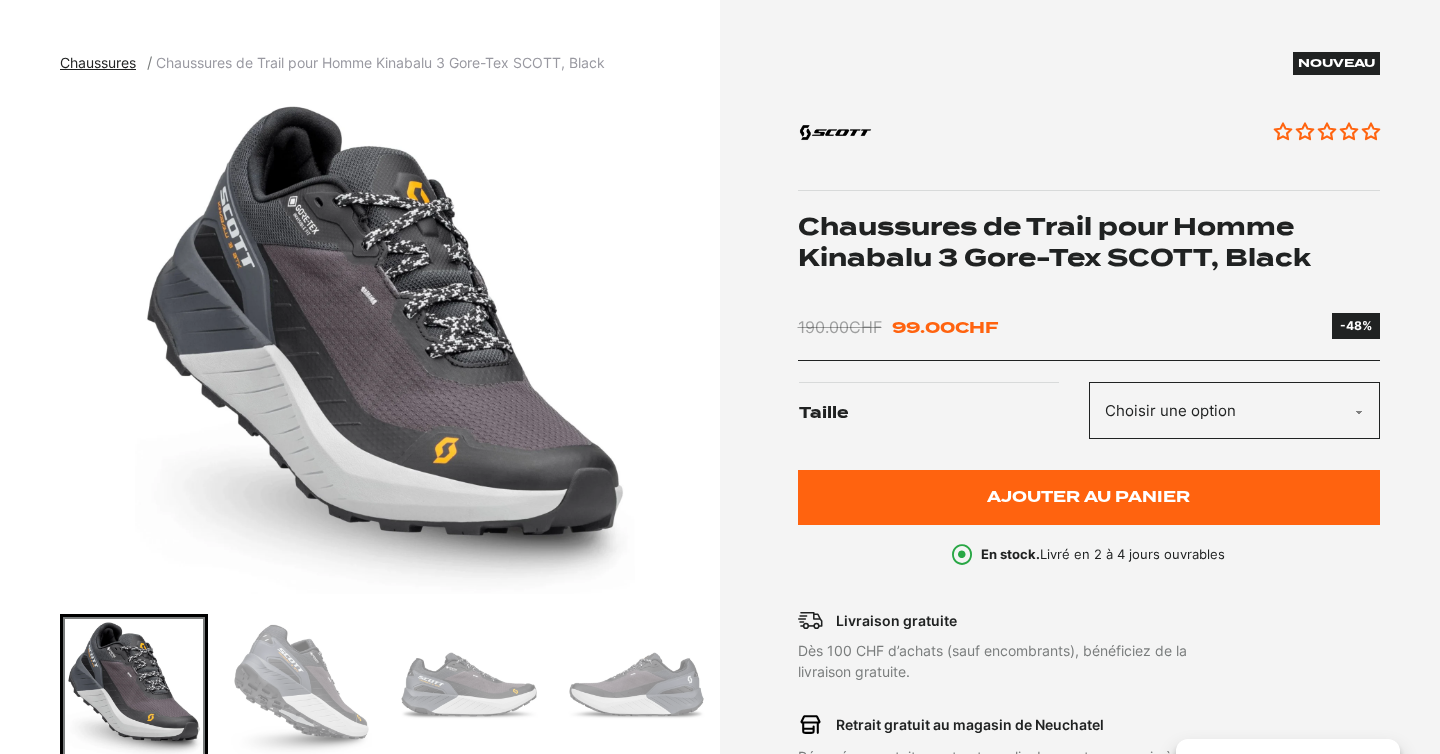 click at bounding box center [302, 688] 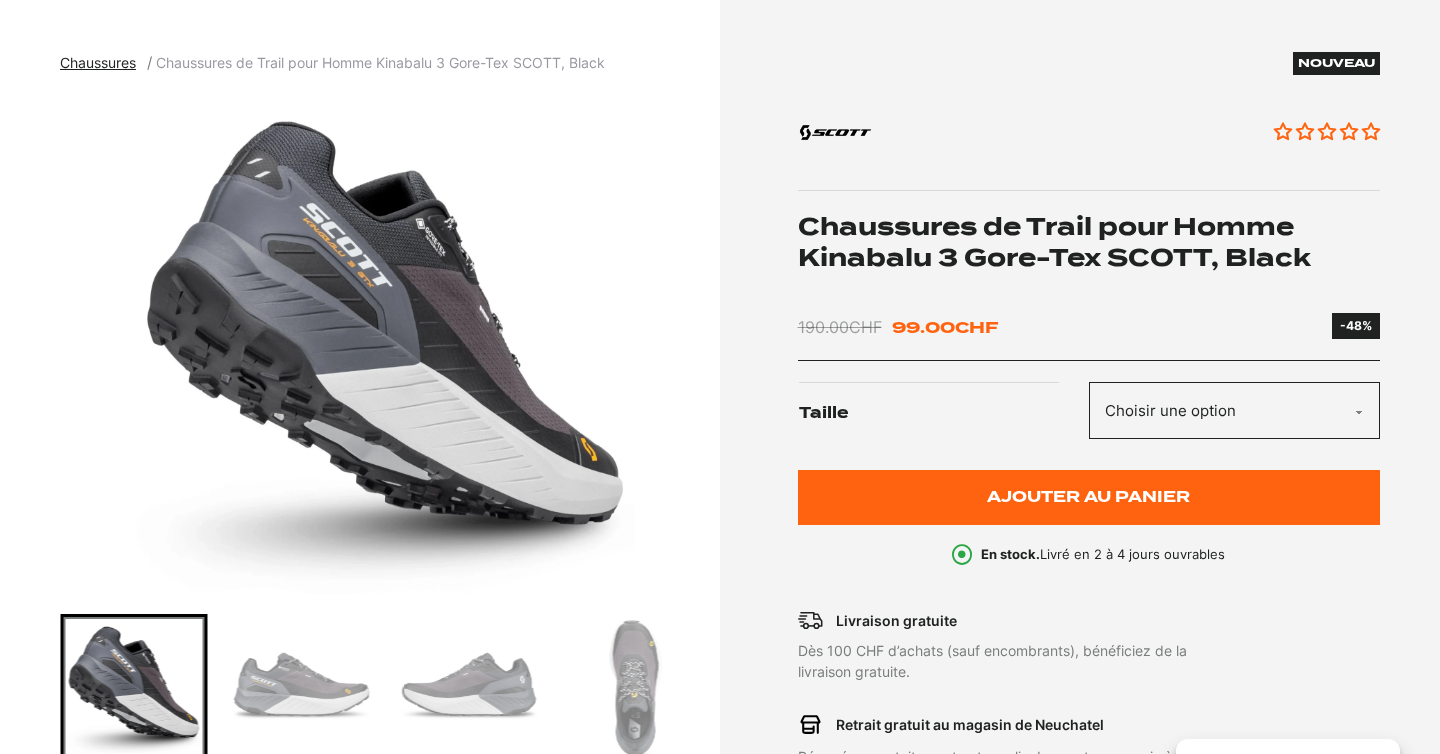 click at bounding box center (302, 688) 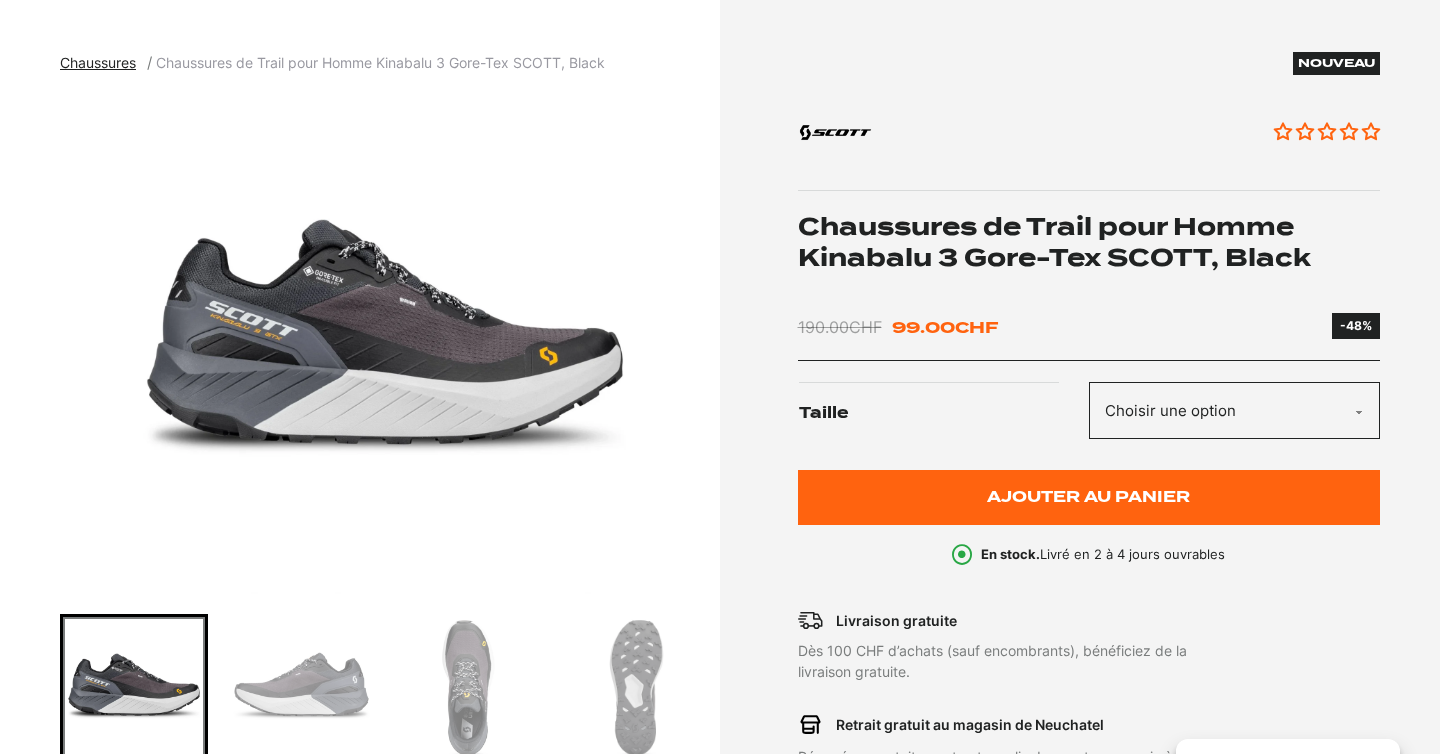 click at bounding box center [302, 688] 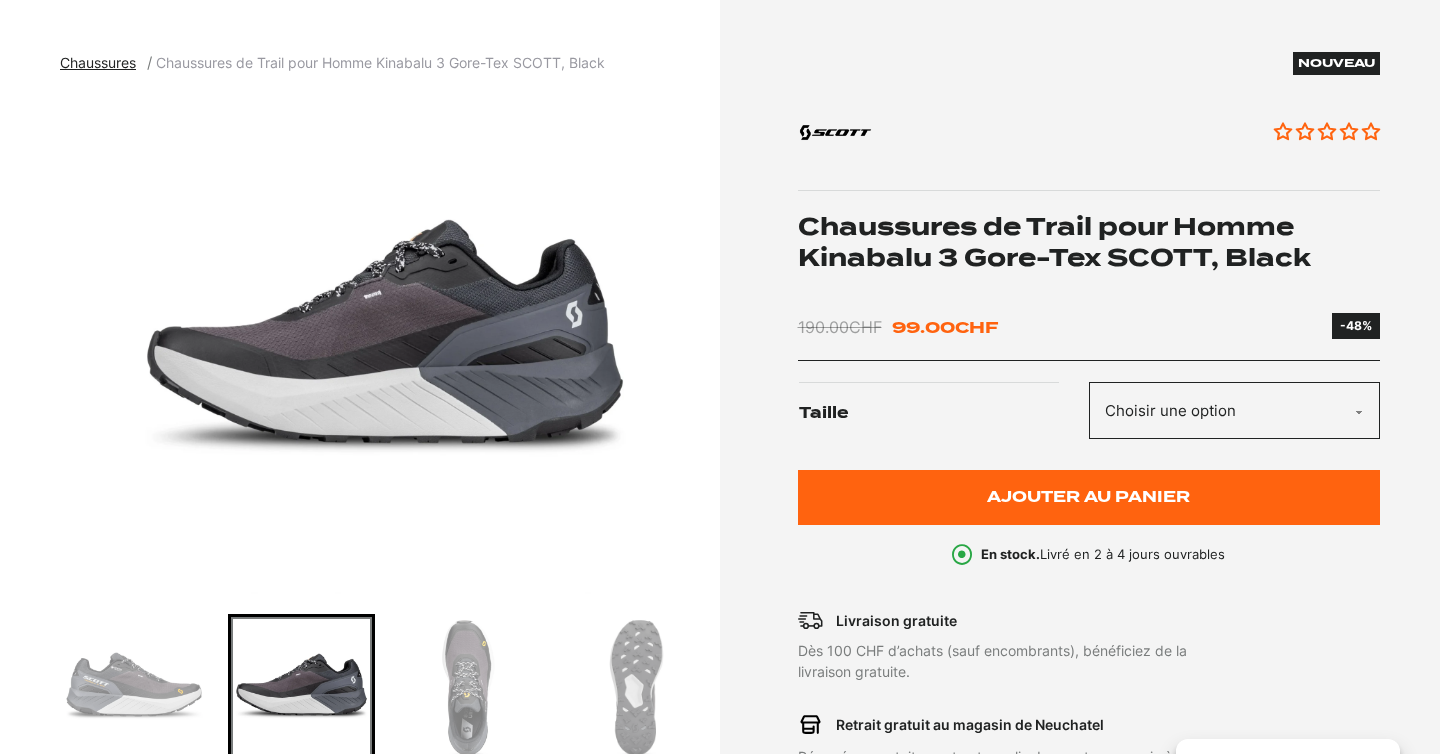 click at bounding box center [469, 688] 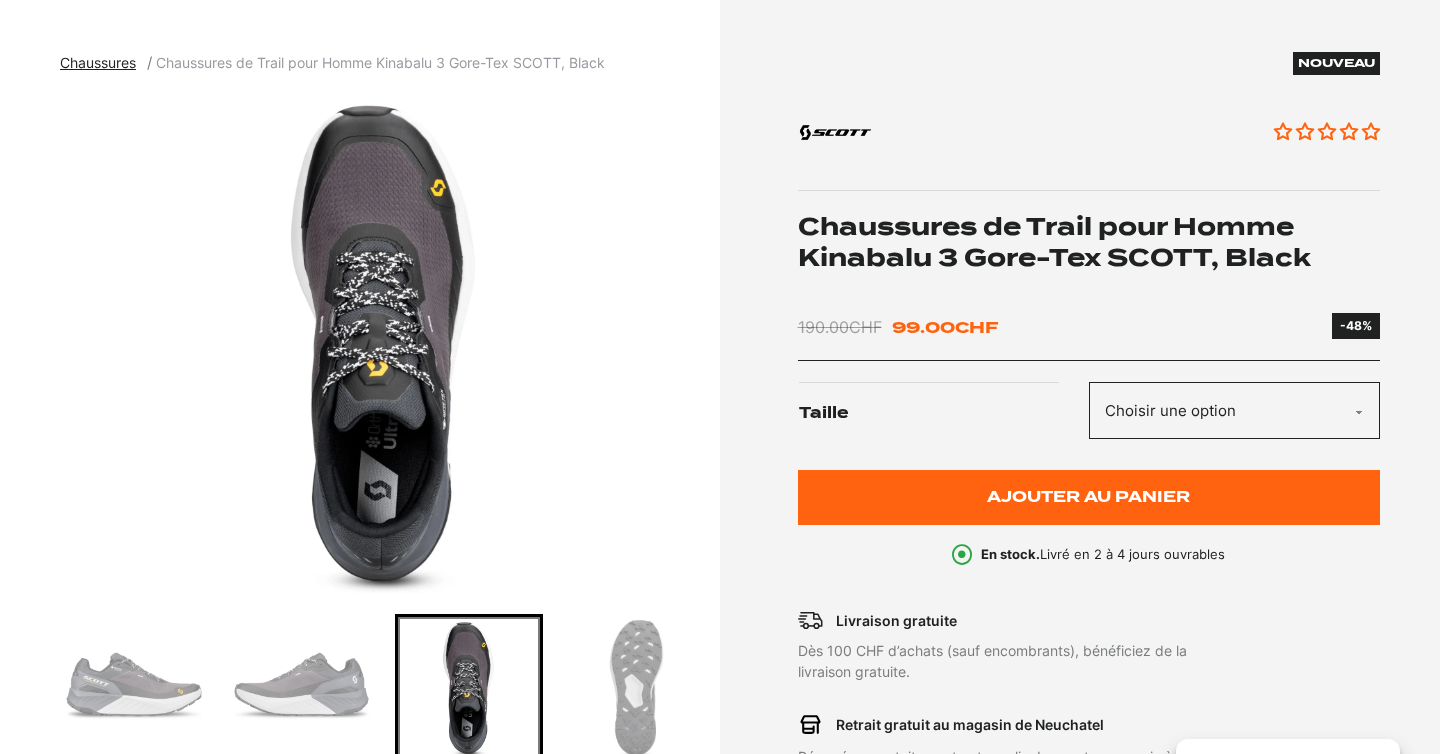 click at bounding box center [637, 688] 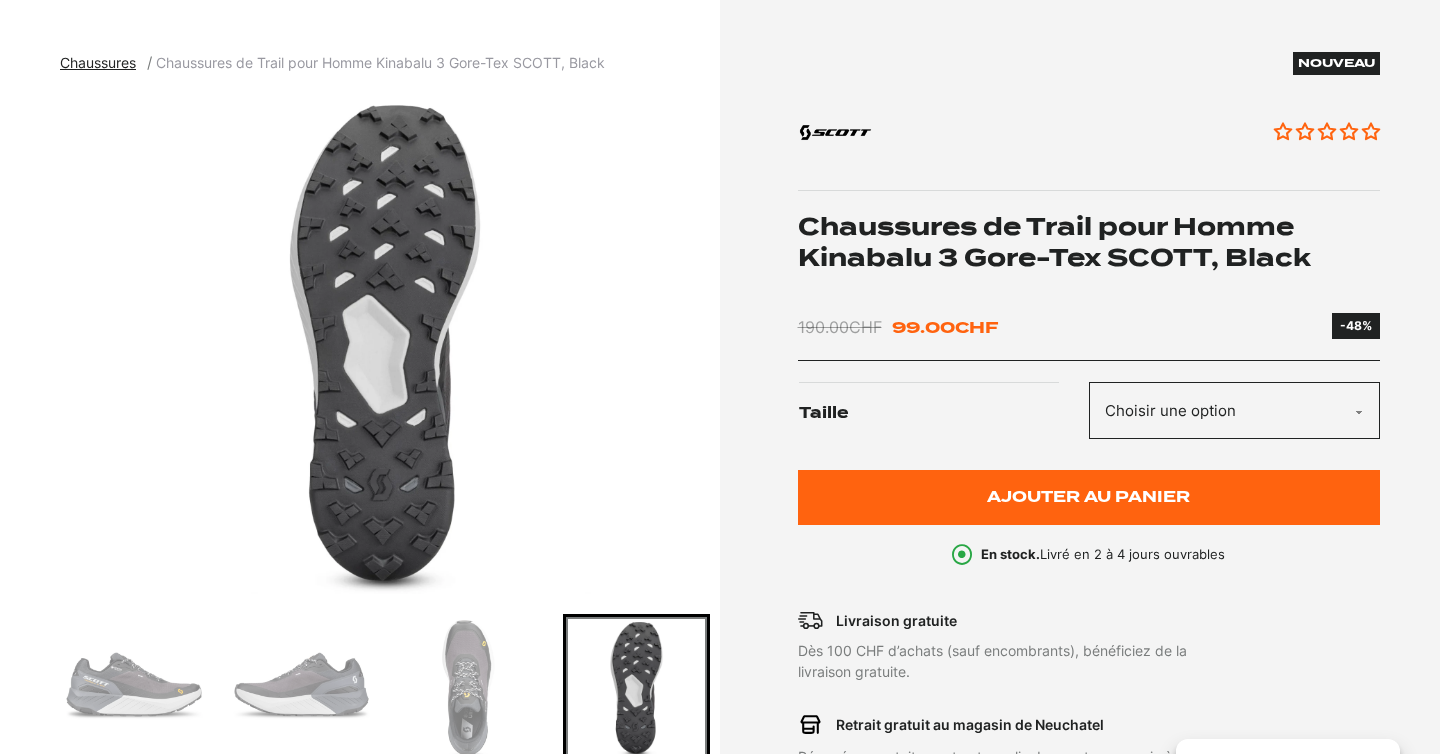 click on "Choisir une option 42.5" 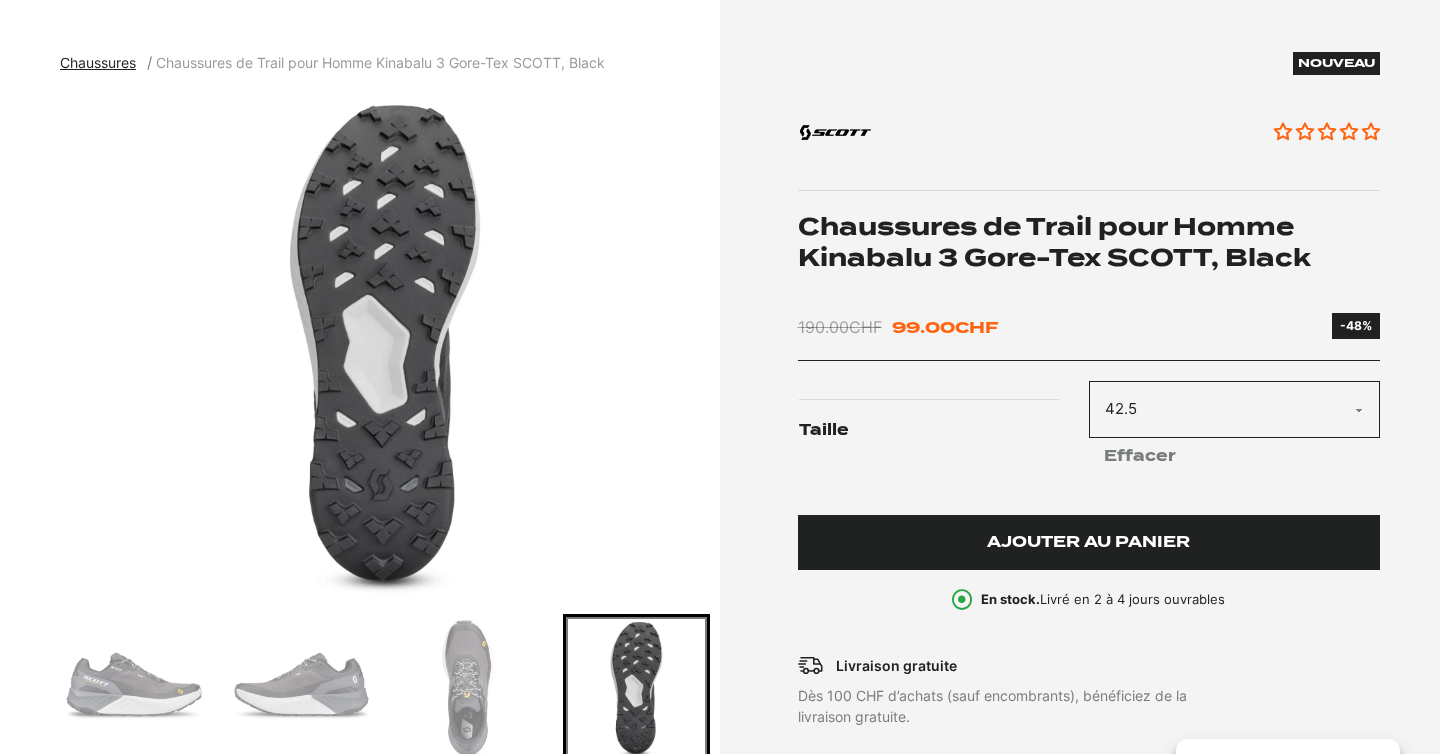 click on "Ajouter au panier" 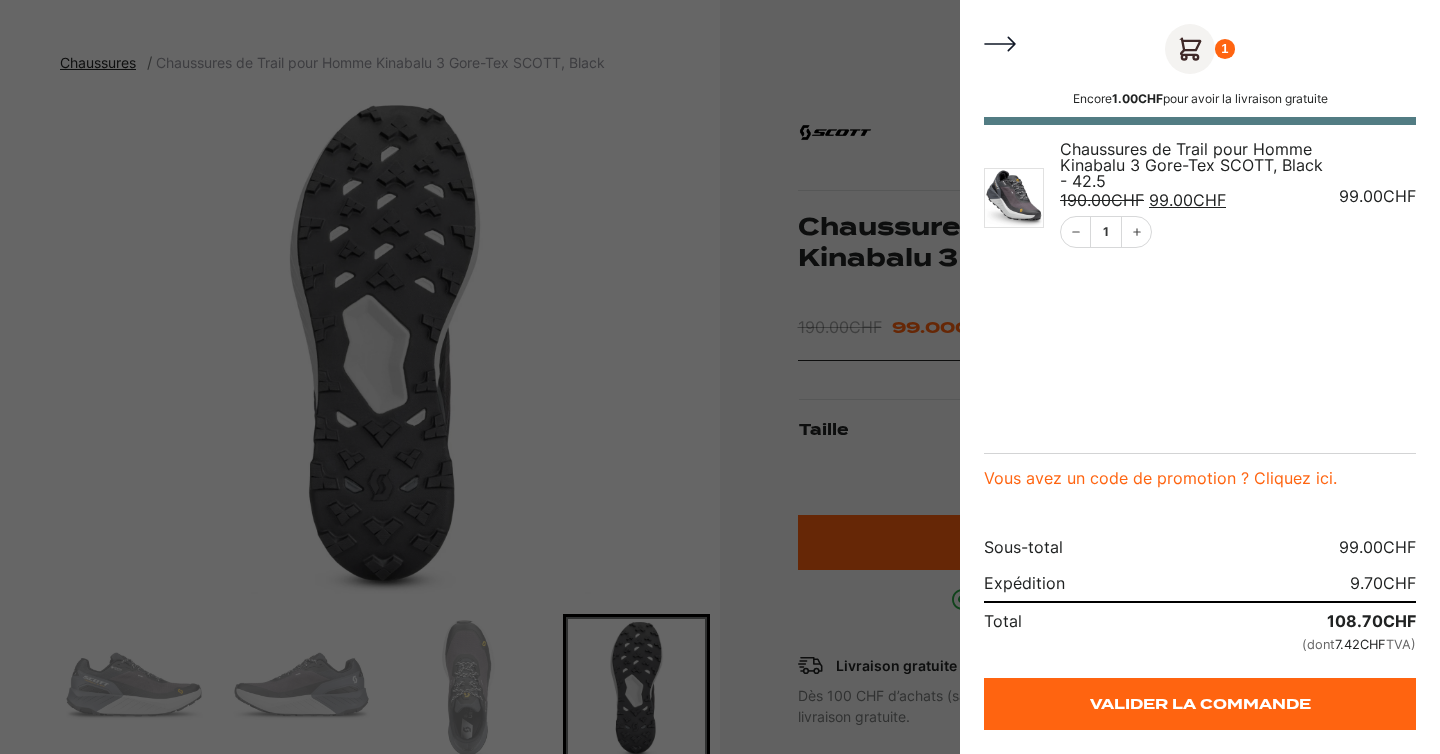click at bounding box center [720, 377] 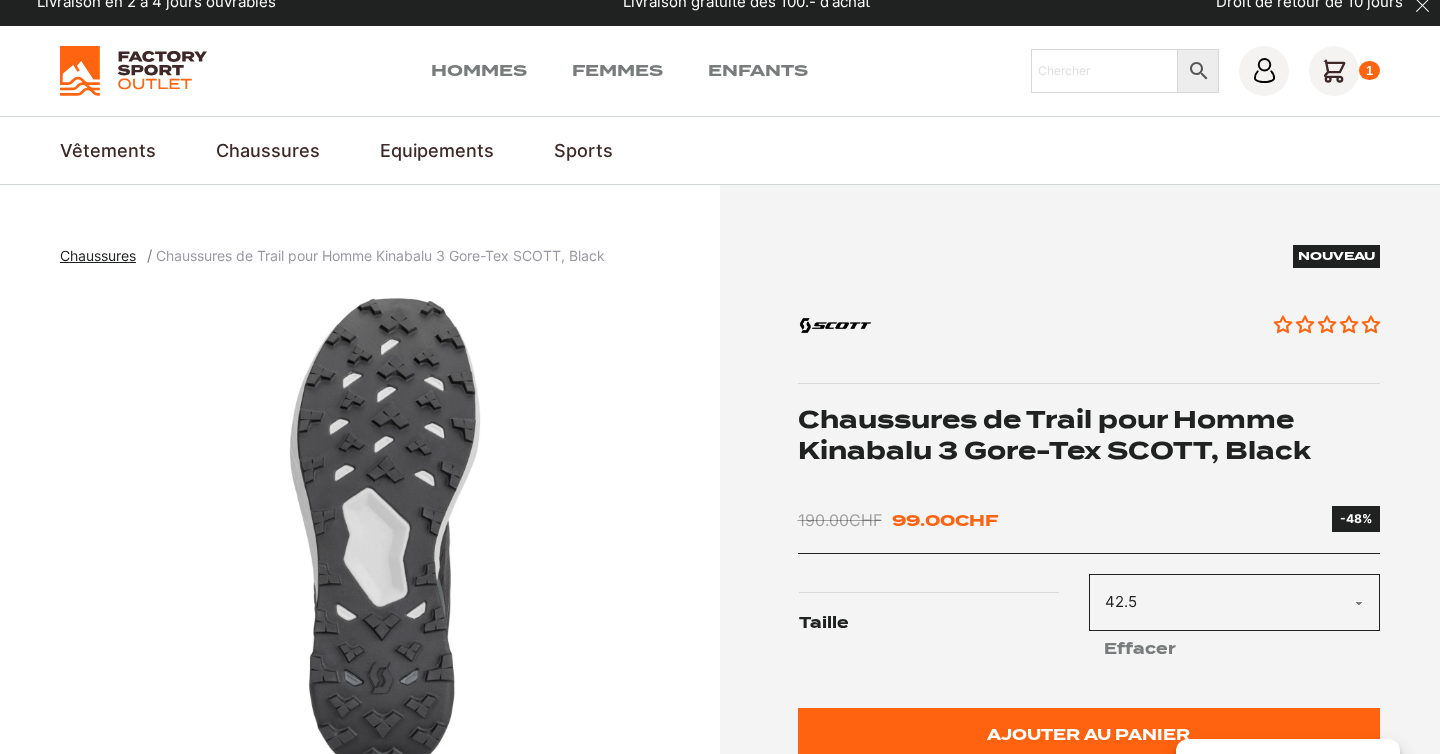 scroll, scrollTop: 0, scrollLeft: 0, axis: both 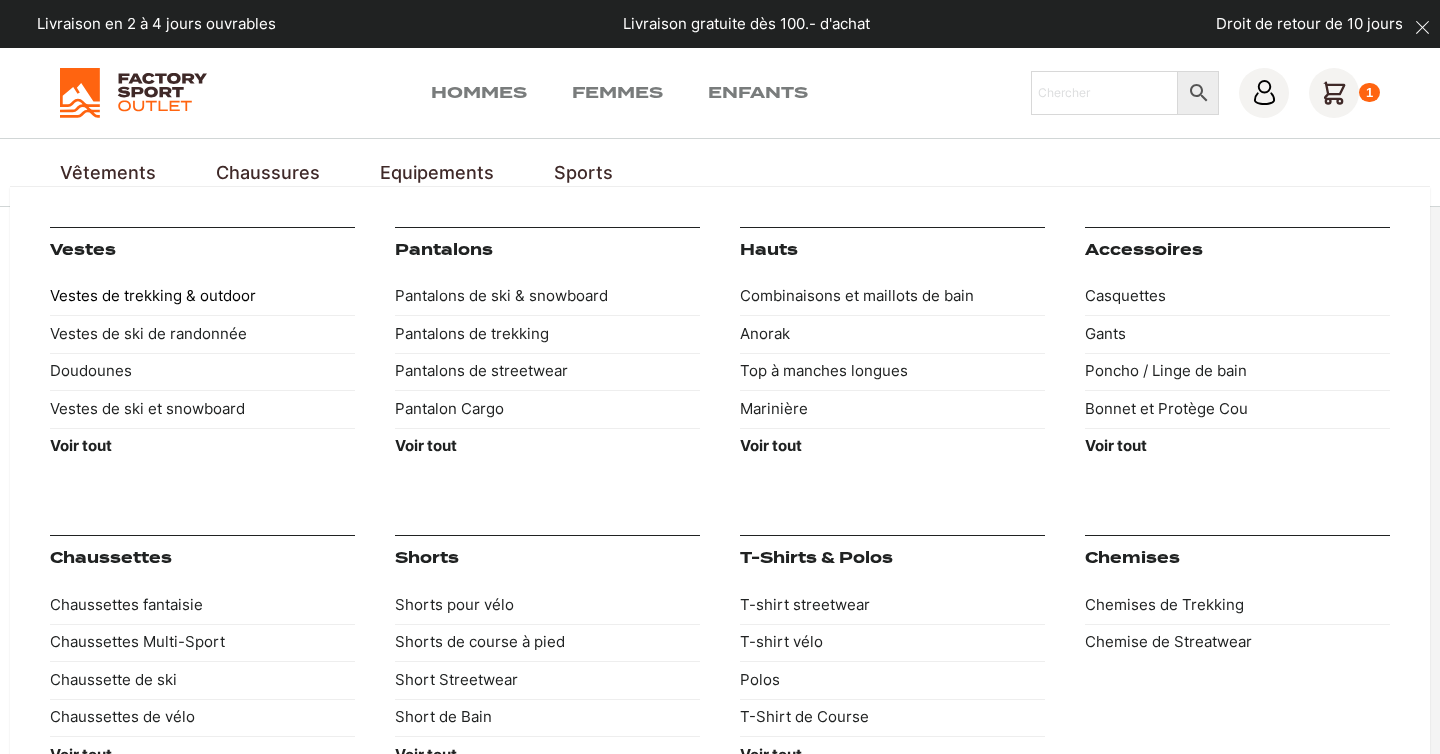 click on "Vestes de trekking & outdoor" at bounding box center [202, 297] 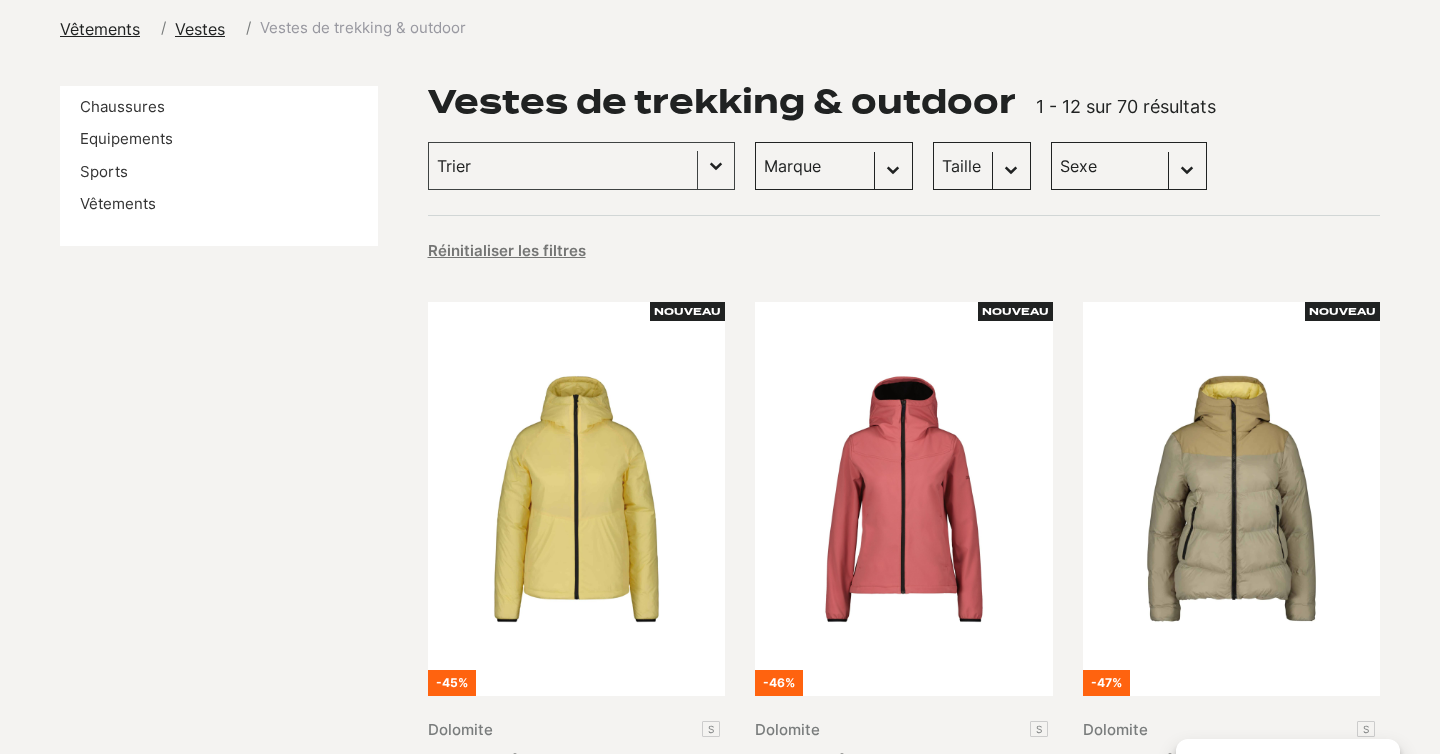 scroll, scrollTop: 53, scrollLeft: 0, axis: vertical 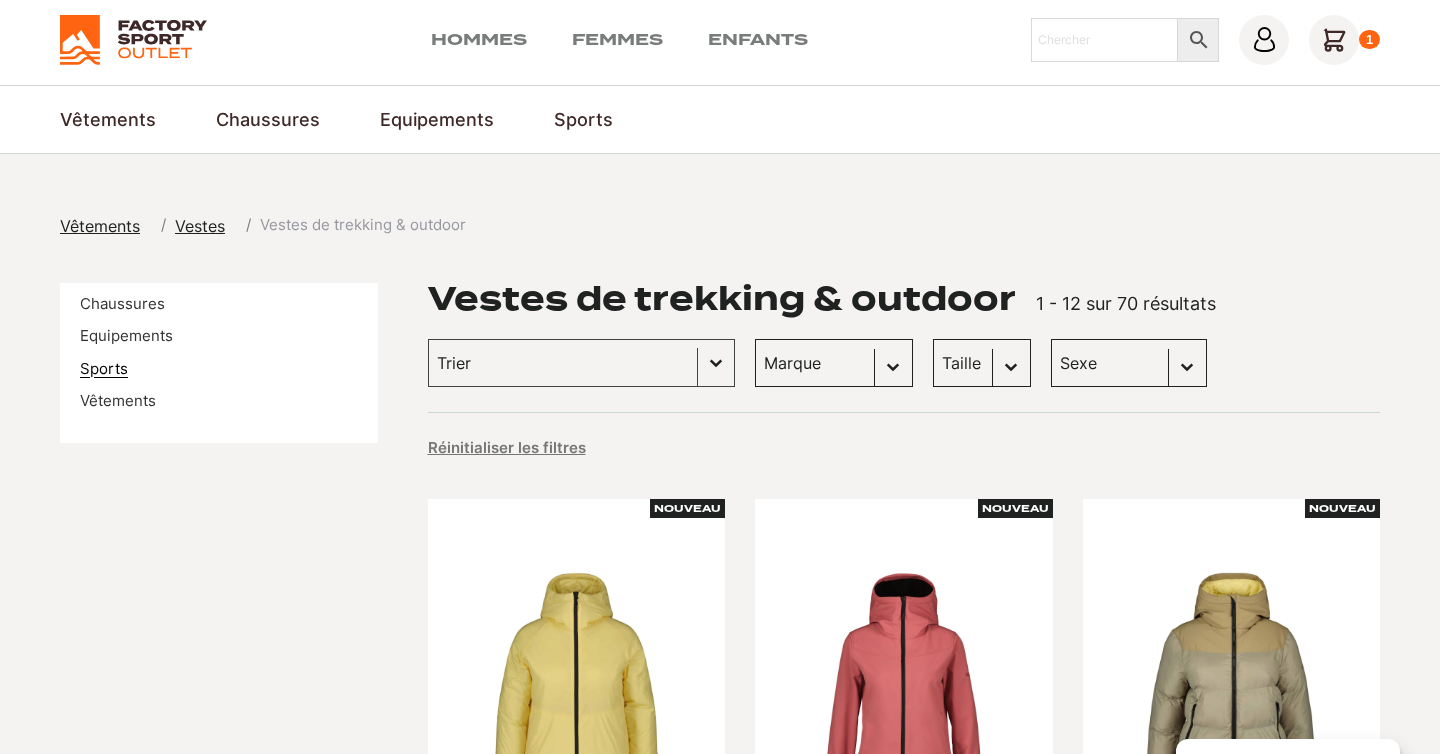 click on "Sports" at bounding box center [104, 368] 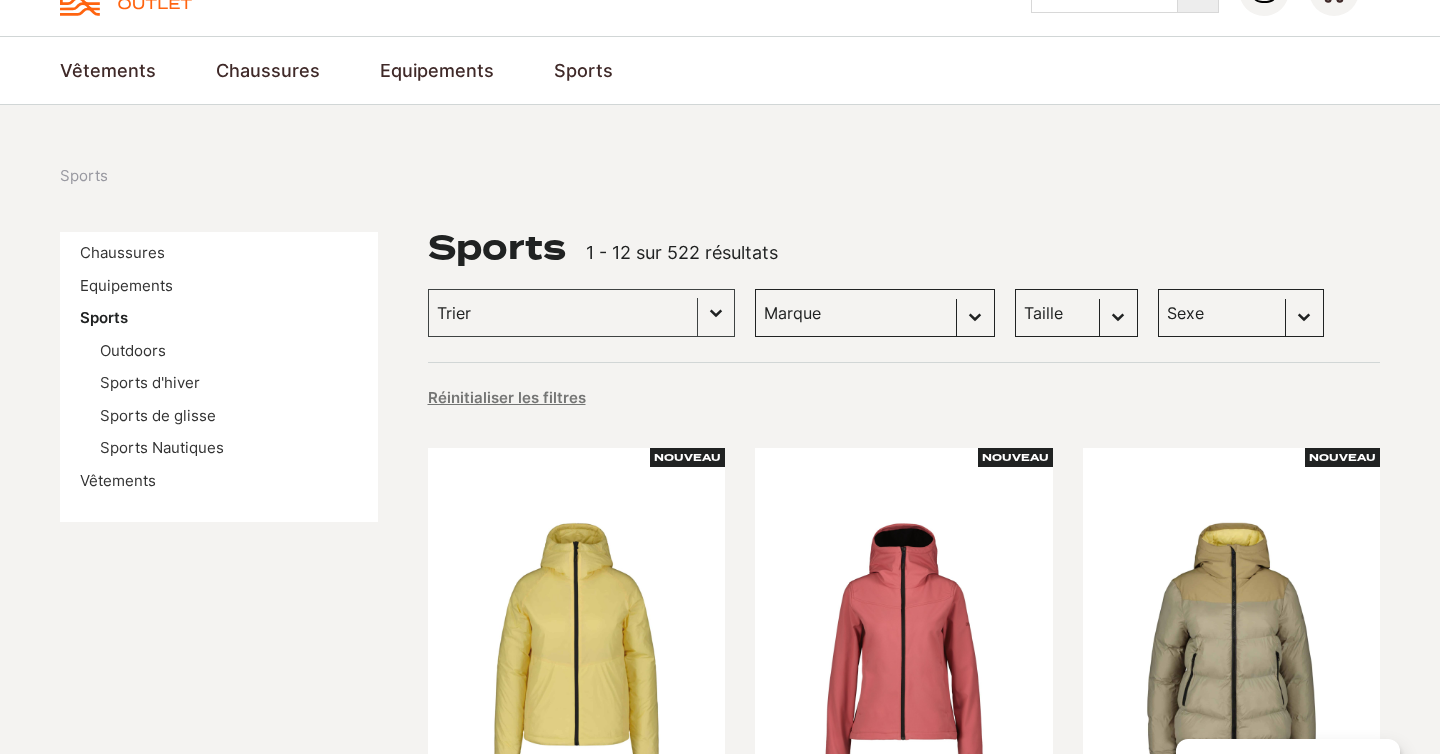 scroll, scrollTop: 0, scrollLeft: 0, axis: both 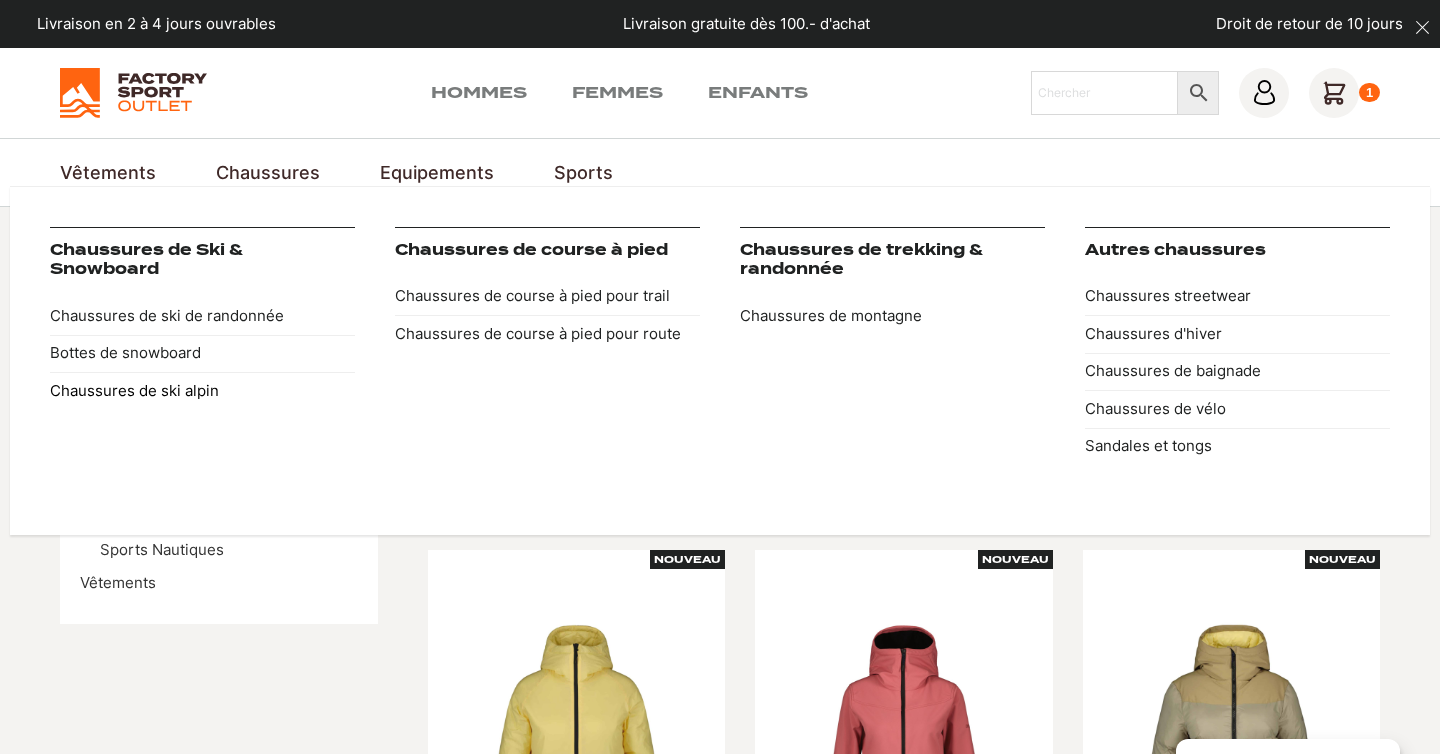 click on "Chaussures de ski alpin" at bounding box center (202, 391) 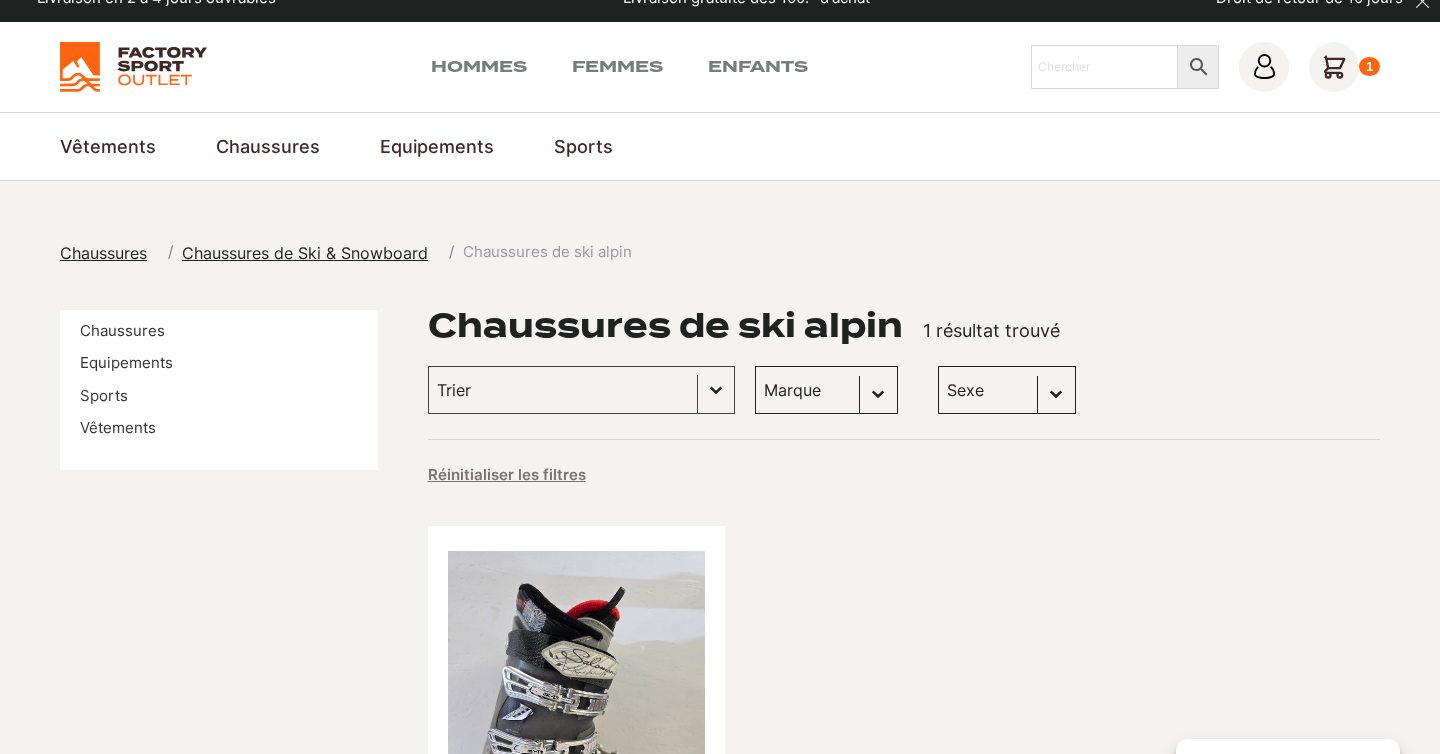 scroll, scrollTop: 0, scrollLeft: 0, axis: both 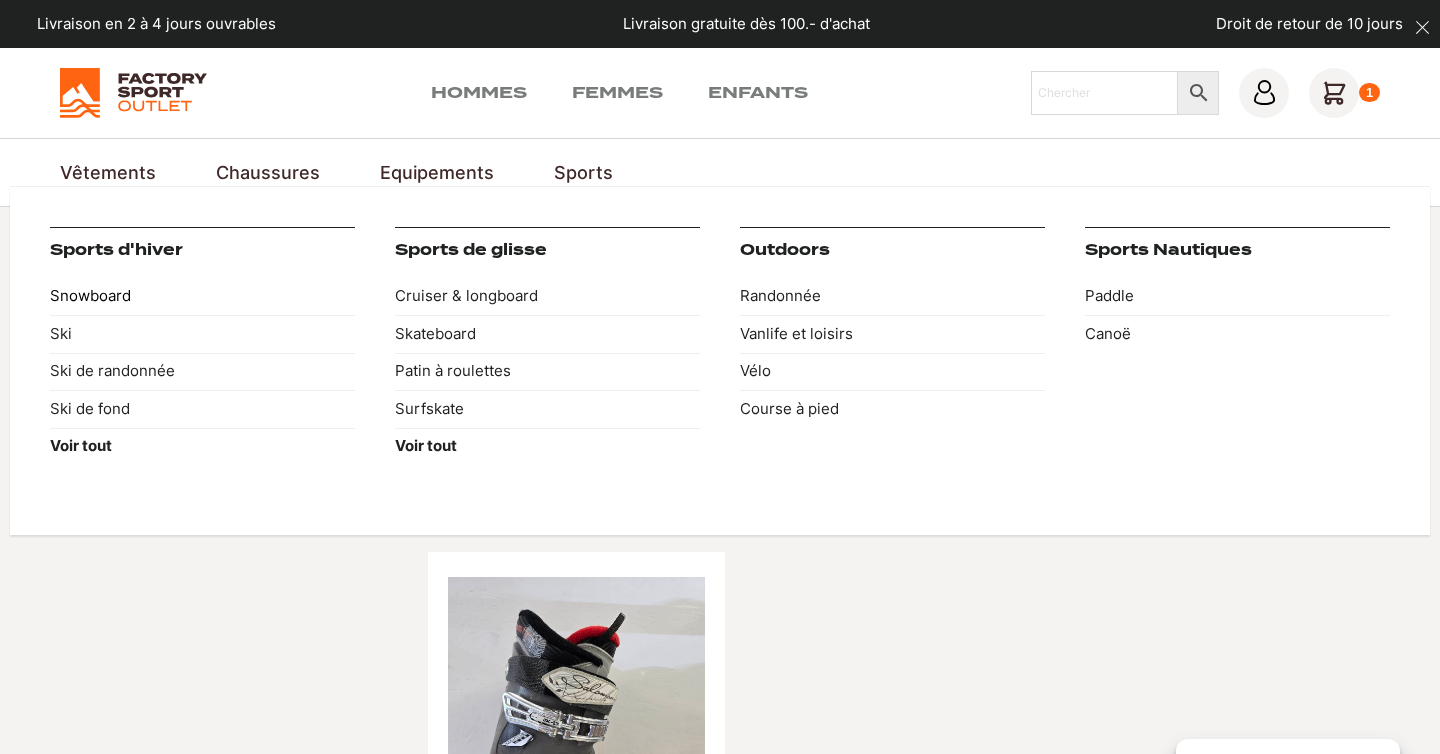 click on "Snowboard" at bounding box center [202, 297] 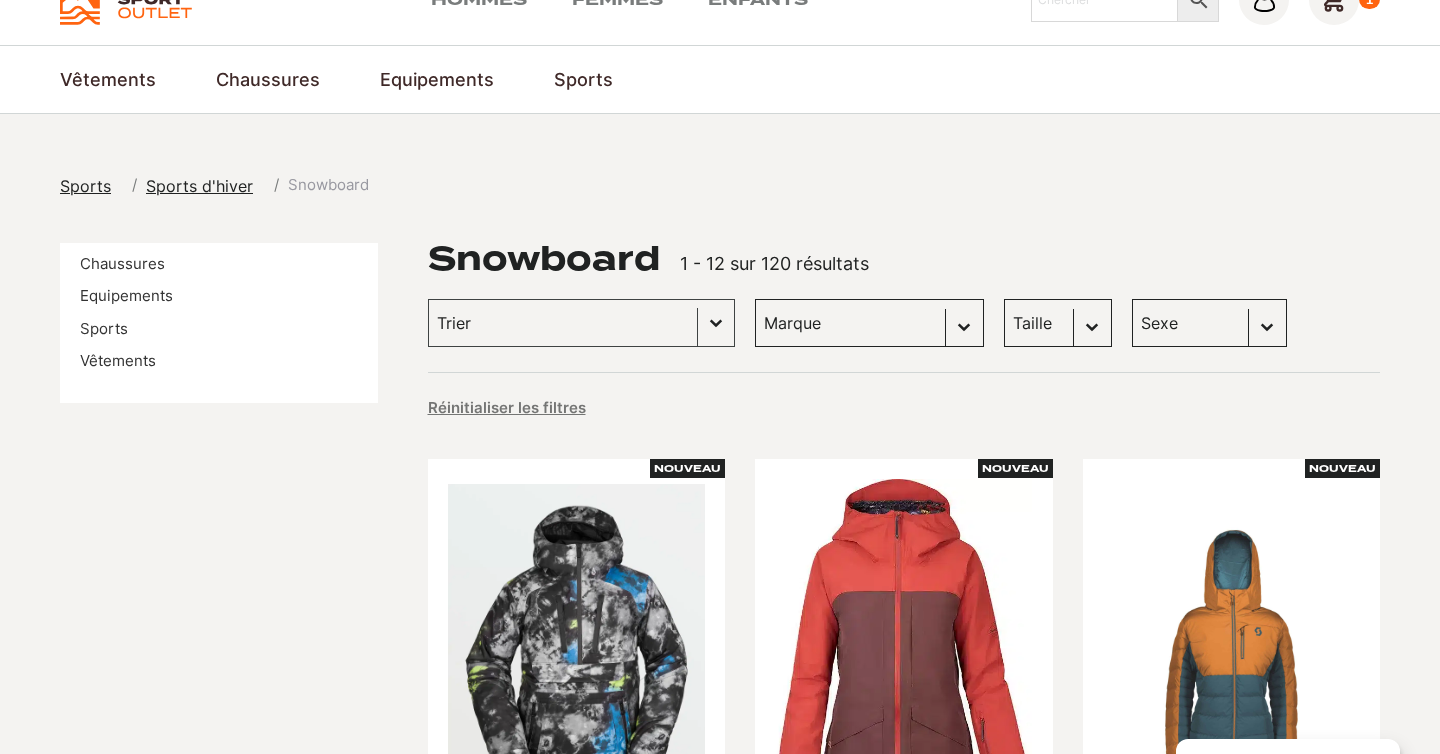 scroll, scrollTop: 0, scrollLeft: 0, axis: both 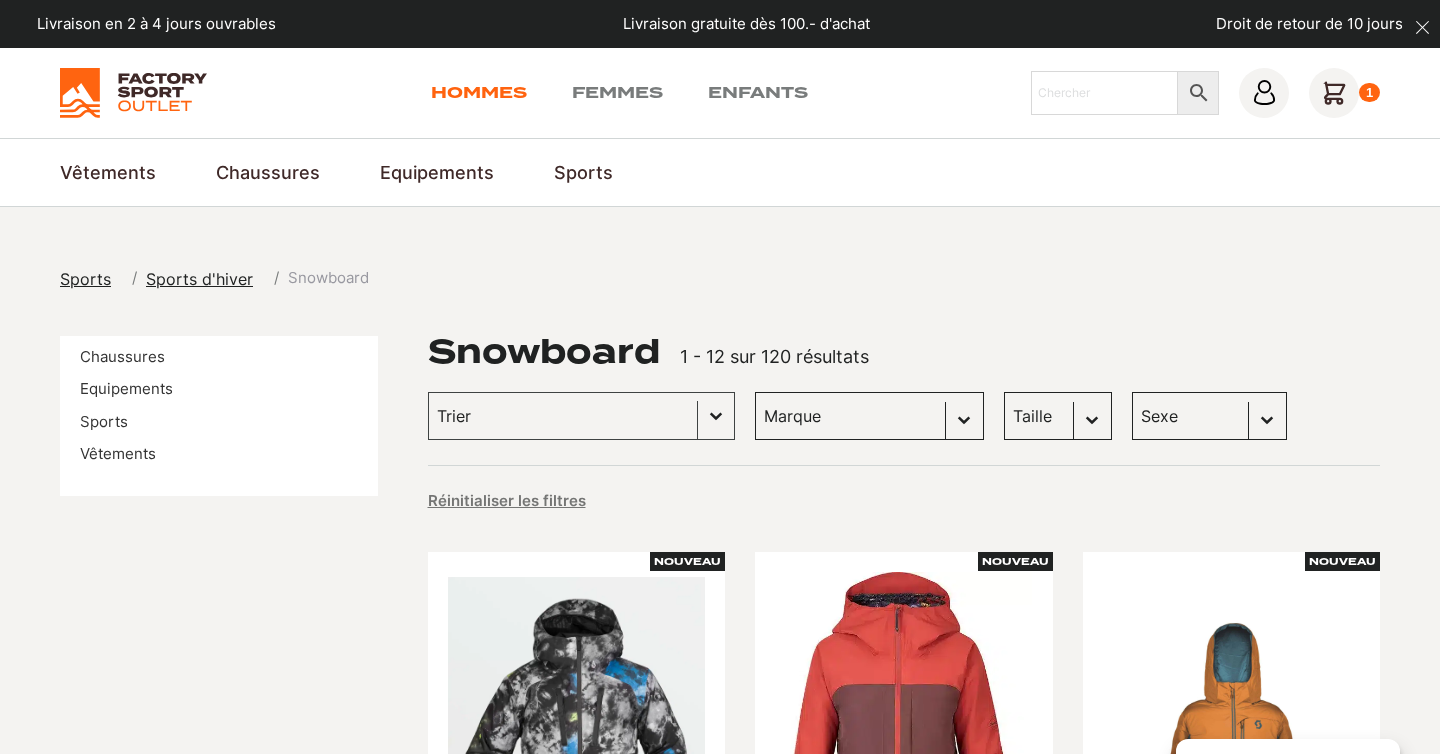 click on "Hommes" at bounding box center (479, 93) 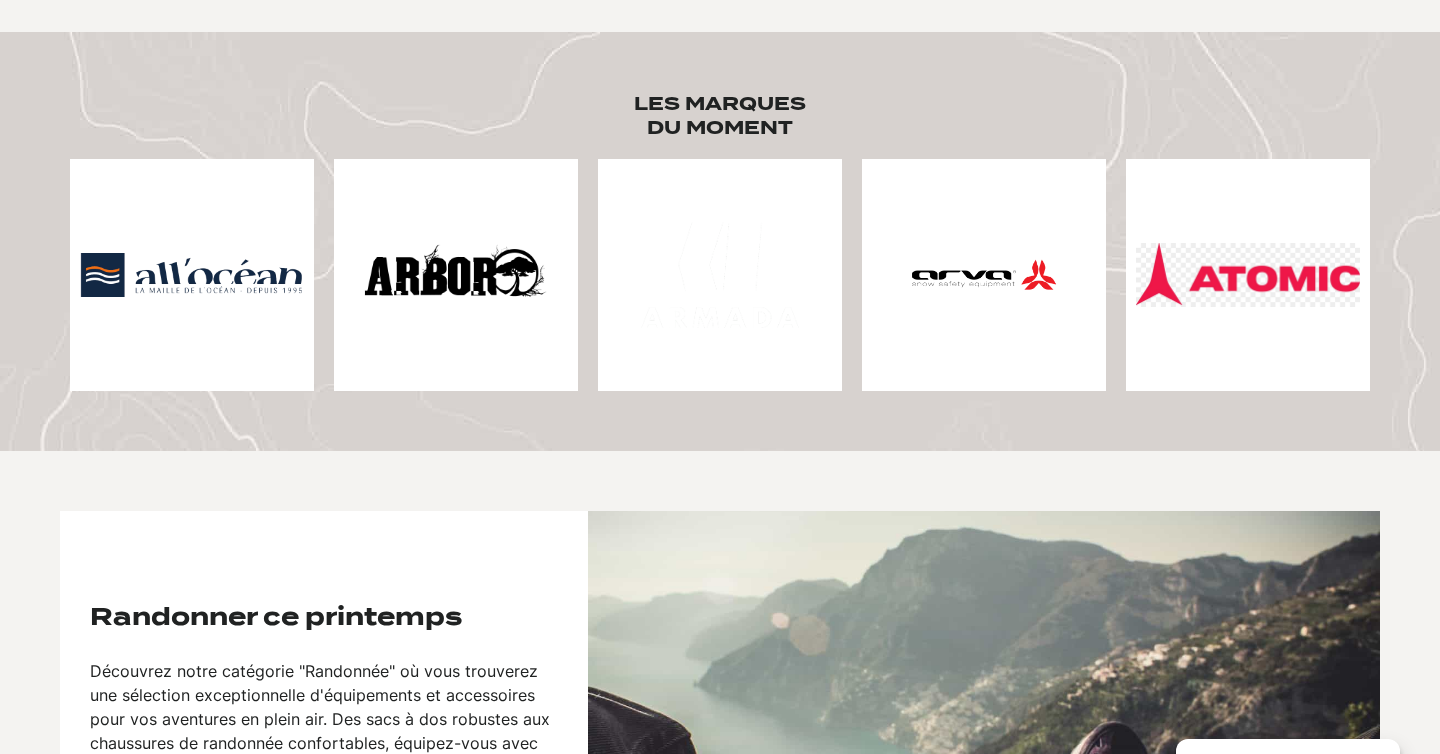scroll, scrollTop: 1550, scrollLeft: 0, axis: vertical 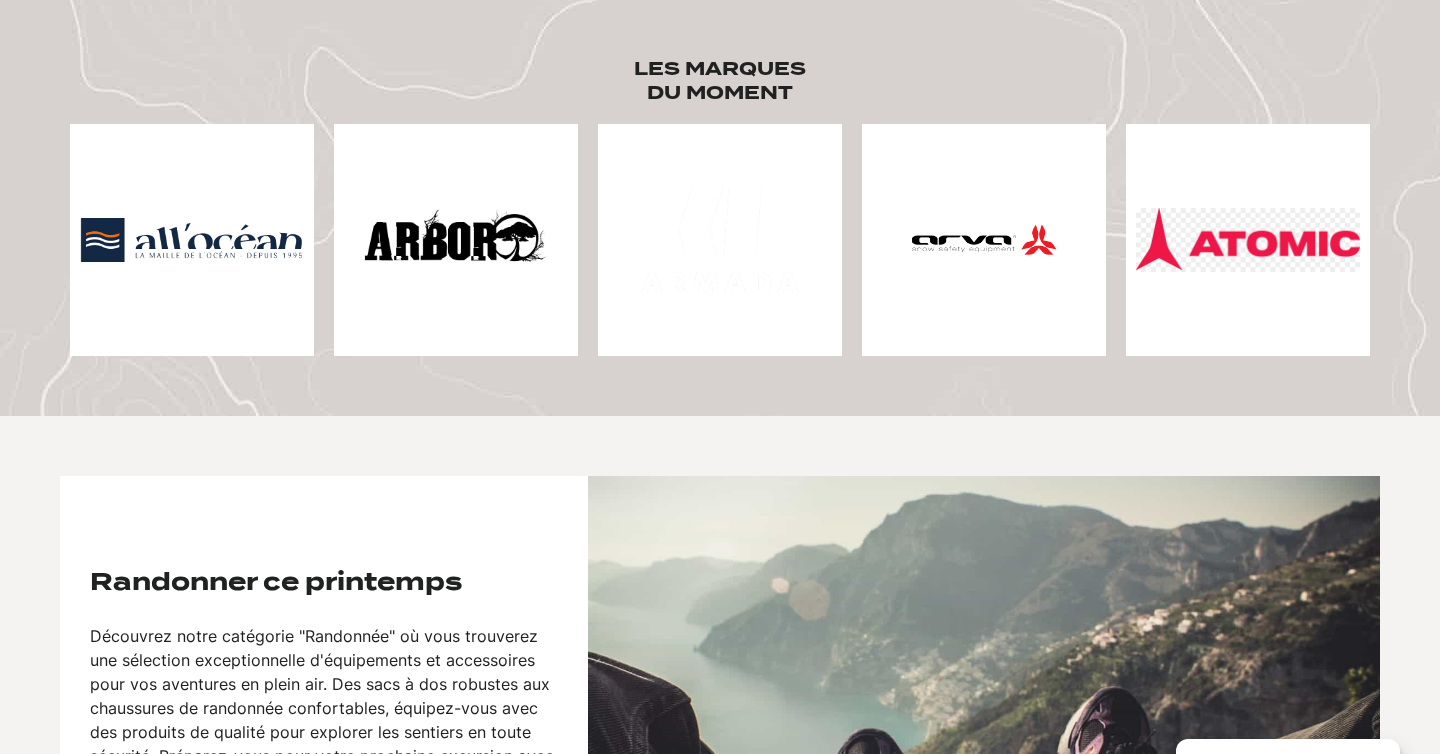 click at bounding box center [192, 240] 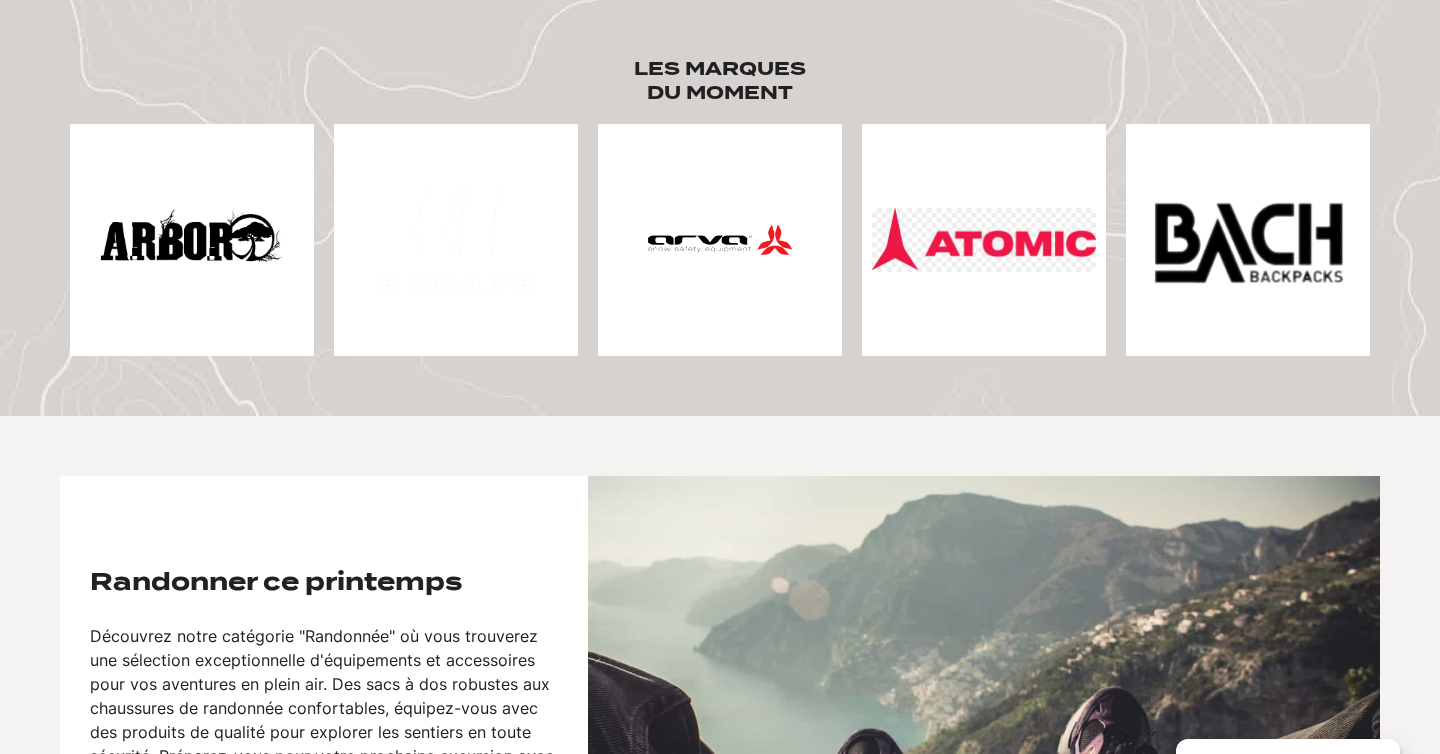 click at bounding box center (984, 240) 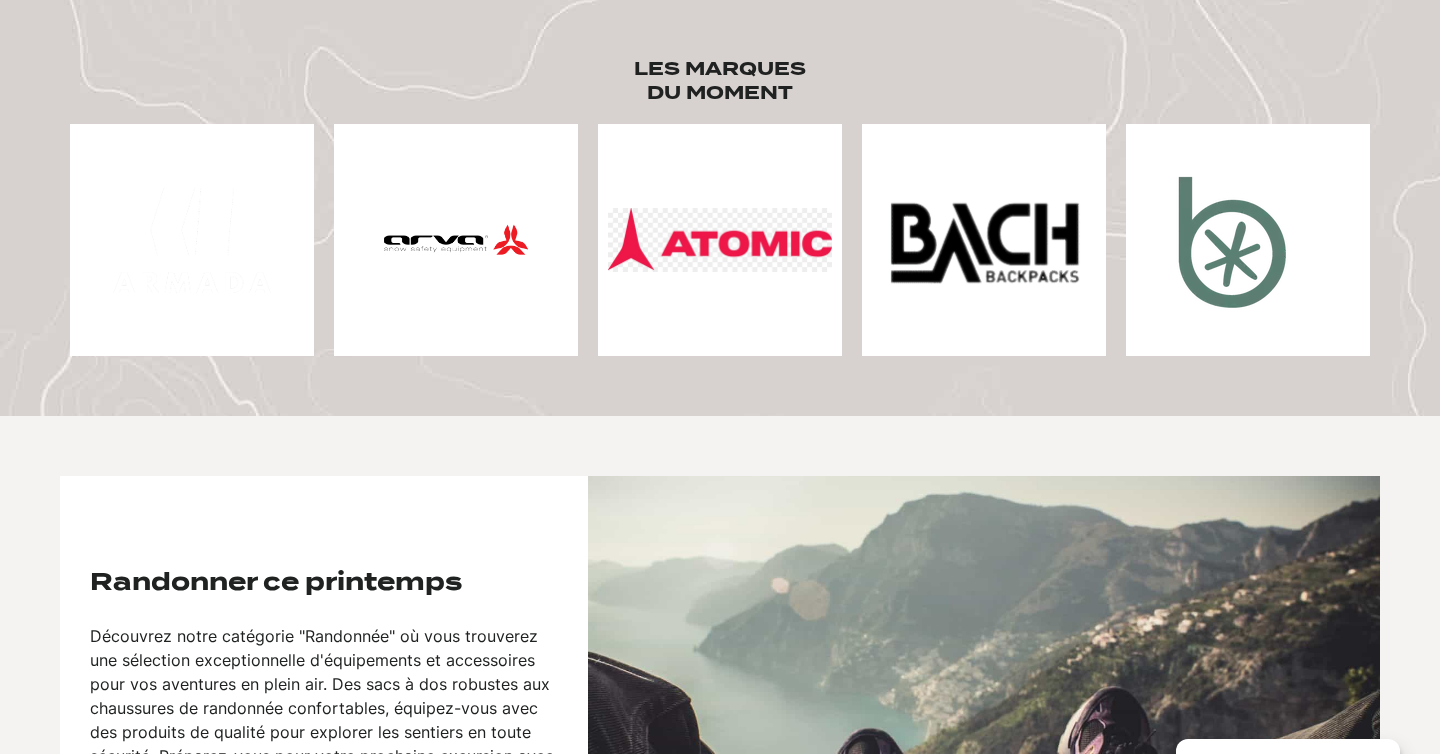 click at bounding box center (984, 240) 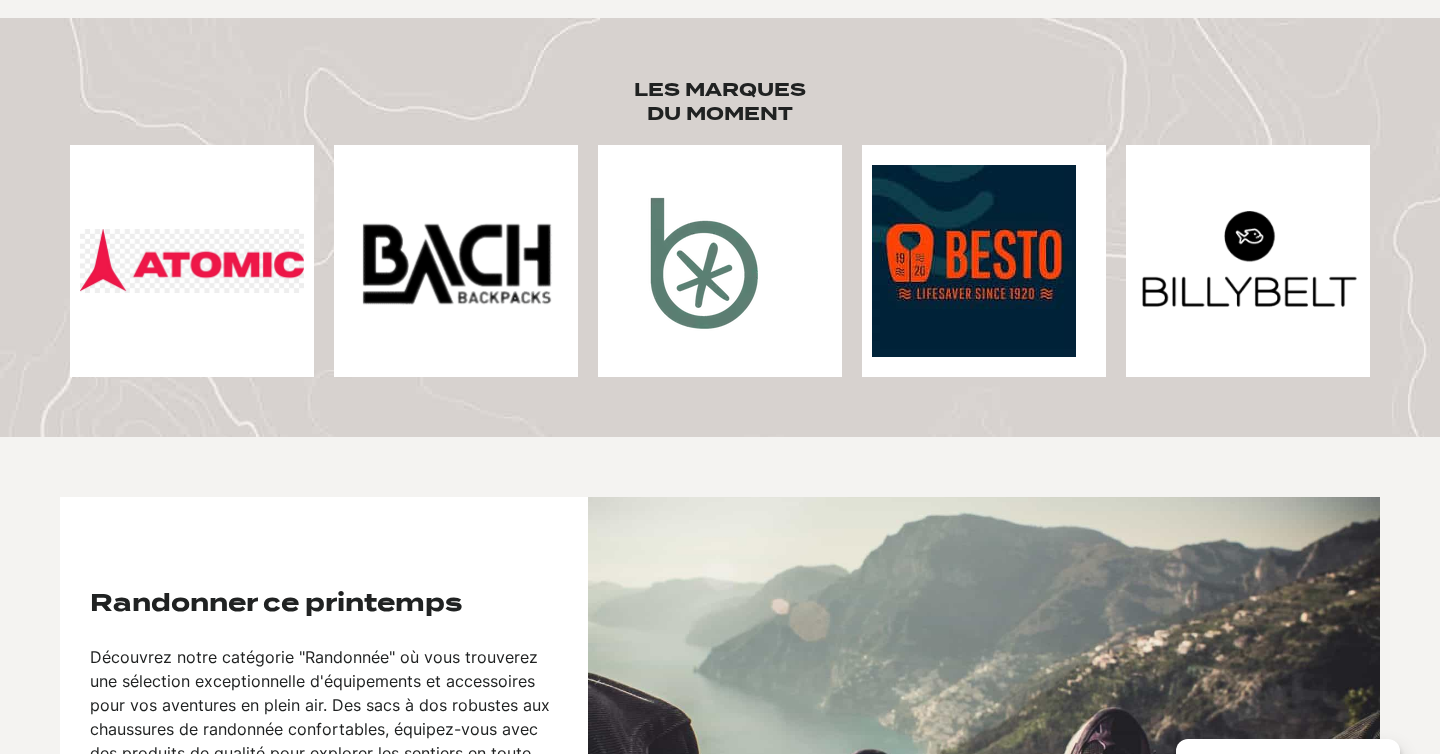 scroll, scrollTop: 1504, scrollLeft: 0, axis: vertical 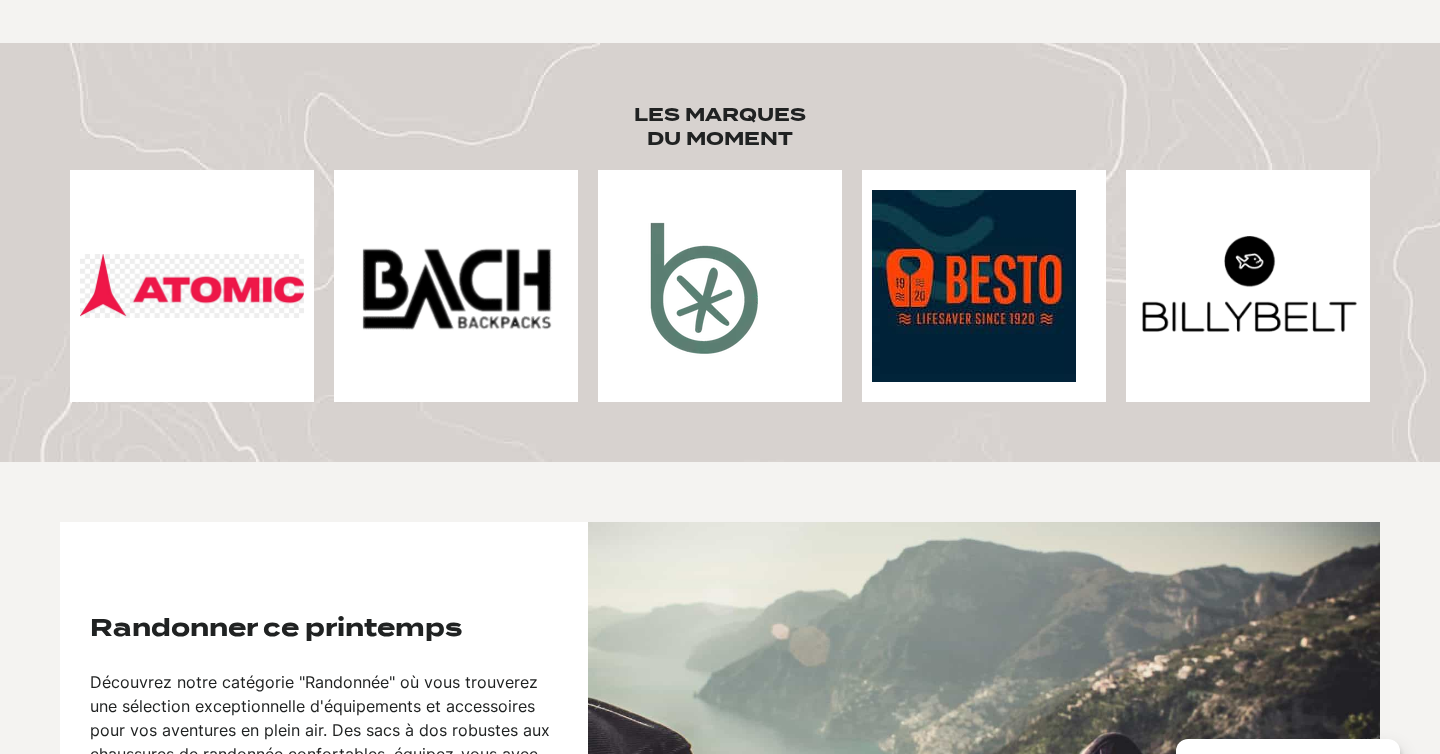 click at bounding box center [1248, 286] 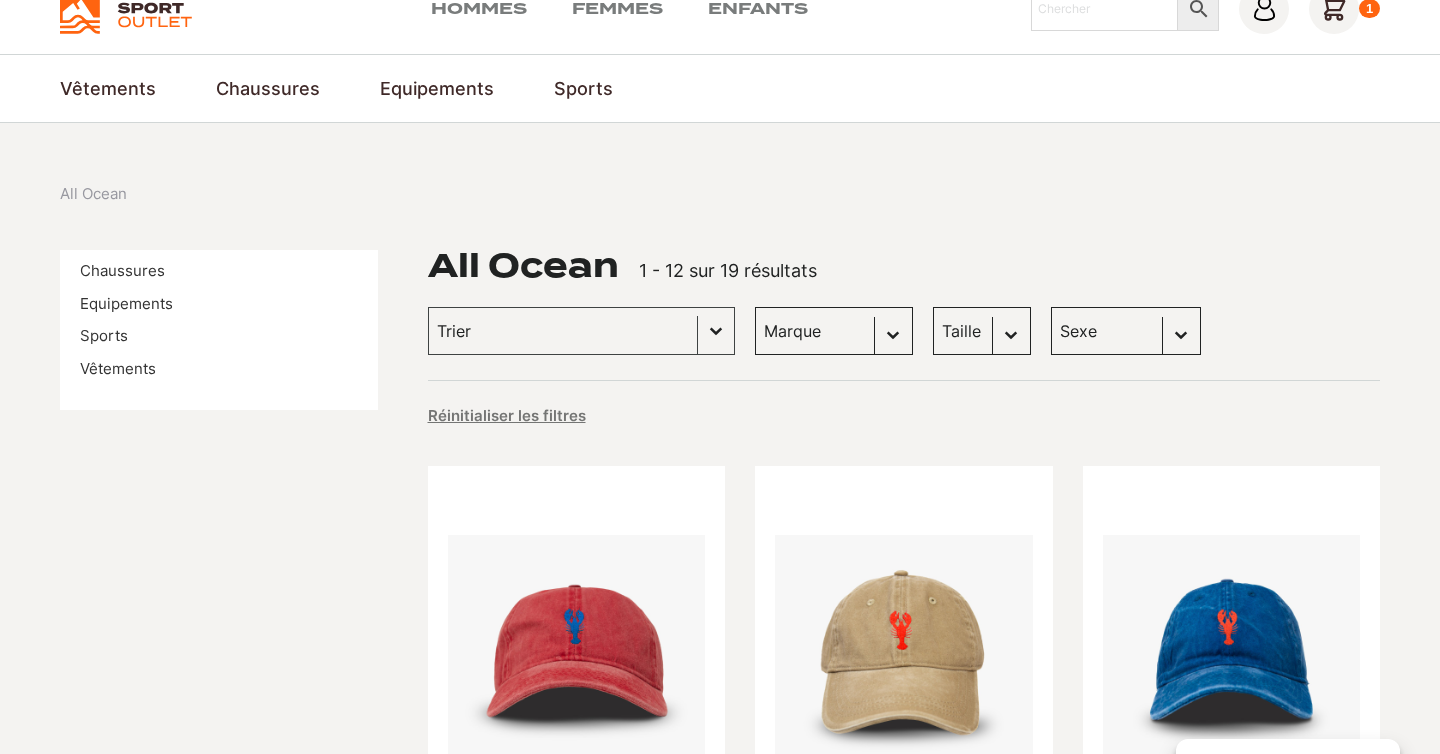scroll, scrollTop: 0, scrollLeft: 0, axis: both 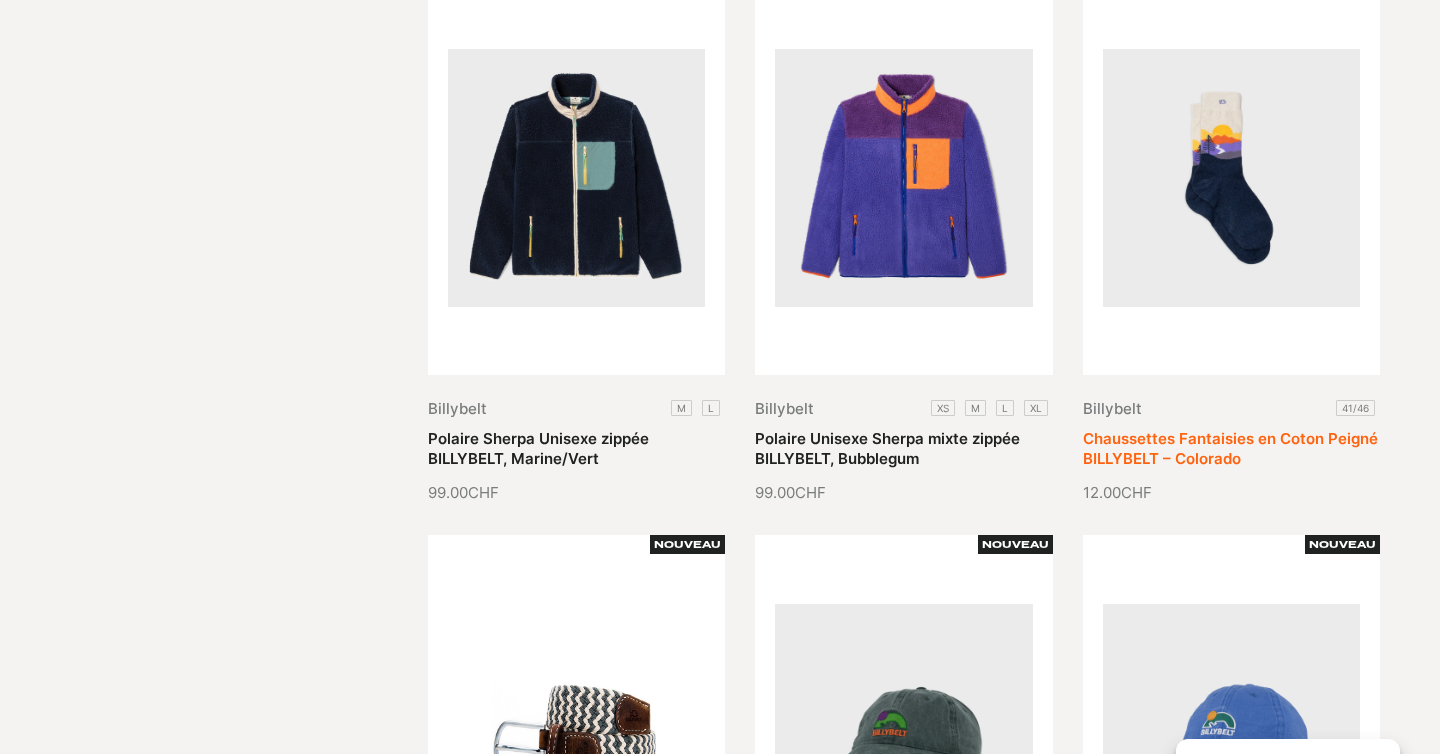click on "Chaussettes Fantaisies en Coton Peigné BILLYBELT – Colorado" at bounding box center (1230, 448) 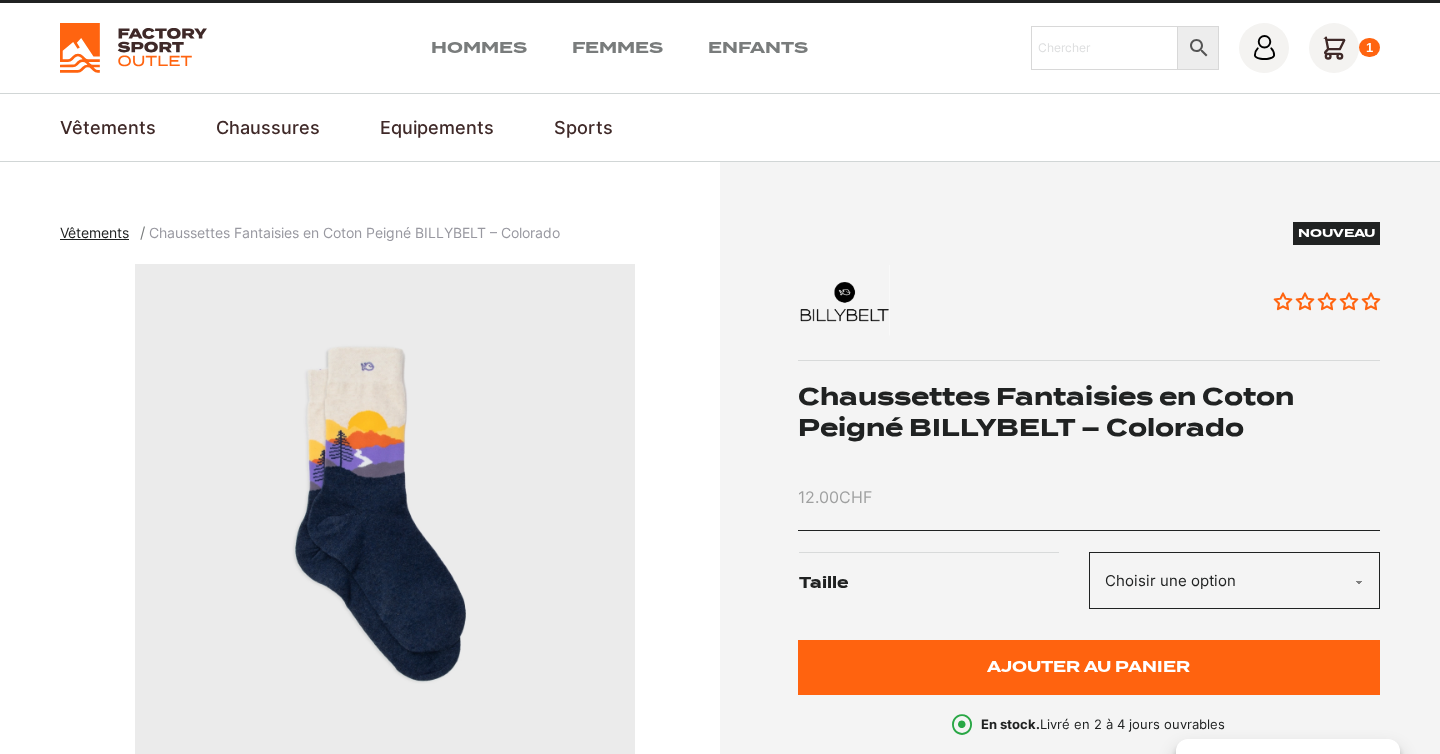 scroll, scrollTop: 123, scrollLeft: 0, axis: vertical 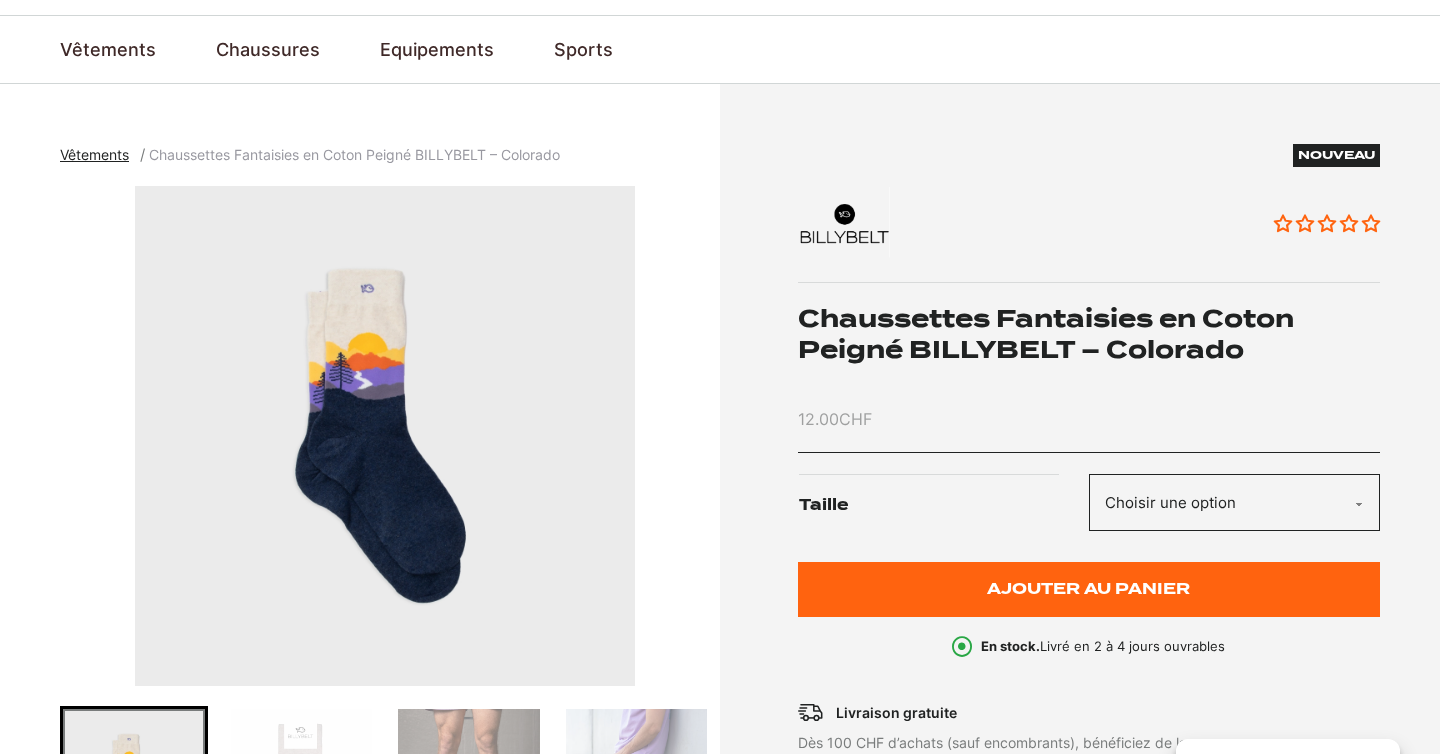 click on "Choisir une option 41/46" 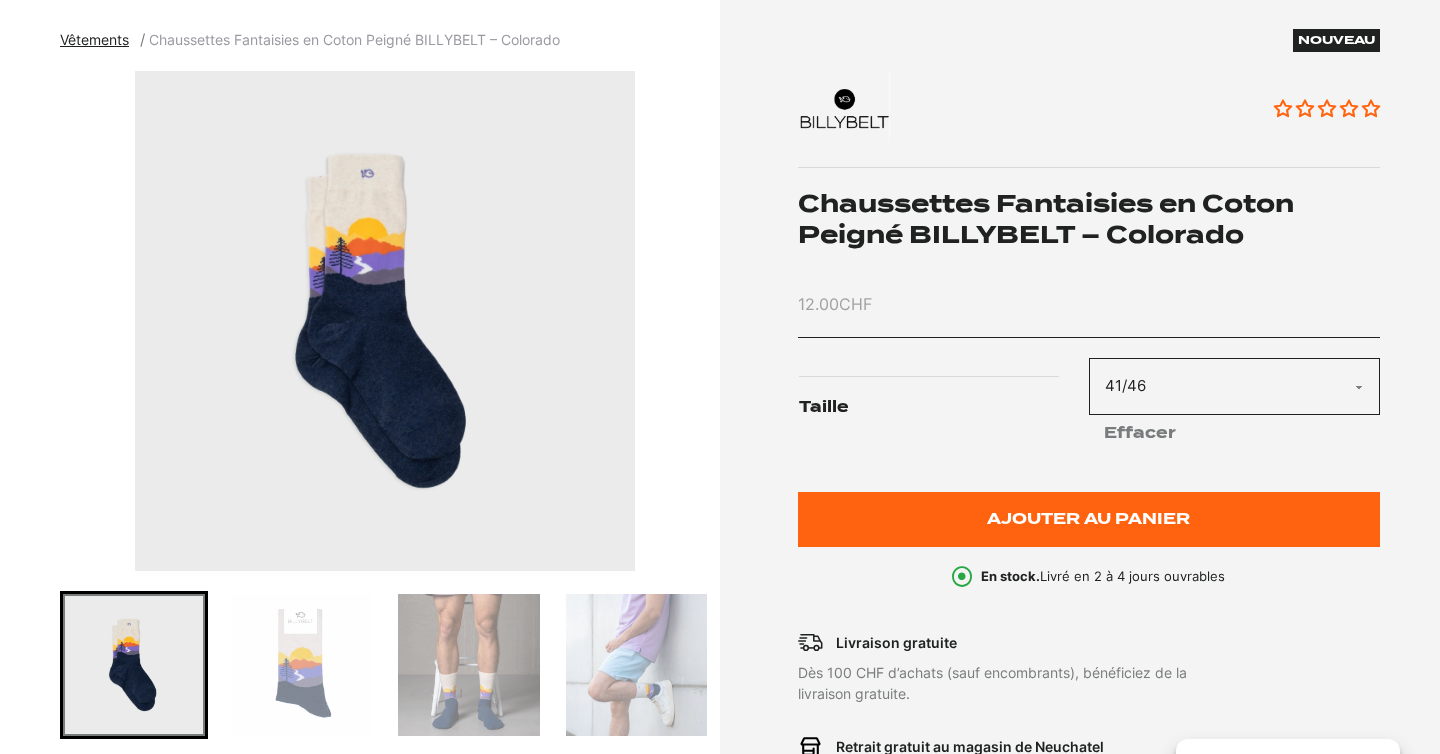 scroll, scrollTop: 284, scrollLeft: 0, axis: vertical 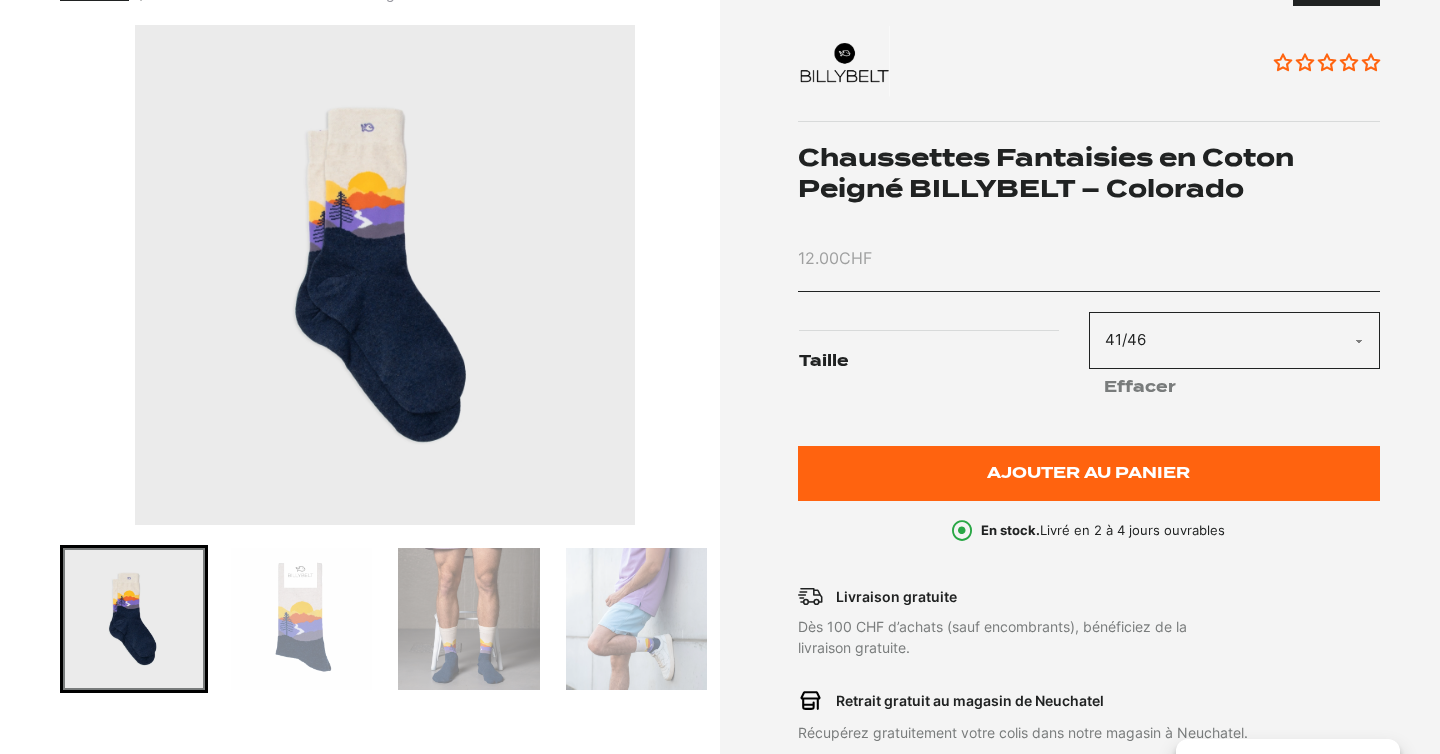 click at bounding box center (469, 619) 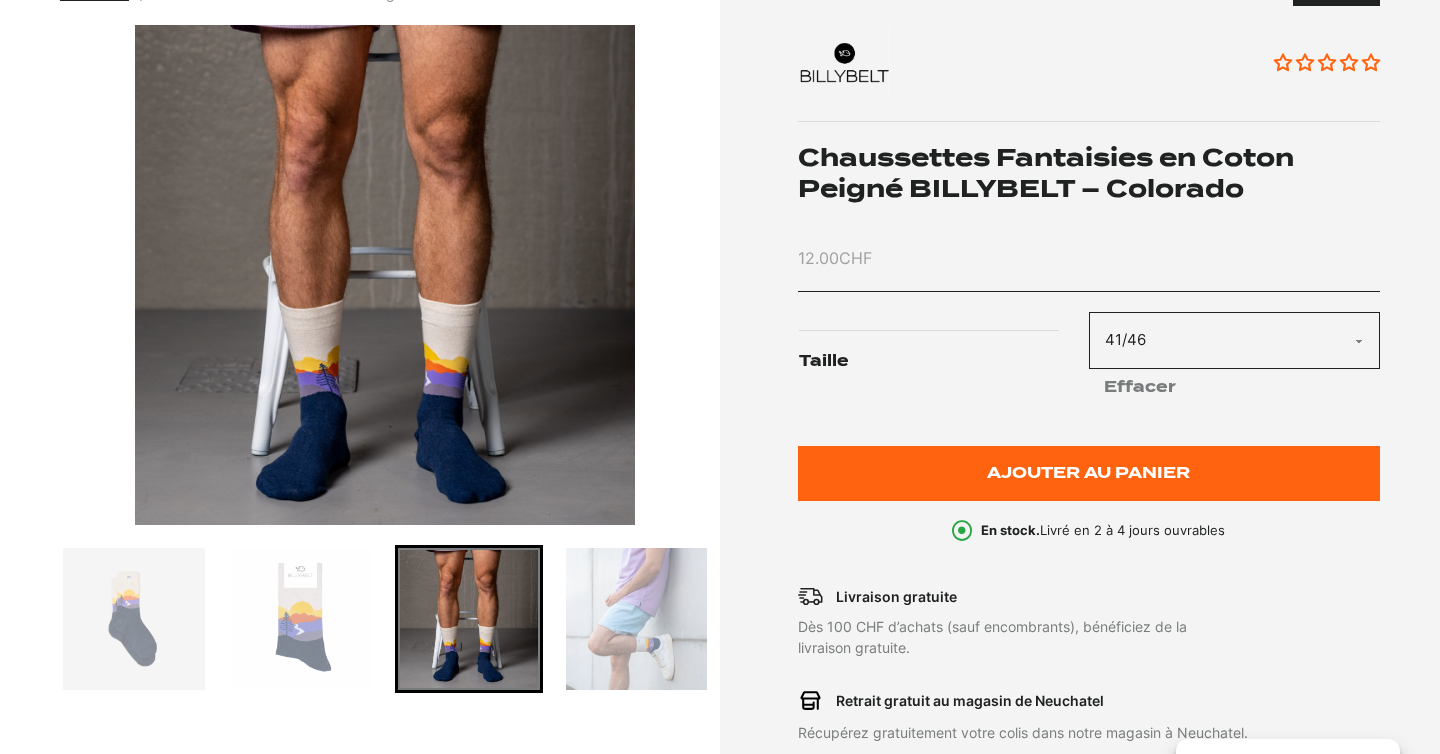 click at bounding box center (302, 619) 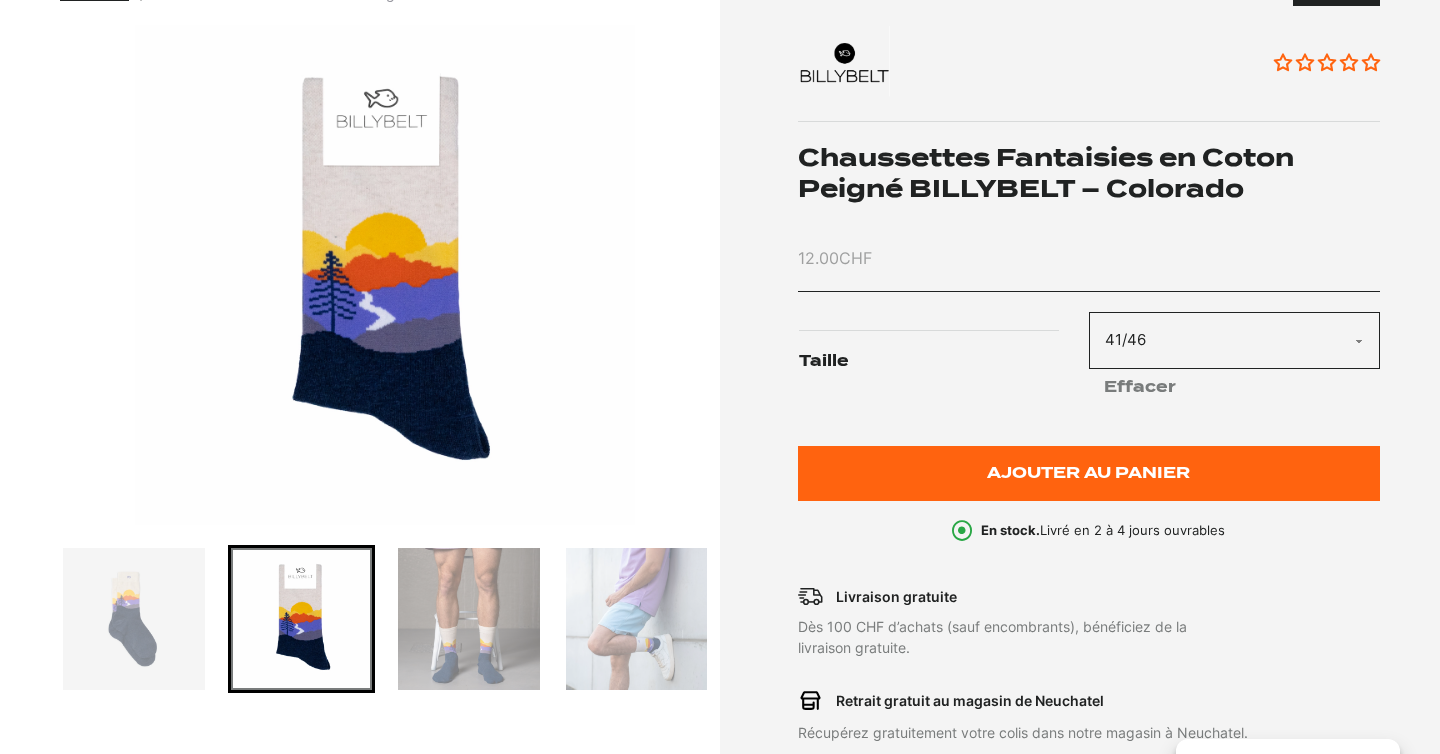 click at bounding box center [637, 619] 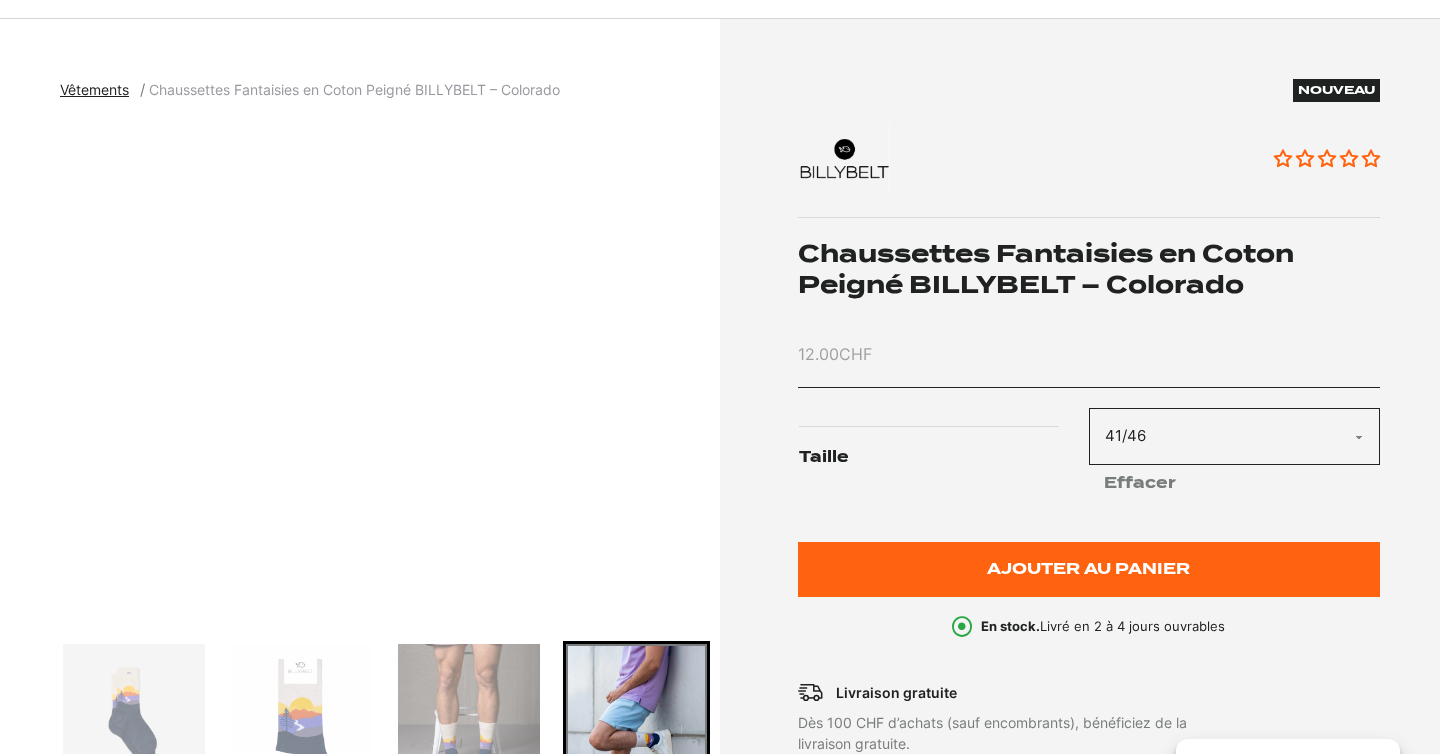 scroll, scrollTop: 271, scrollLeft: 0, axis: vertical 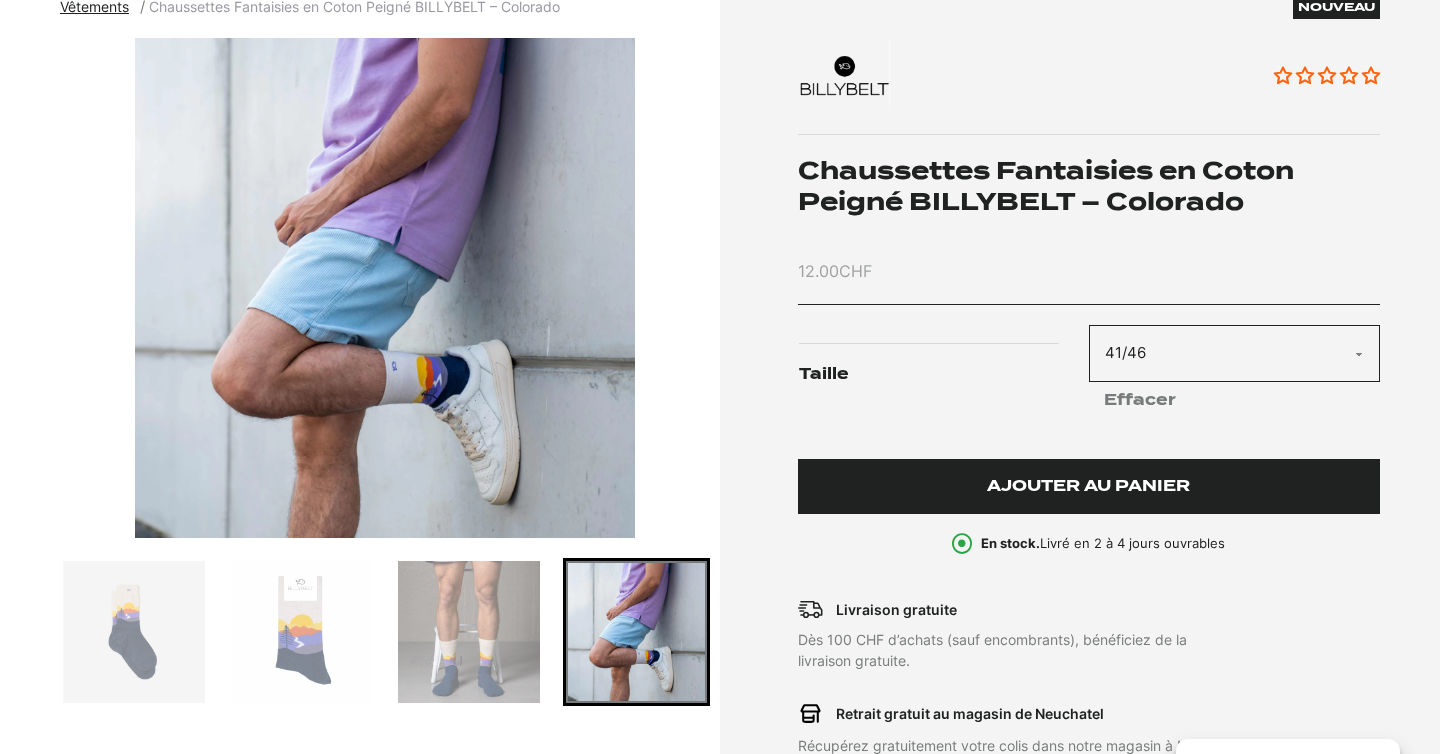 click on "Ajouter au panier" 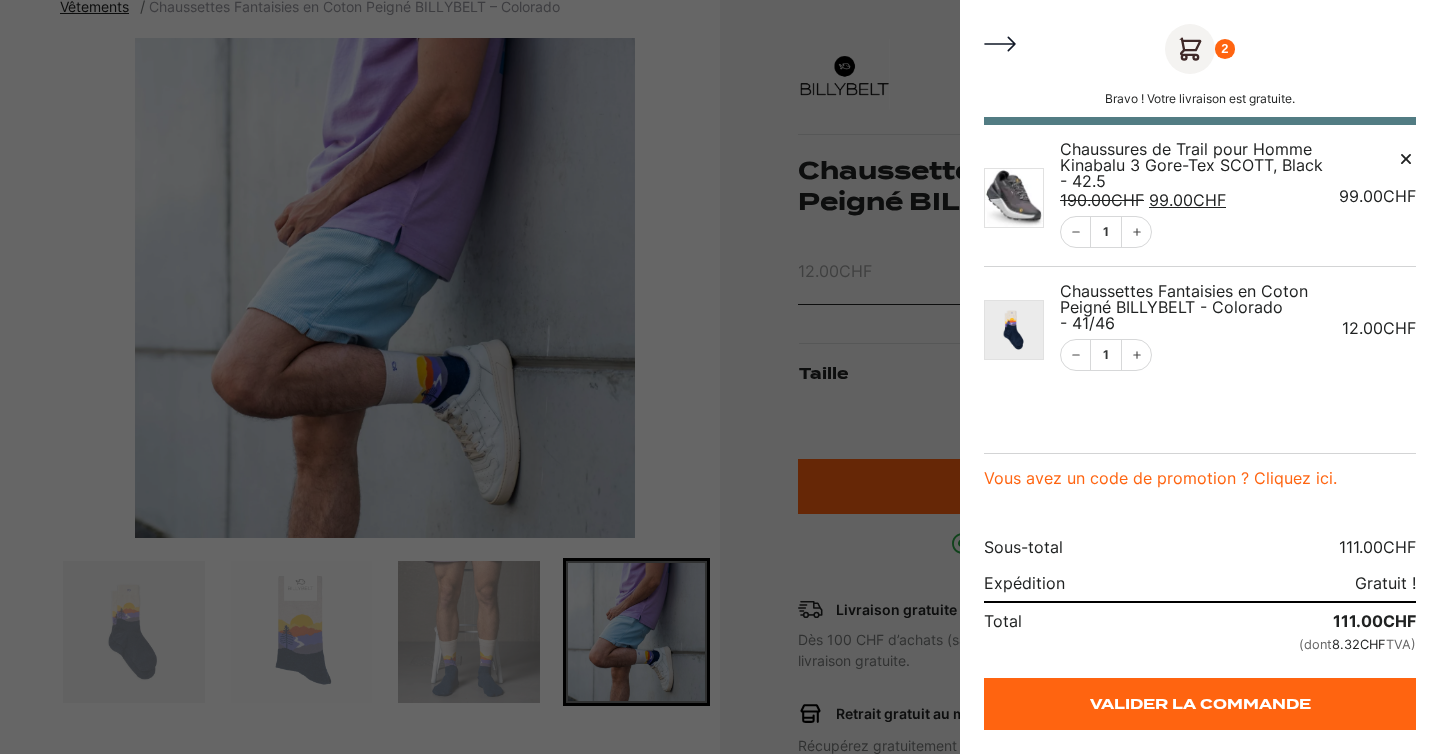 click at bounding box center [1014, 198] 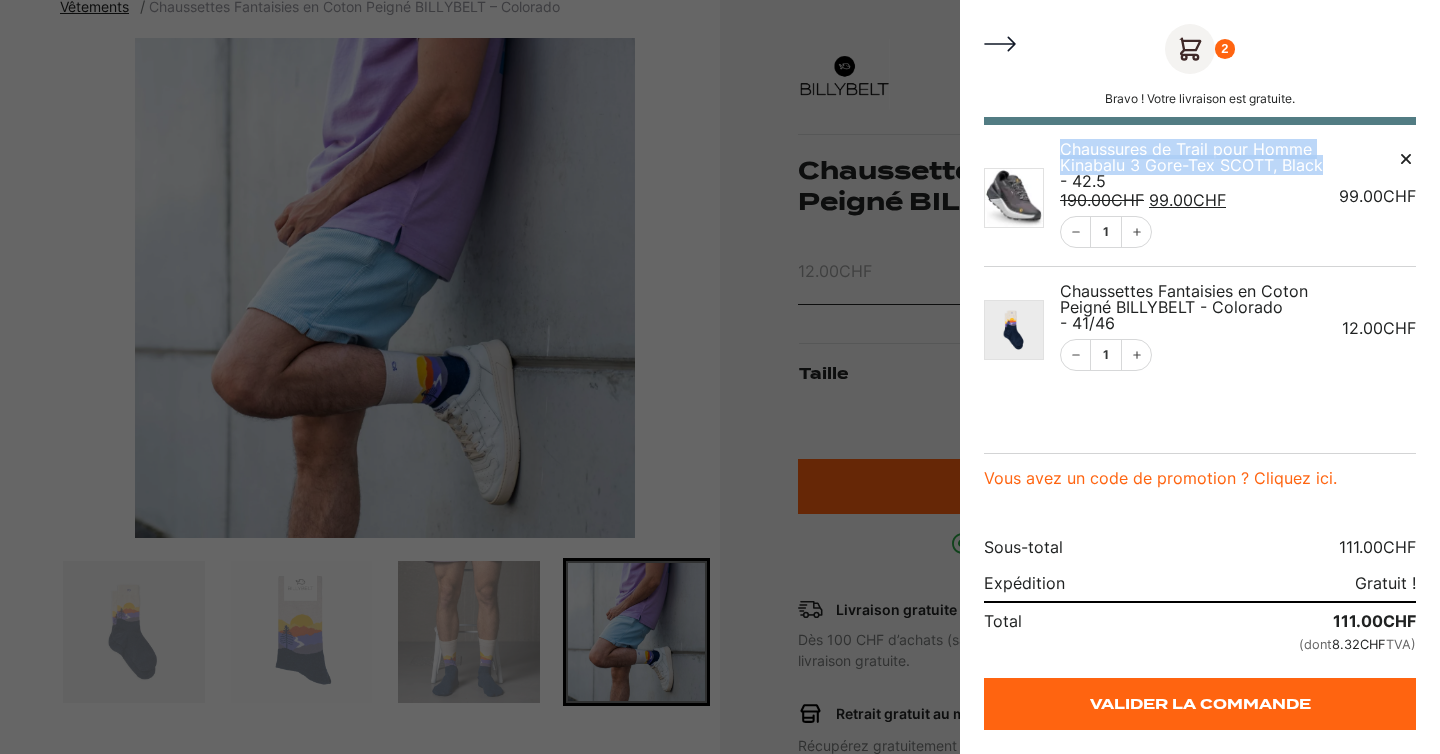 drag, startPoint x: 1063, startPoint y: 152, endPoint x: 1103, endPoint y: 178, distance: 47.707443 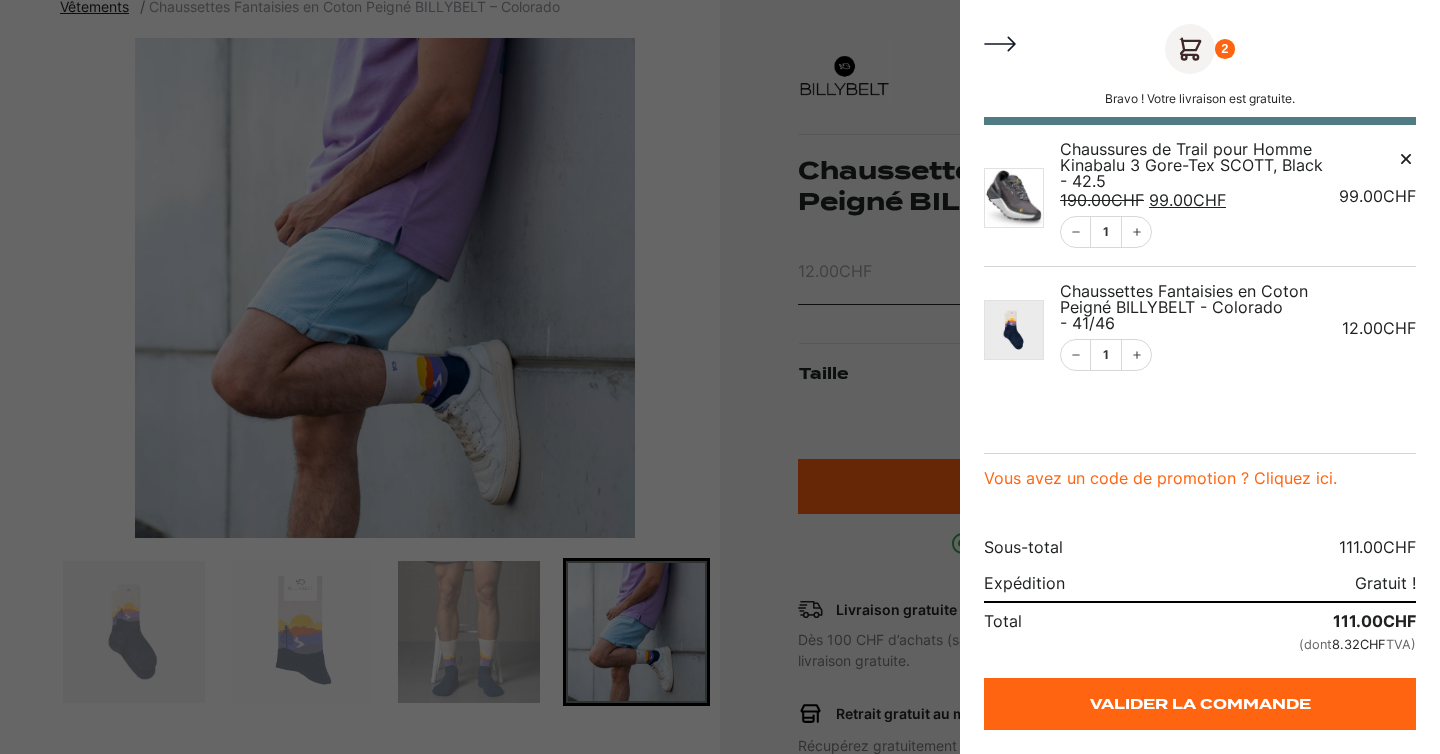 click on "Chaussures de Trail pour Homme Kinabalu 3 Gore-Tex SCOTT, Black - 42.5" at bounding box center [1191, 165] 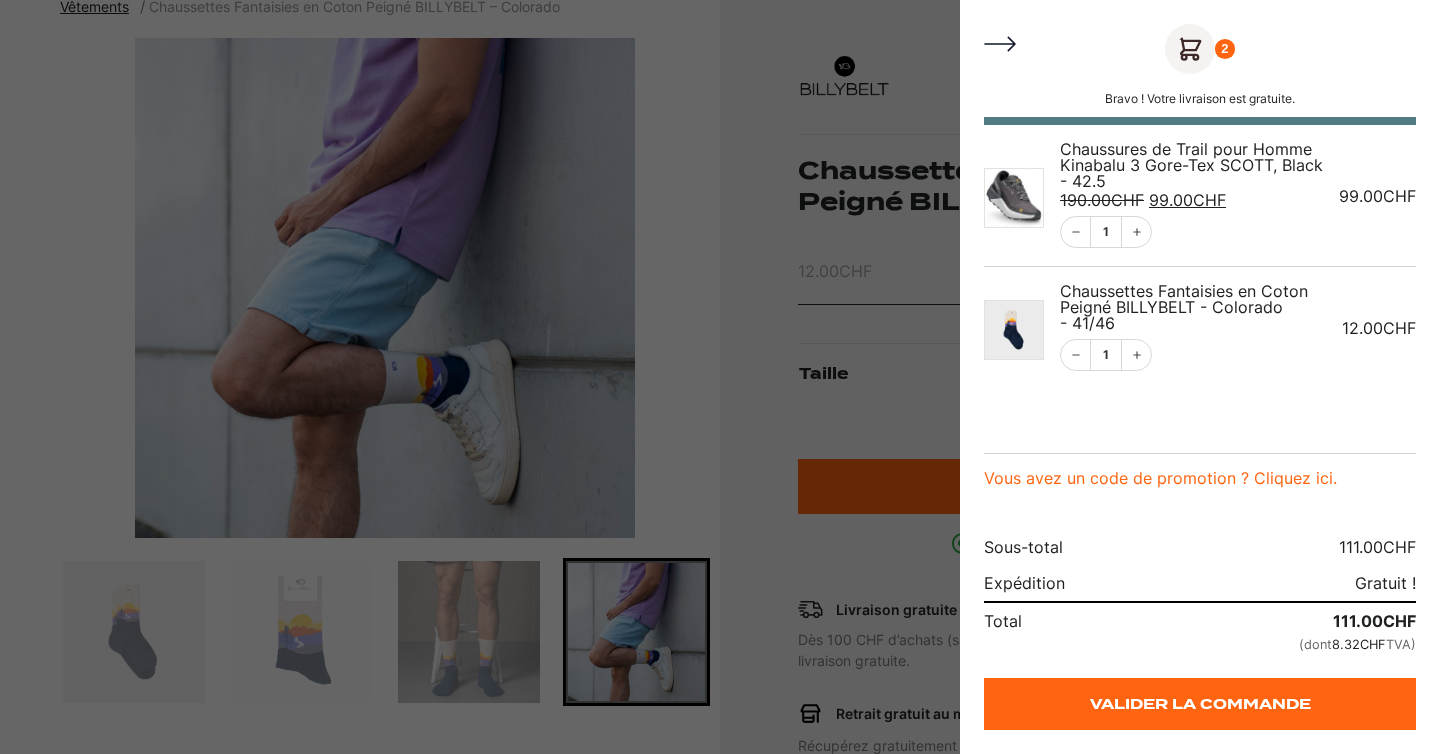 click at bounding box center (720, 377) 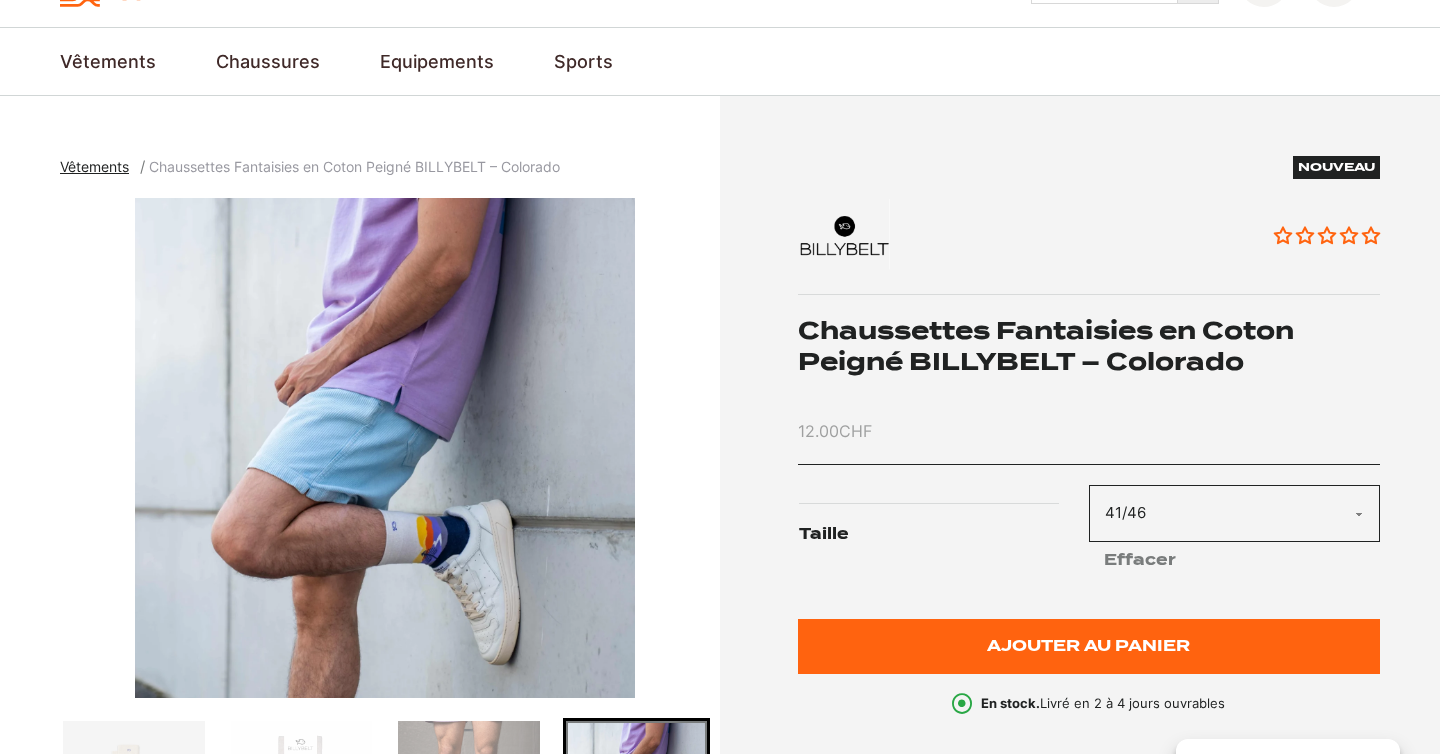scroll, scrollTop: 0, scrollLeft: 0, axis: both 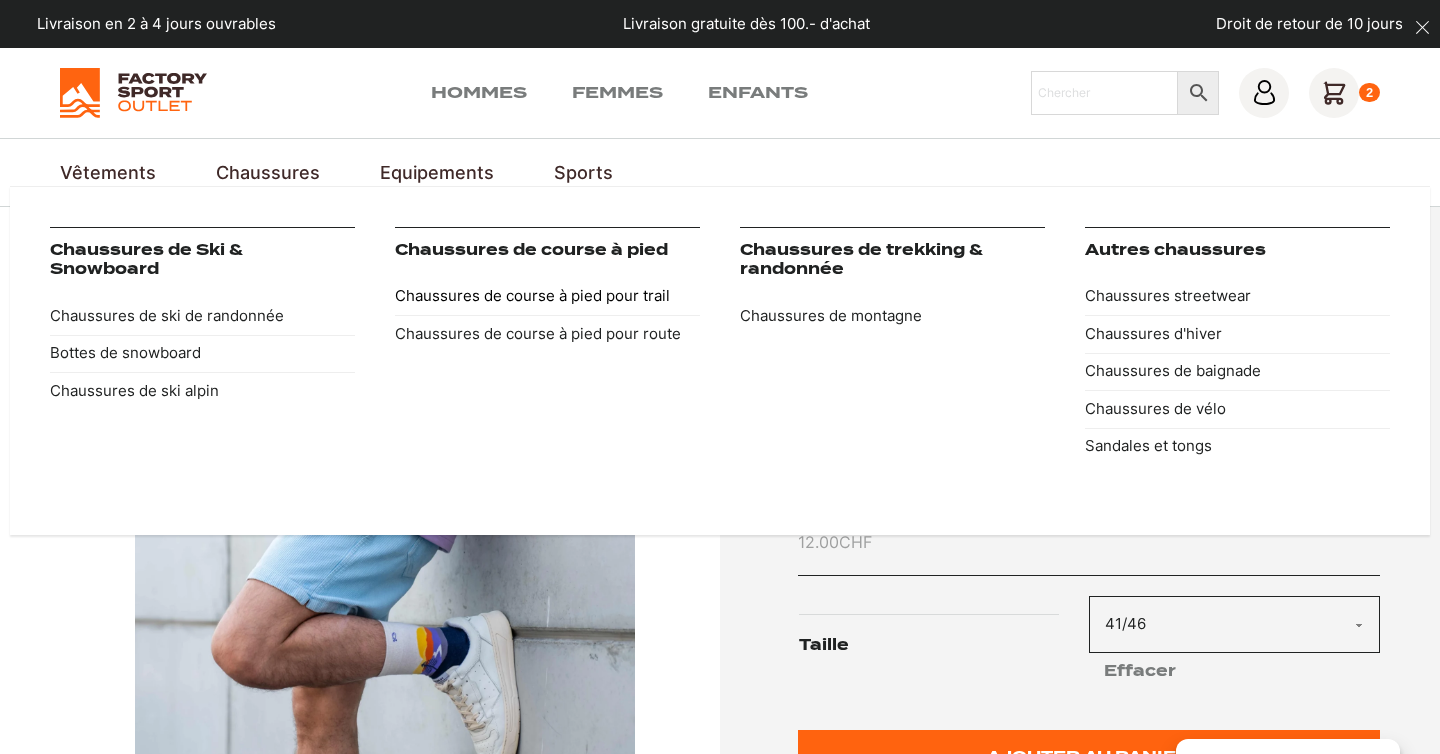 click on "Chaussures de course à pied pour trail" at bounding box center [547, 297] 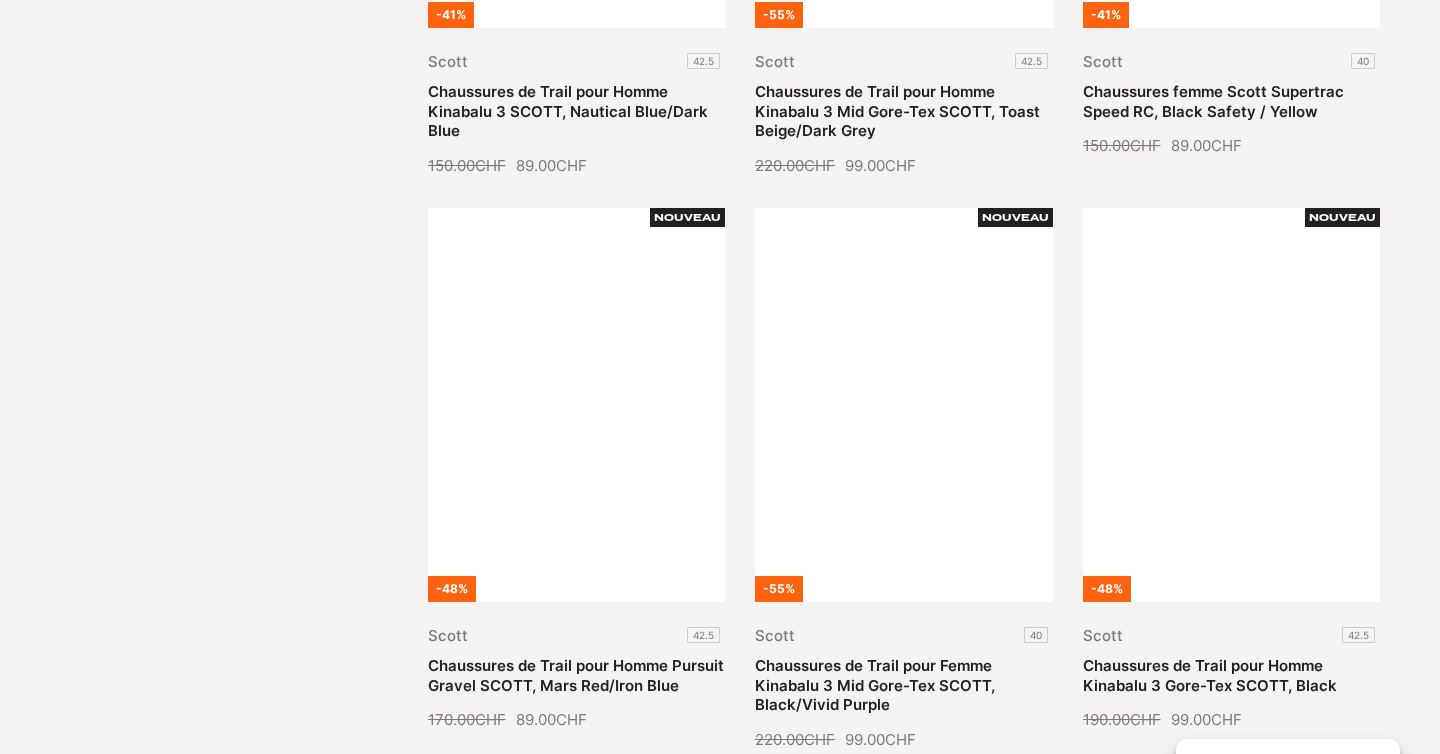 scroll, scrollTop: 946, scrollLeft: 0, axis: vertical 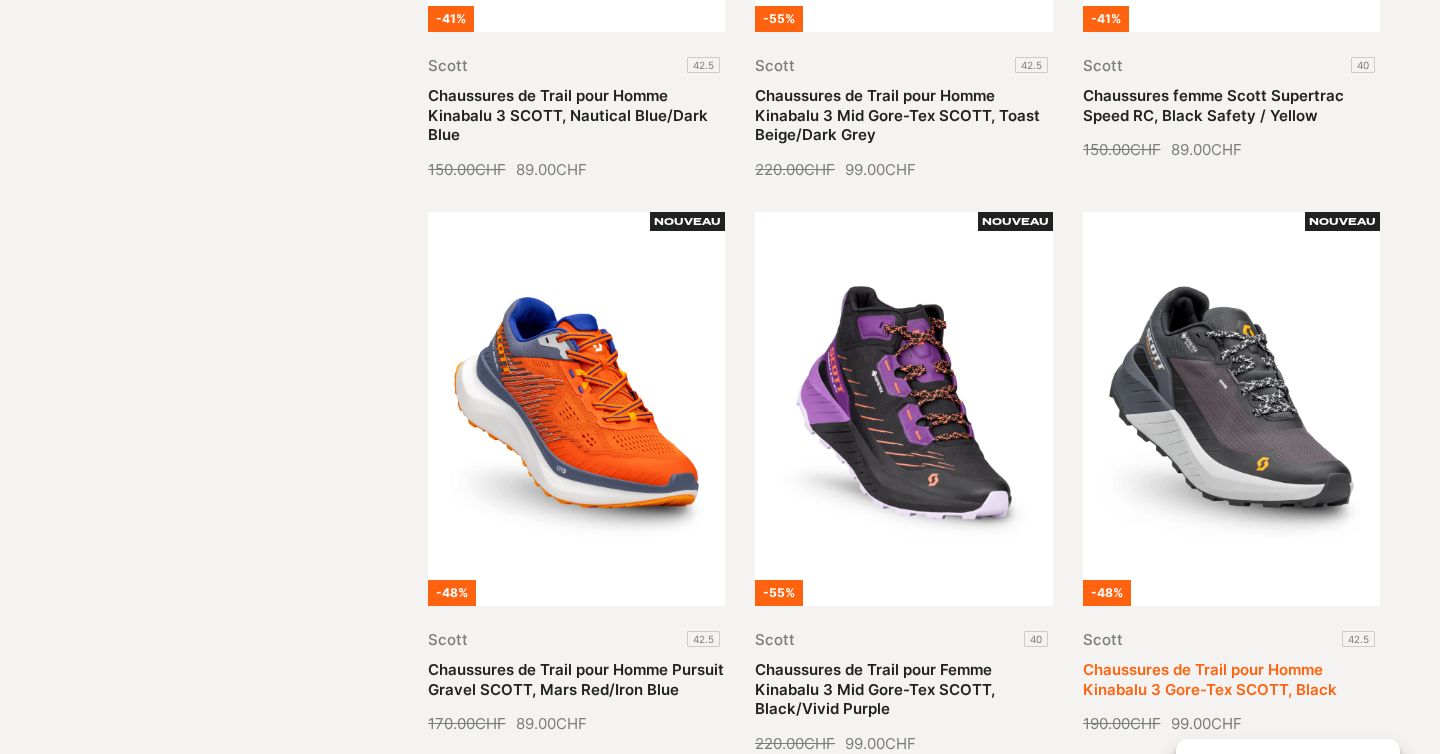 click on "Chaussures de Trail pour Homme Kinabalu 3 Gore-Tex SCOTT, Black" at bounding box center (1210, 679) 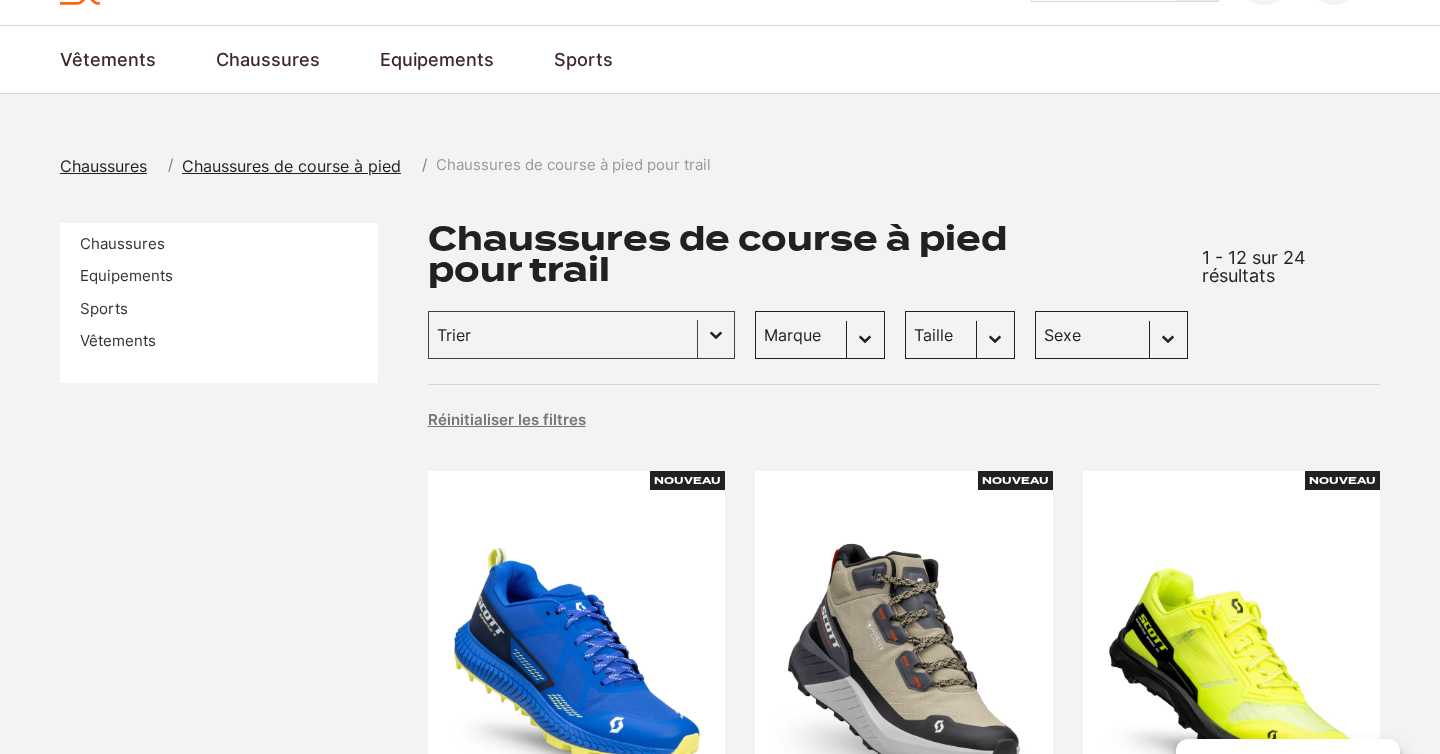 scroll, scrollTop: 0, scrollLeft: 0, axis: both 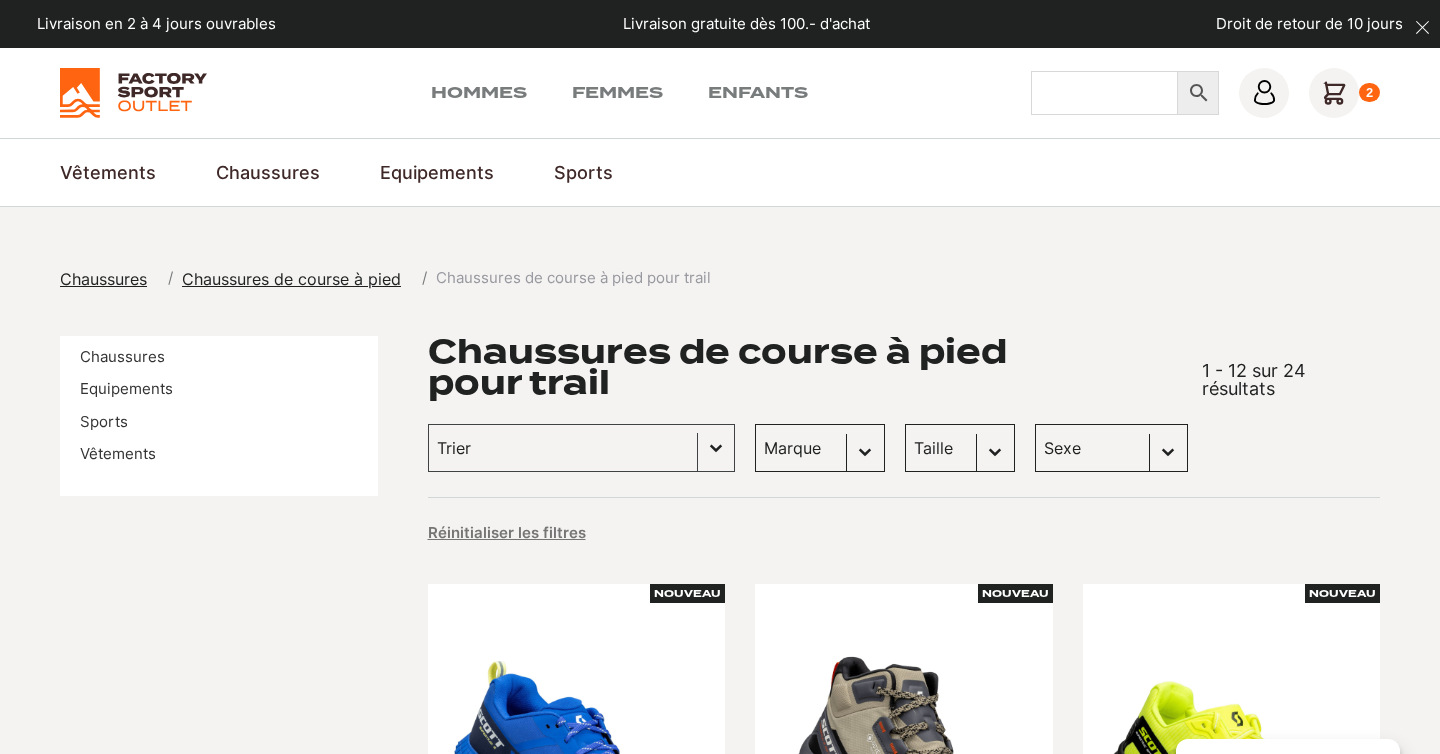 click on "Chercher" at bounding box center [1105, 93] 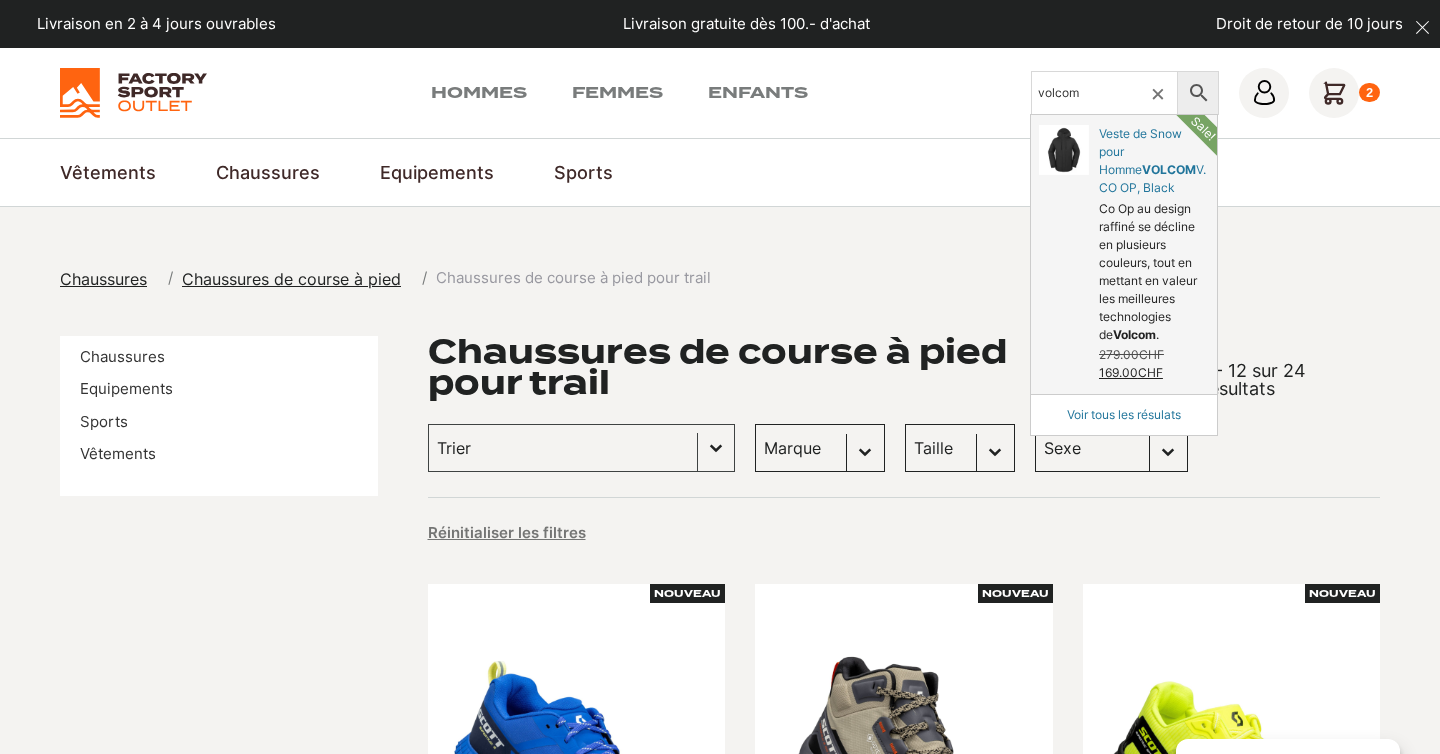 type on "volcom" 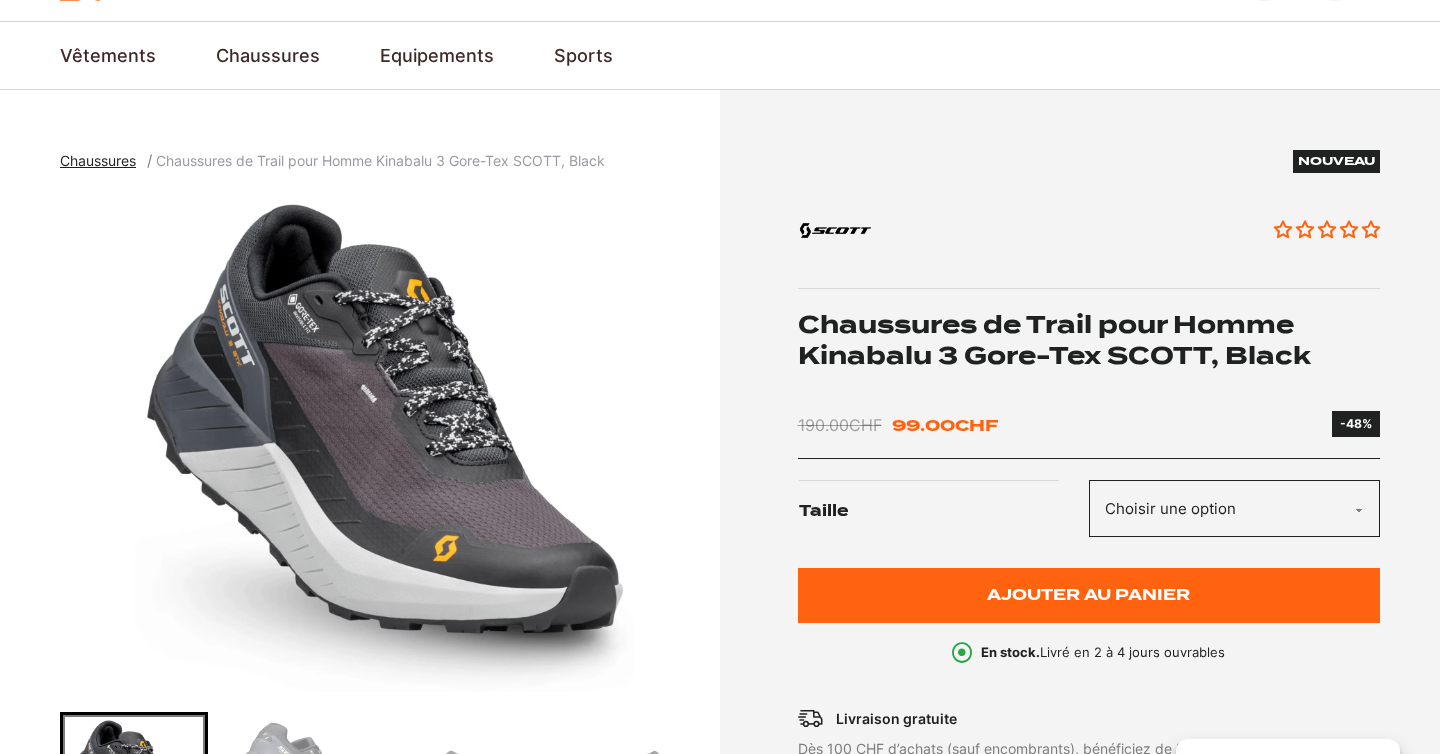 scroll, scrollTop: 141, scrollLeft: 0, axis: vertical 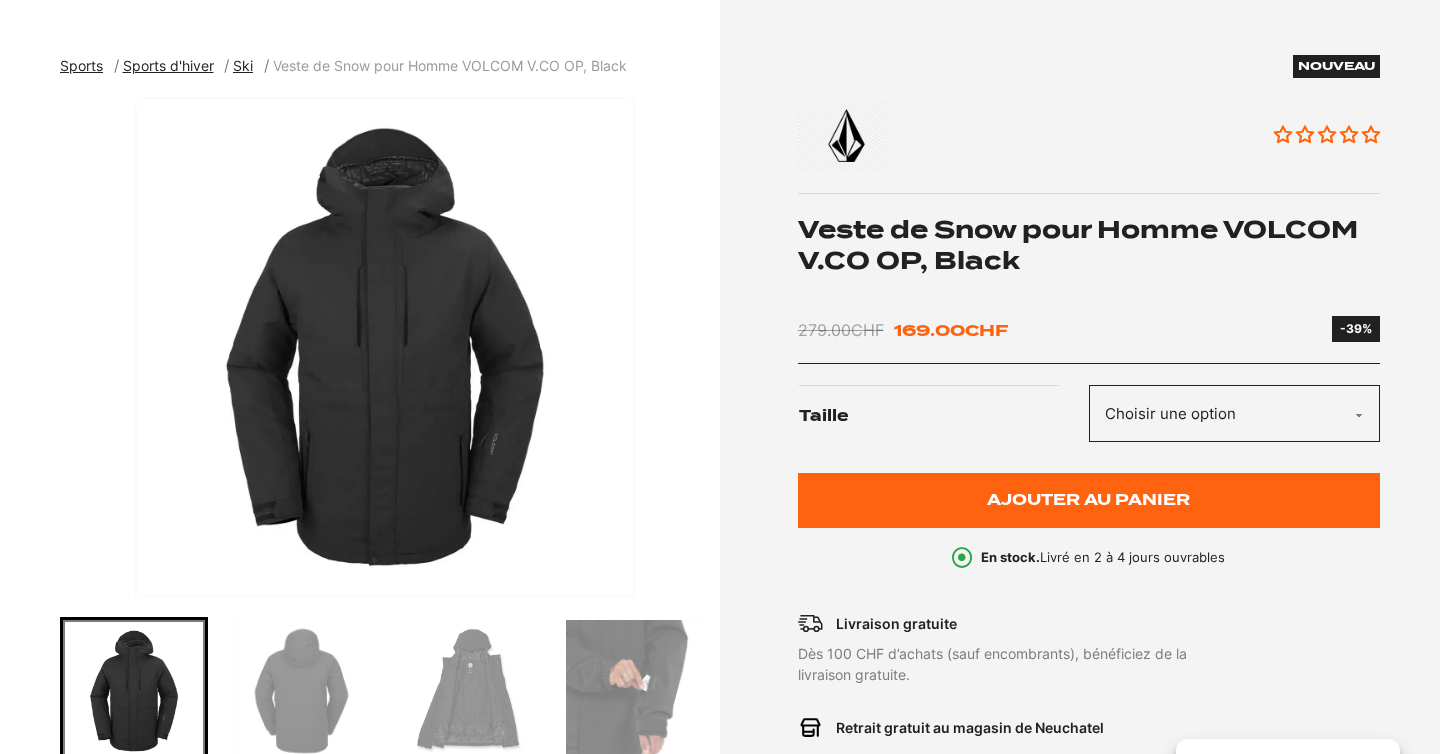 click at bounding box center (302, 691) 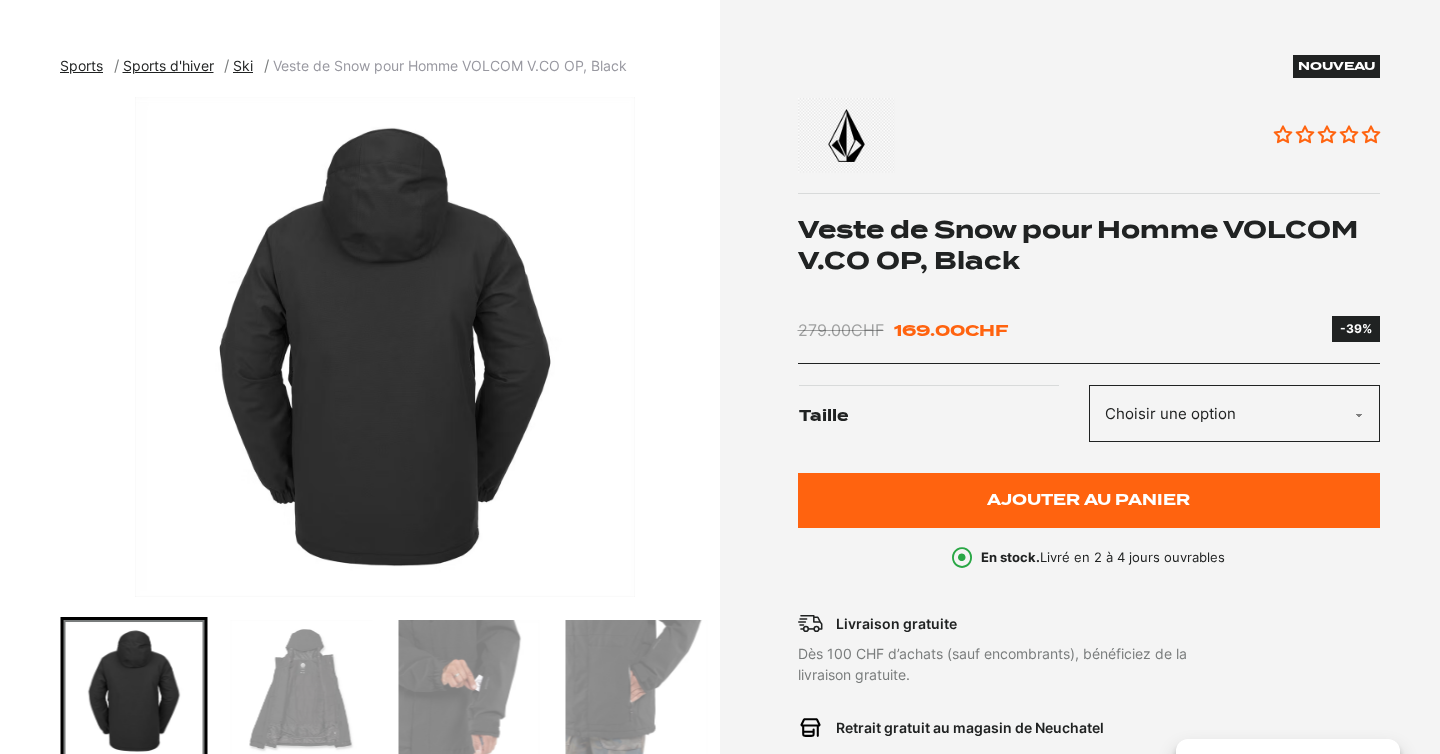 click at bounding box center (302, 691) 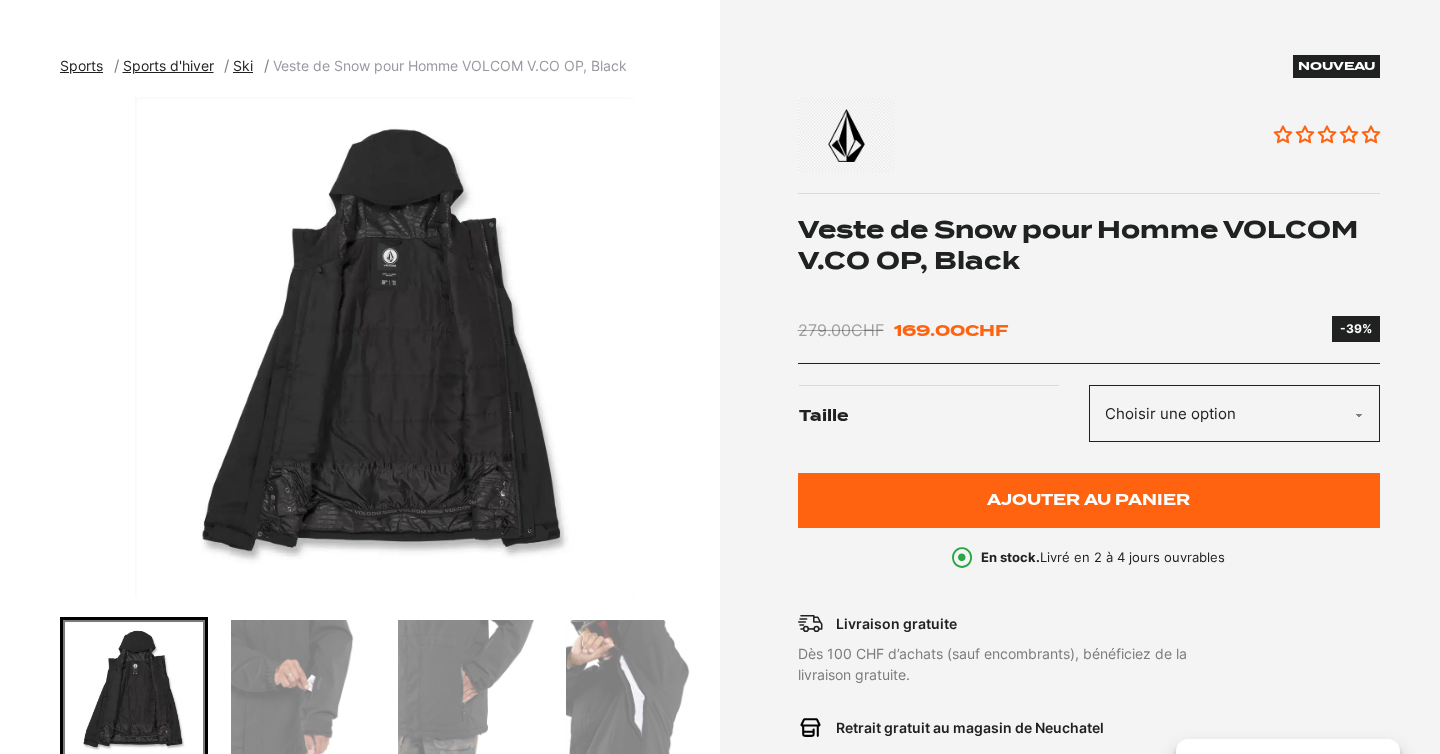 click at bounding box center [469, 691] 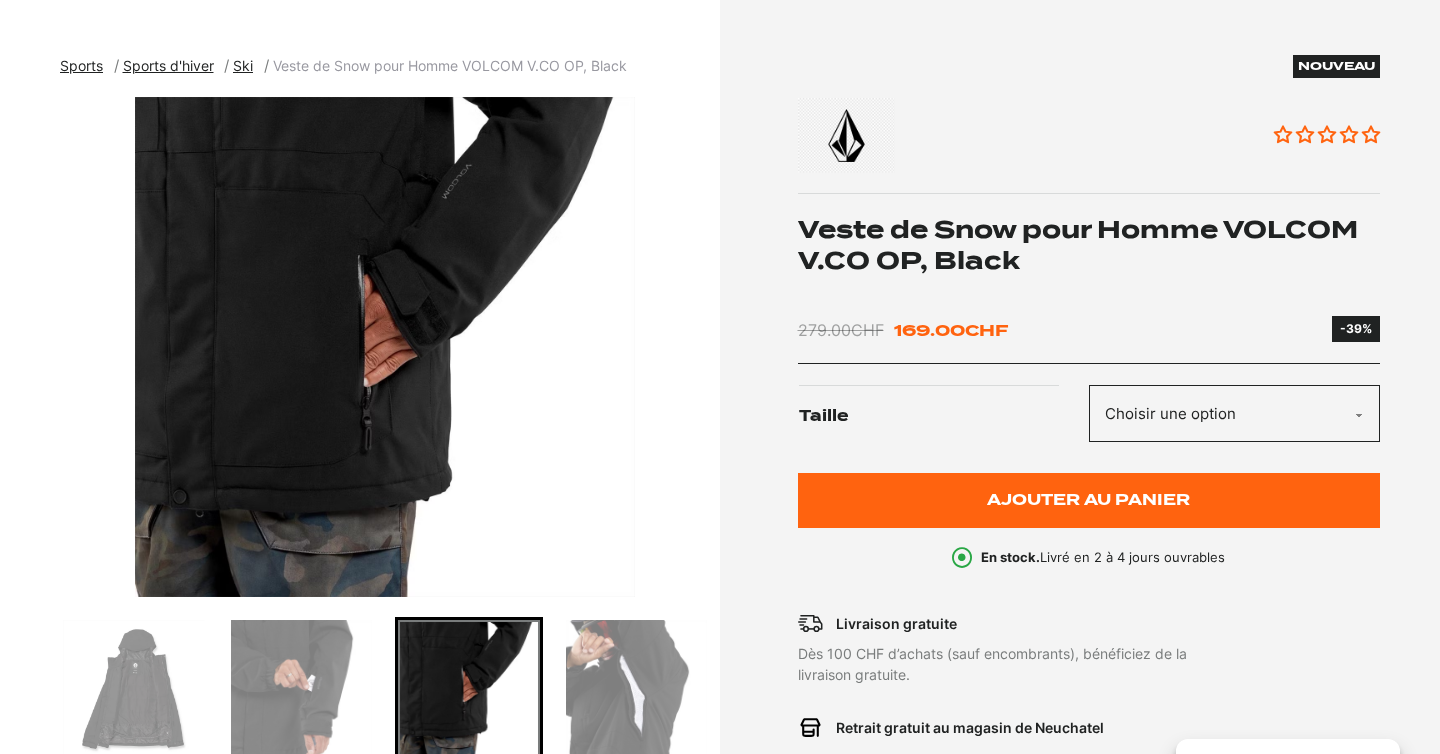 click at bounding box center (637, 691) 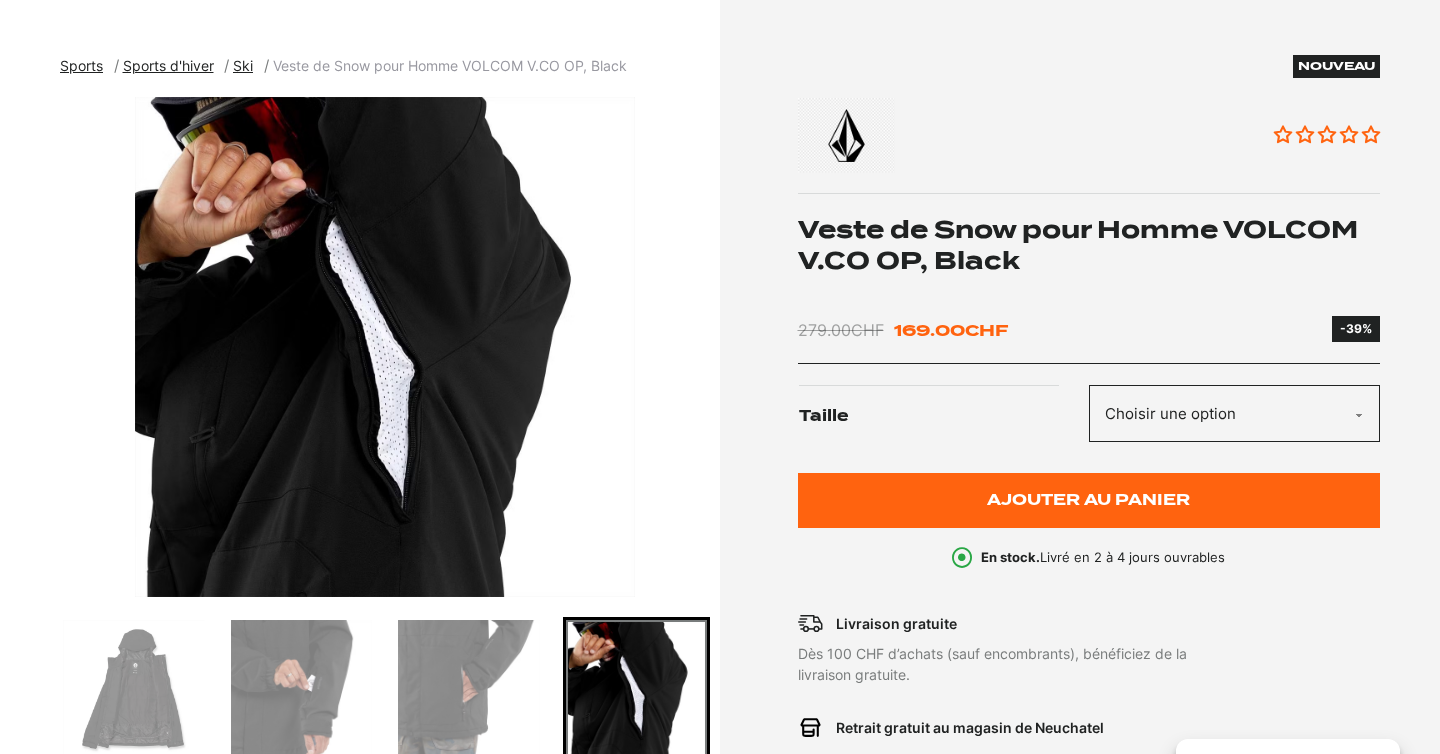 click at bounding box center (302, 691) 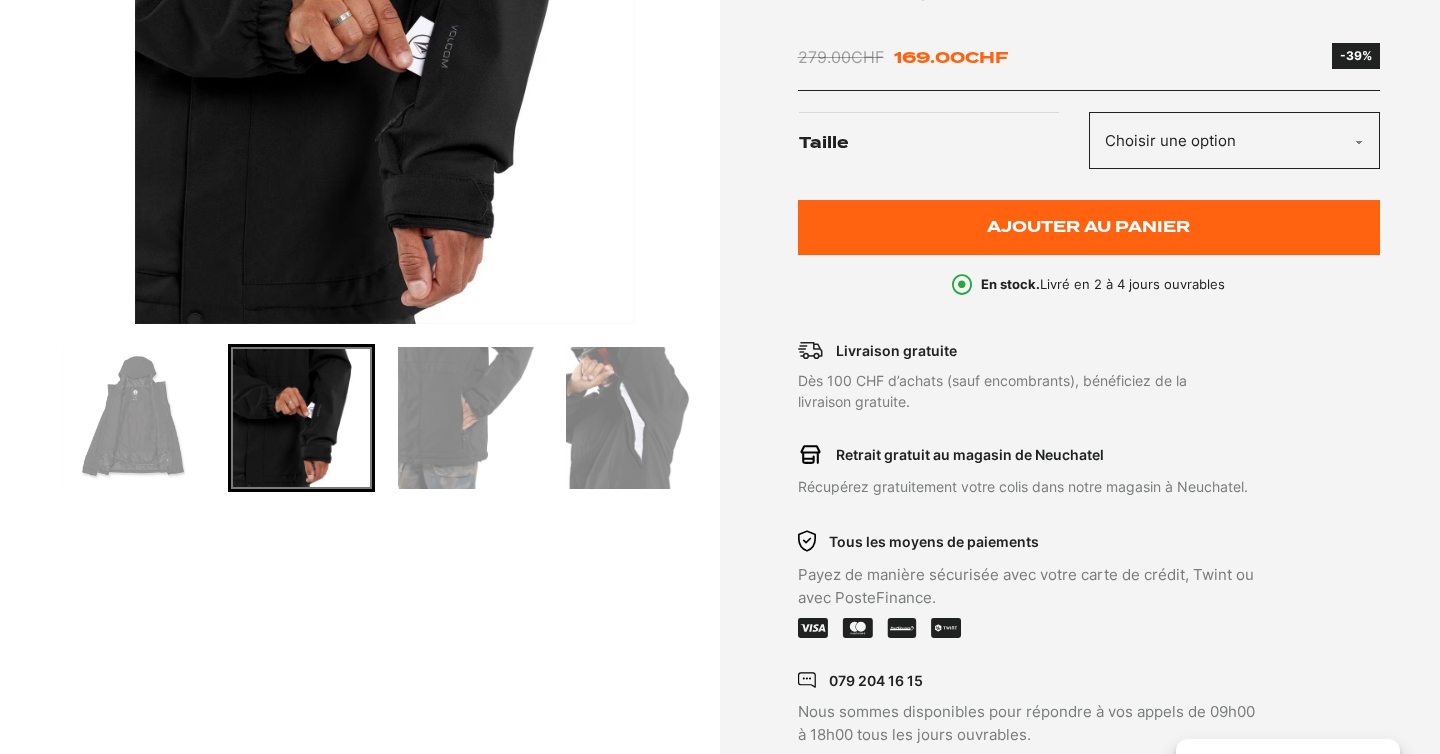 scroll, scrollTop: 472, scrollLeft: 0, axis: vertical 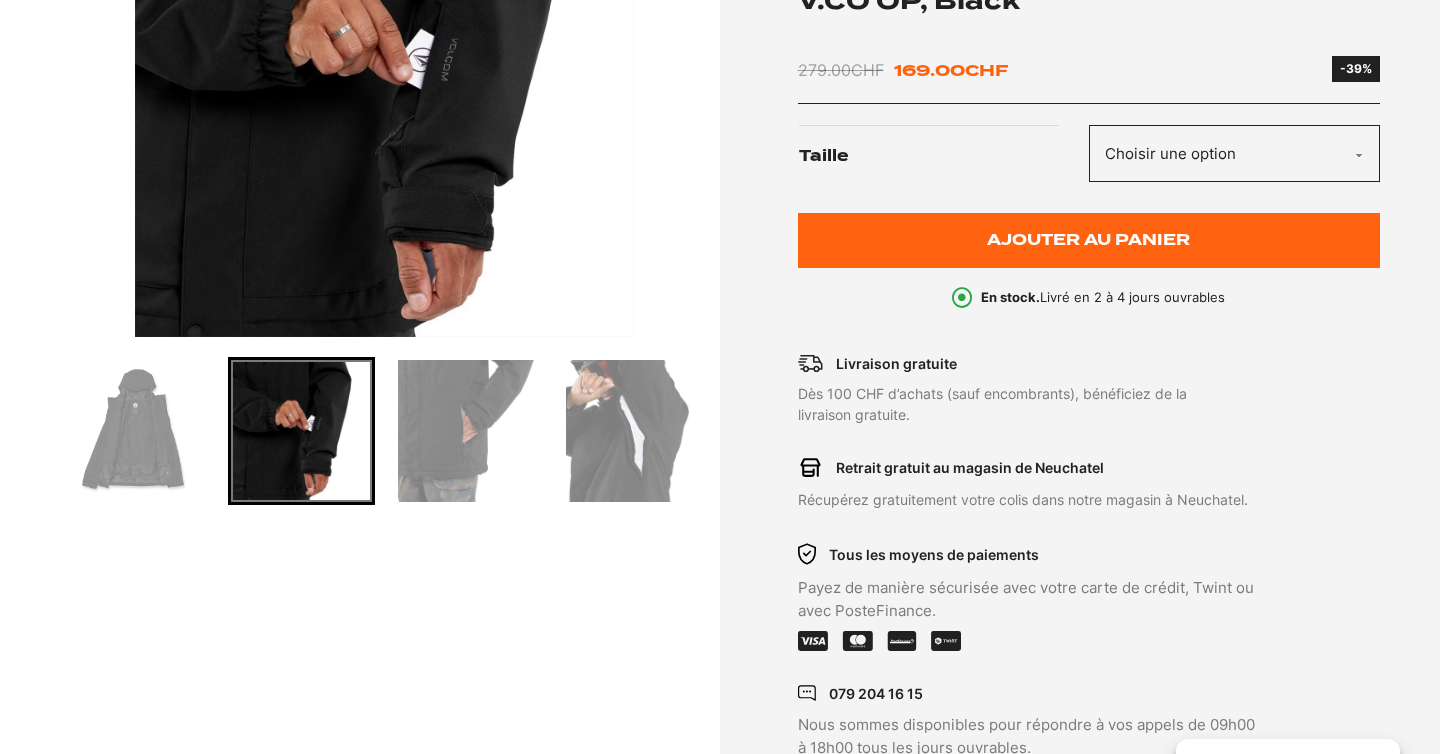 click on "Choisir une option S" 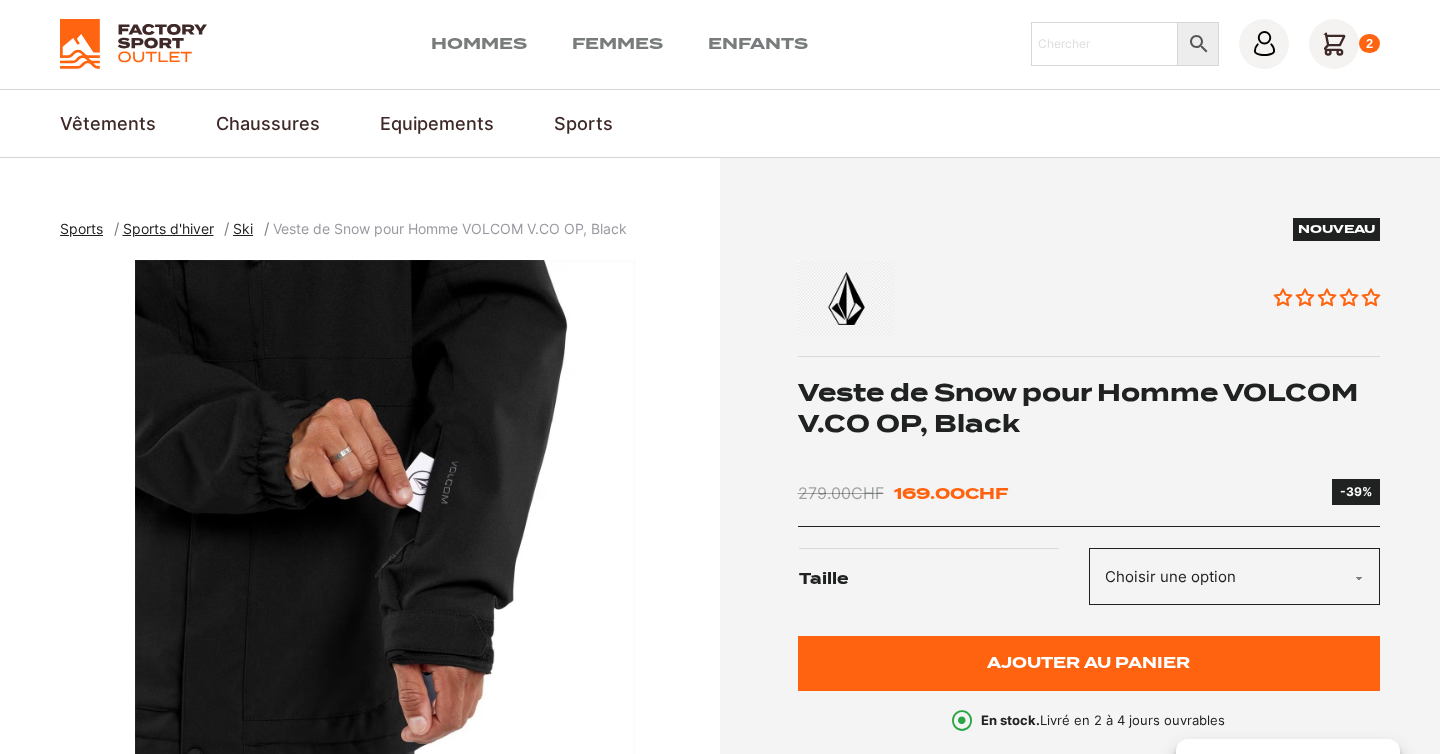 scroll, scrollTop: 0, scrollLeft: 0, axis: both 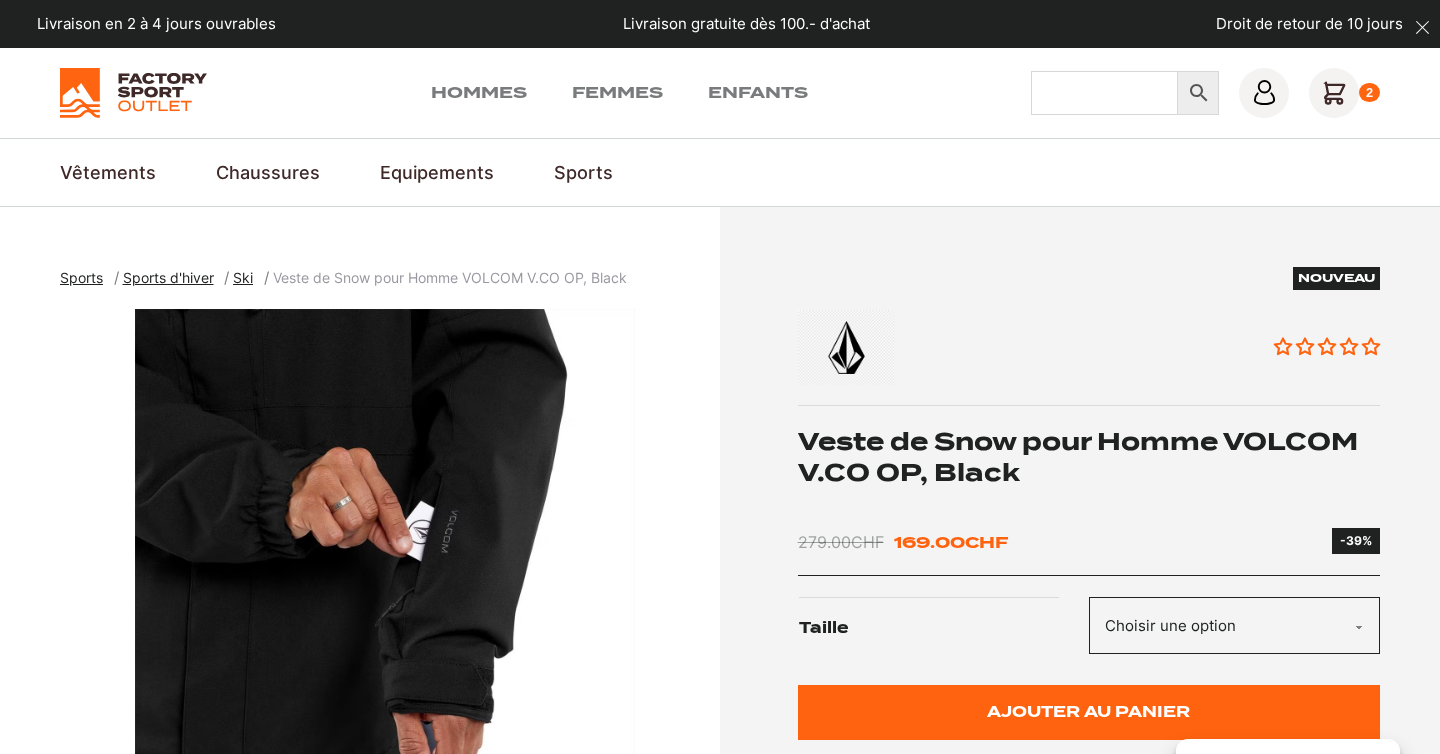 click on "Chercher" at bounding box center (1105, 93) 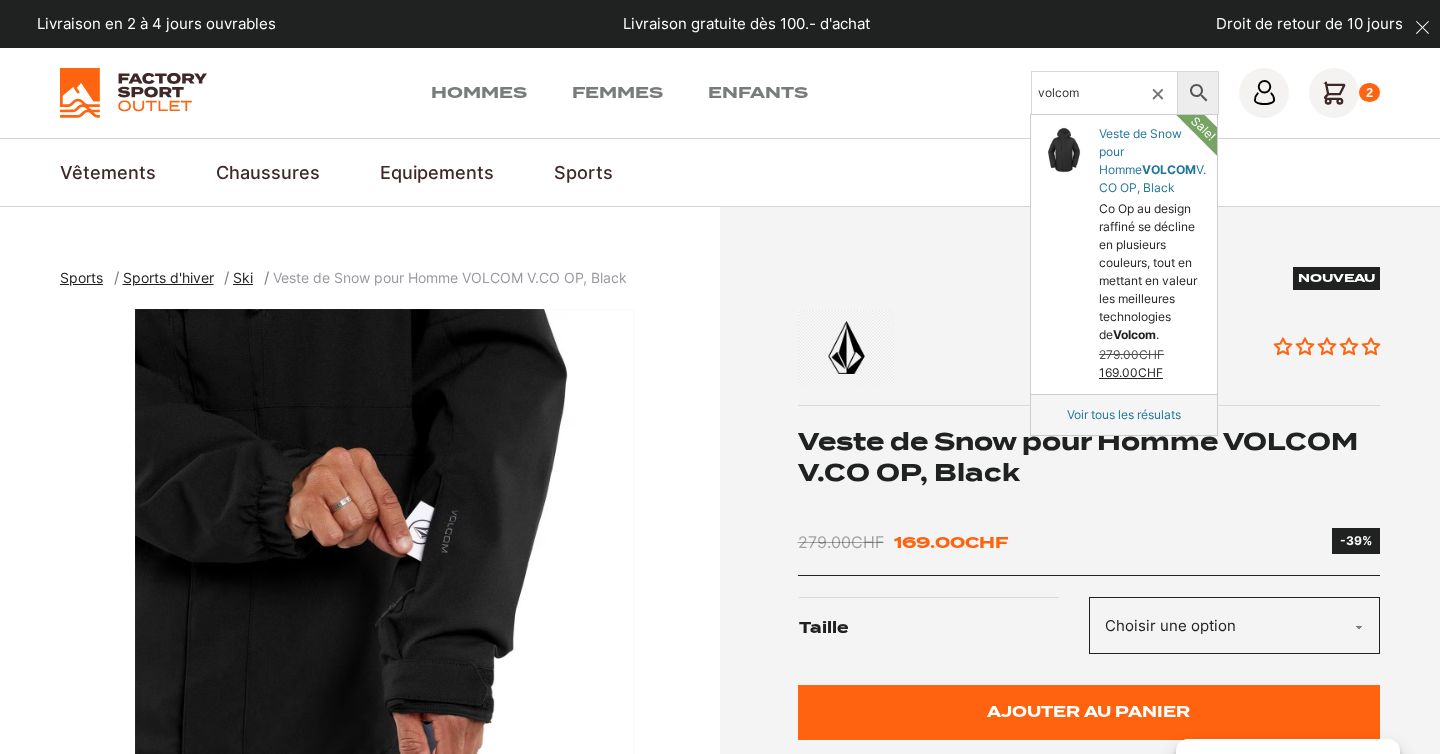 type on "volcom" 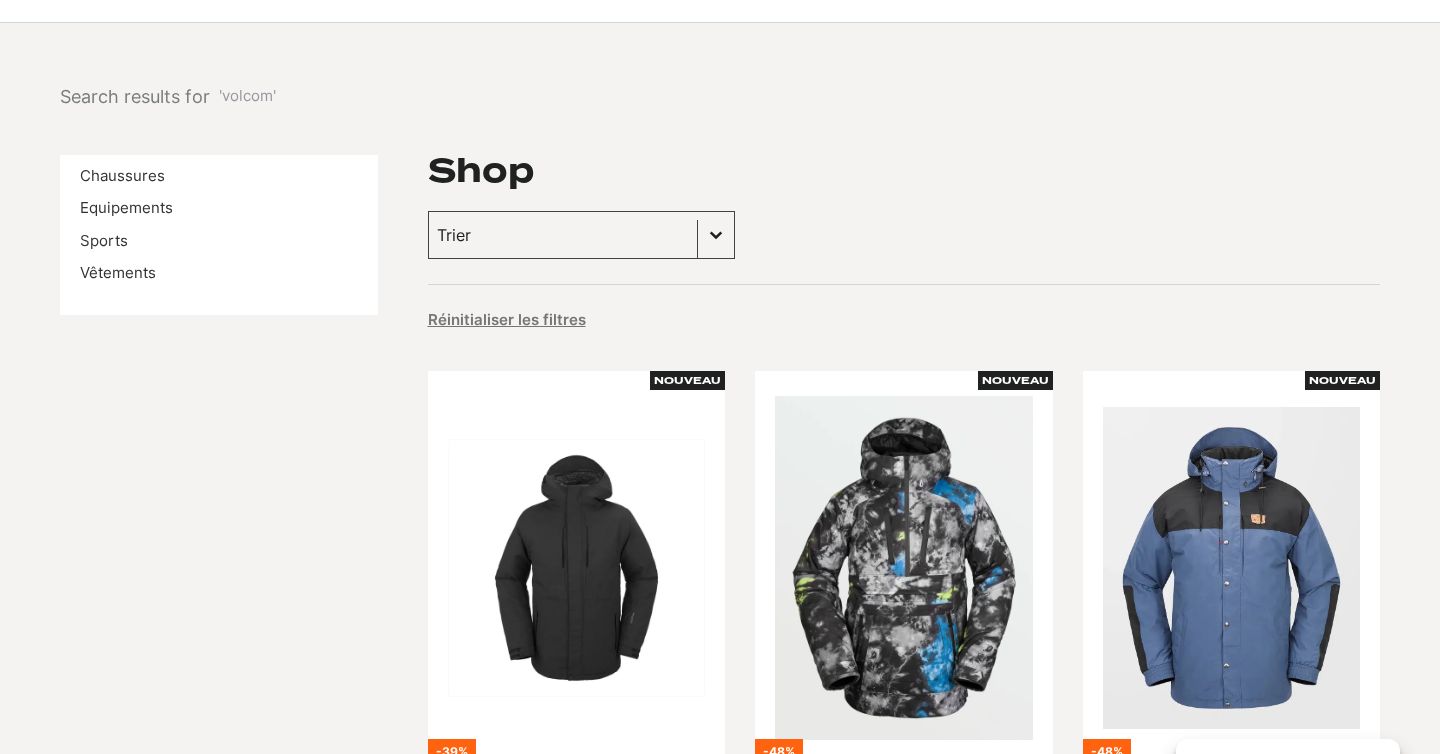 scroll, scrollTop: 0, scrollLeft: 0, axis: both 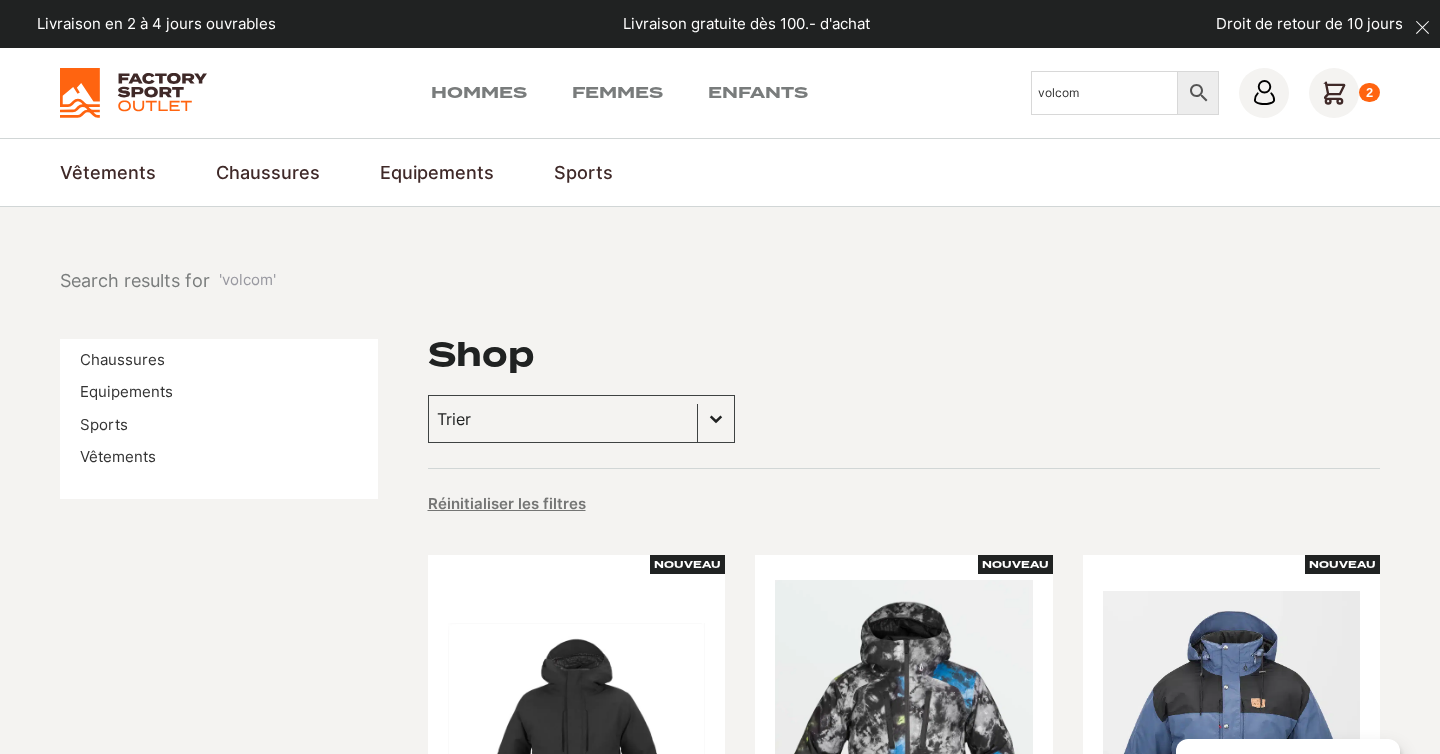 click 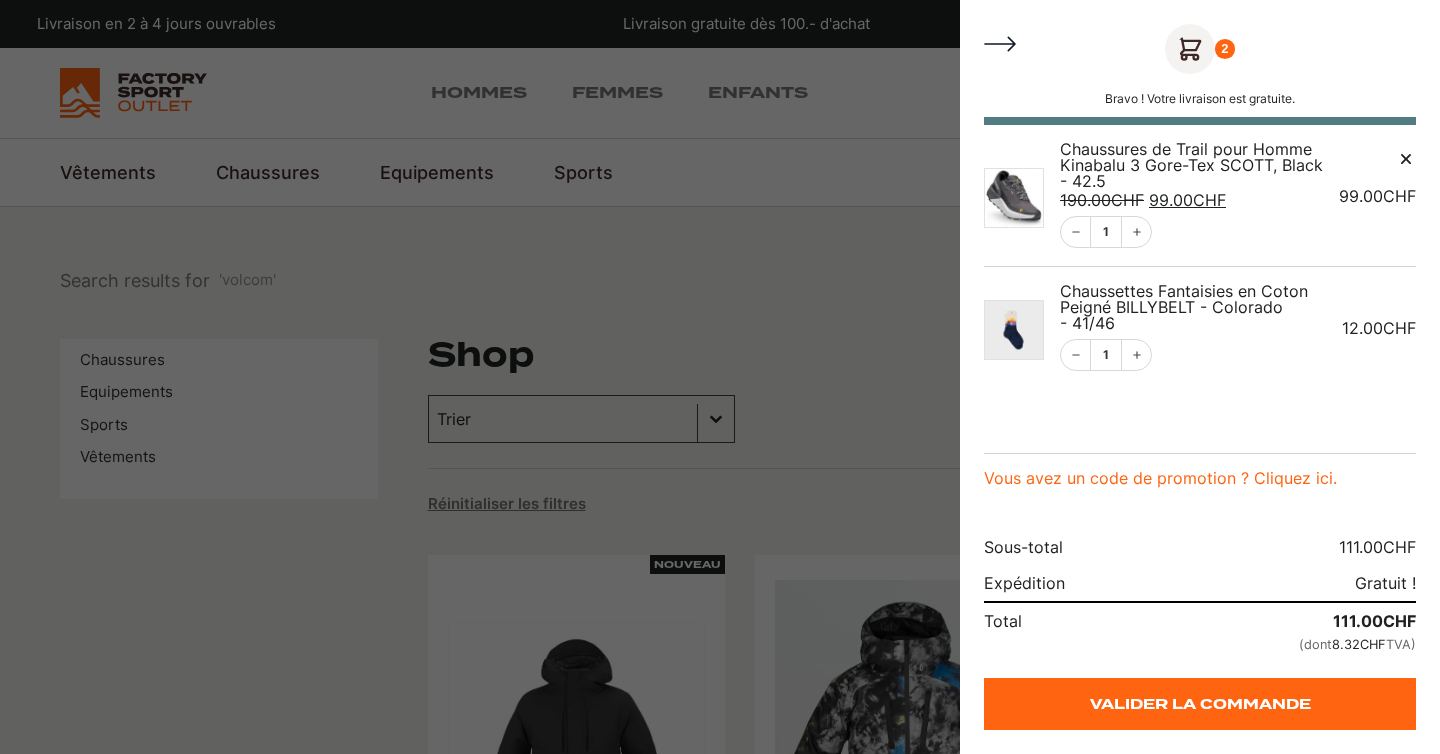 click at bounding box center (1014, 198) 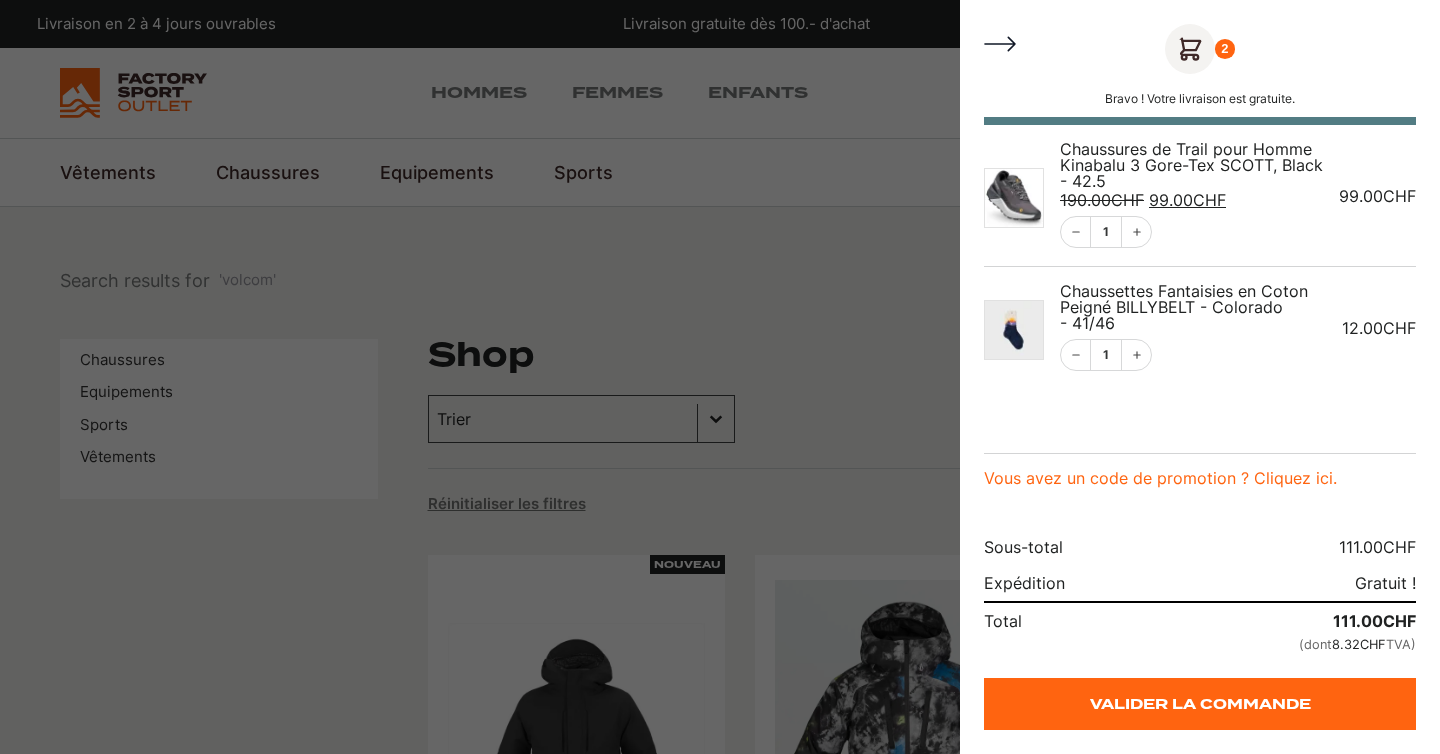 click at bounding box center [720, 377] 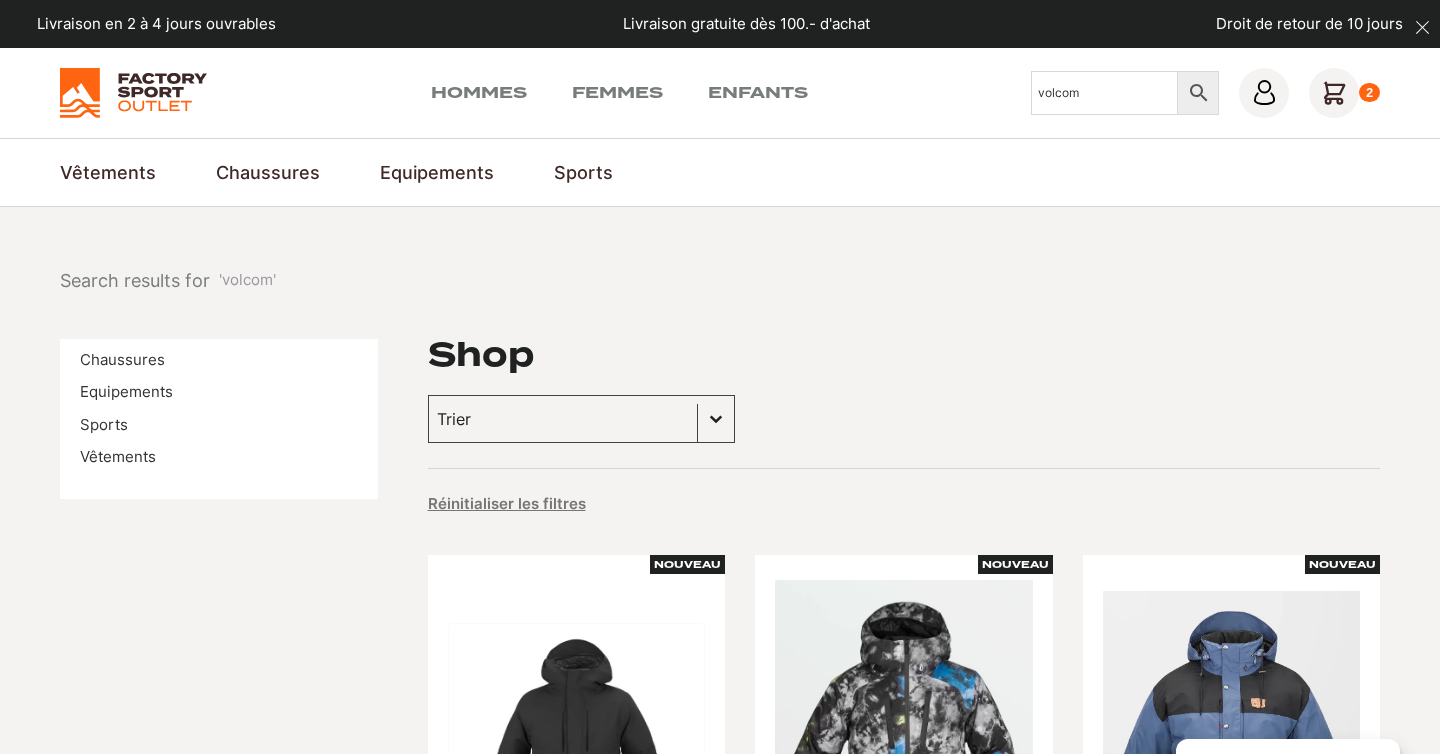 click 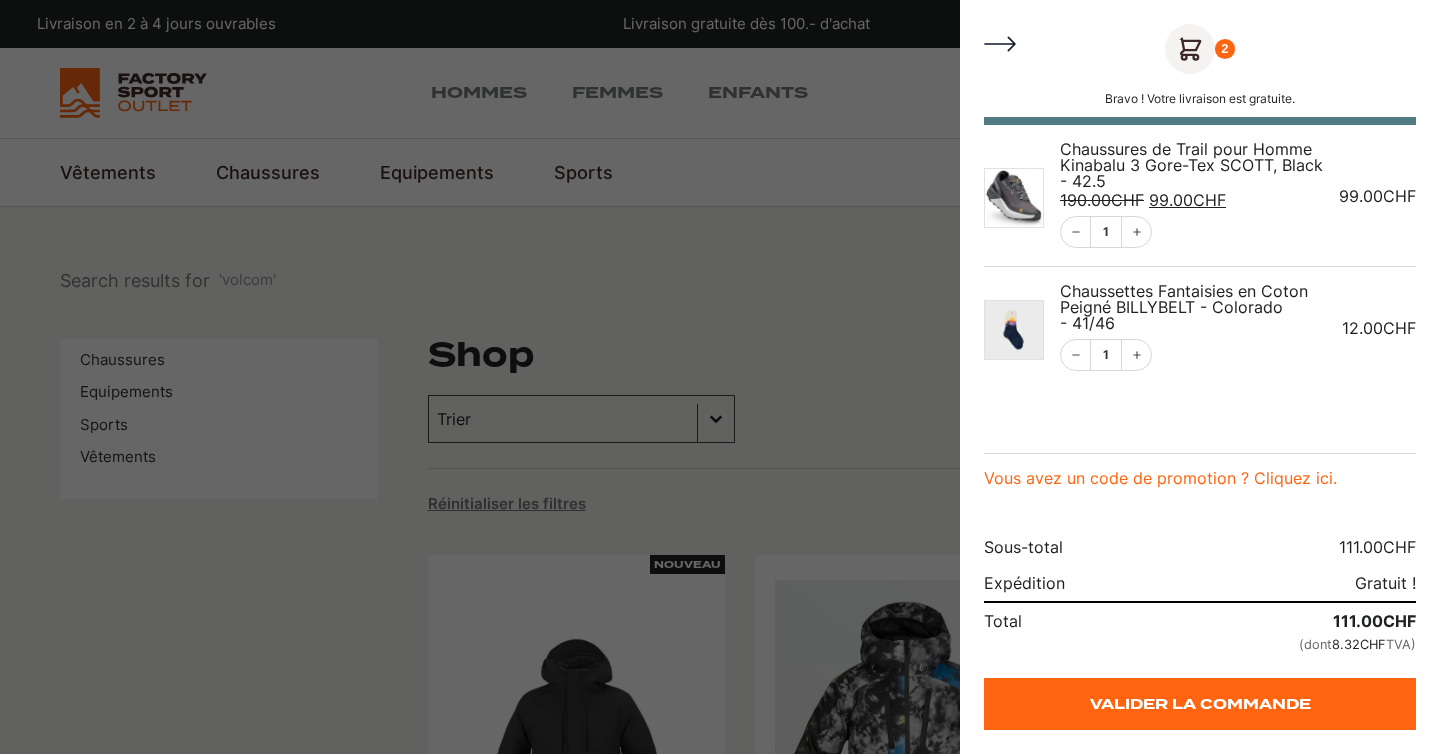 click at bounding box center [720, 377] 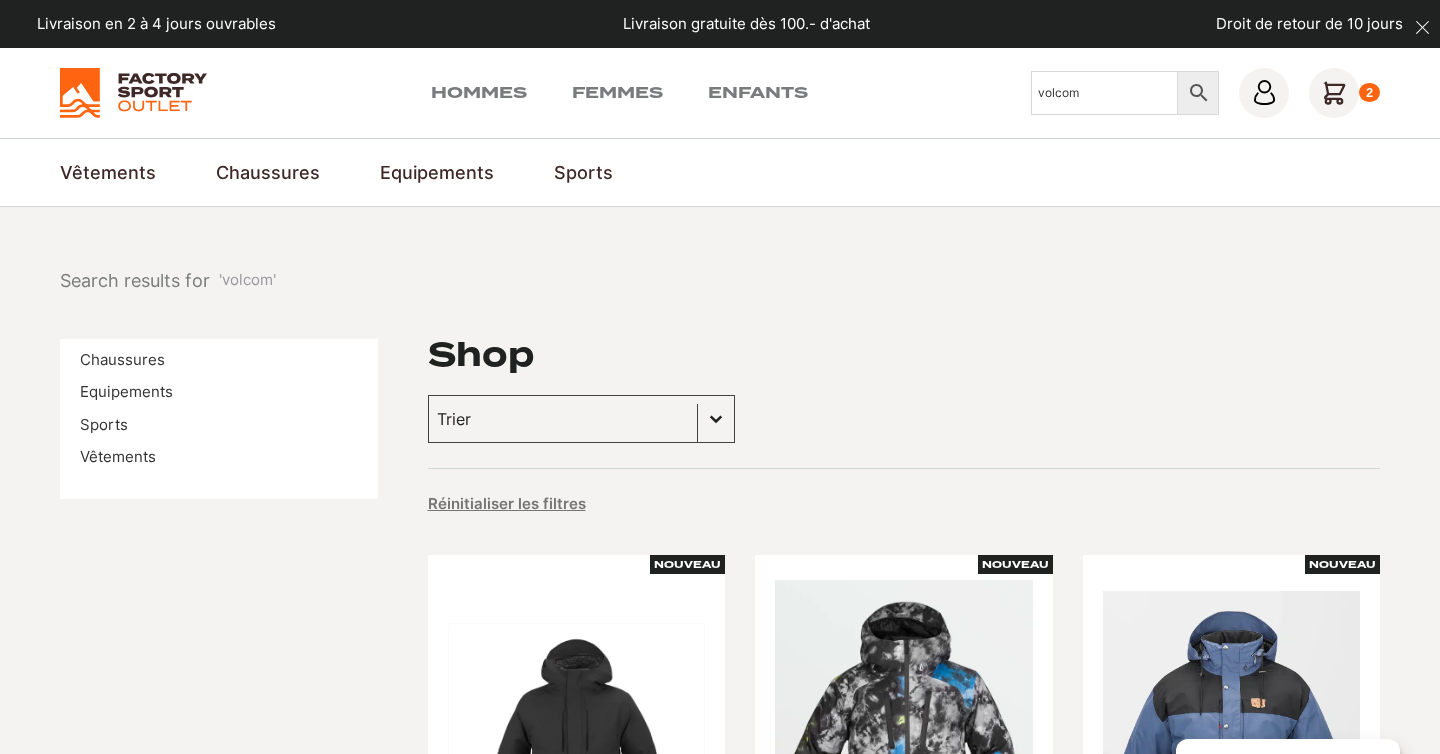click 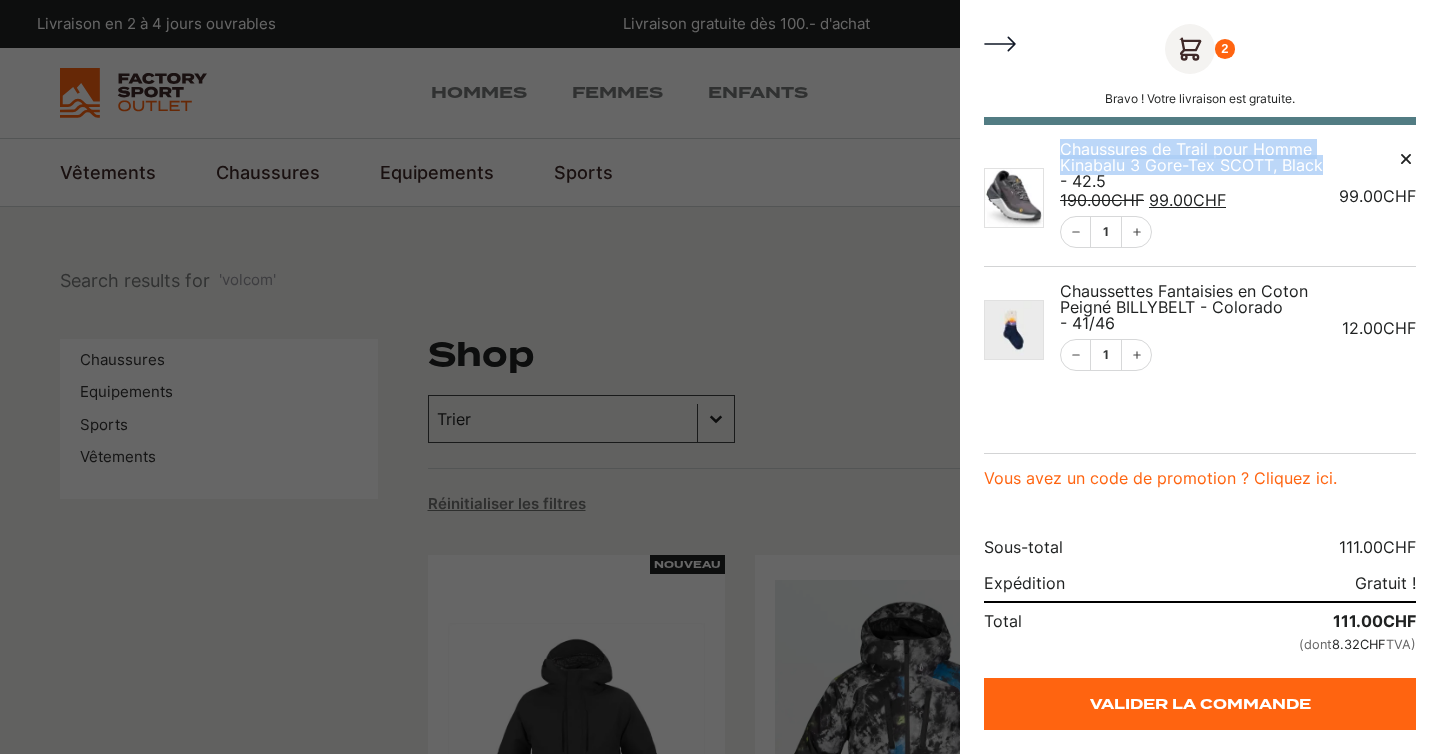 drag, startPoint x: 1061, startPoint y: 149, endPoint x: 1104, endPoint y: 178, distance: 51.86521 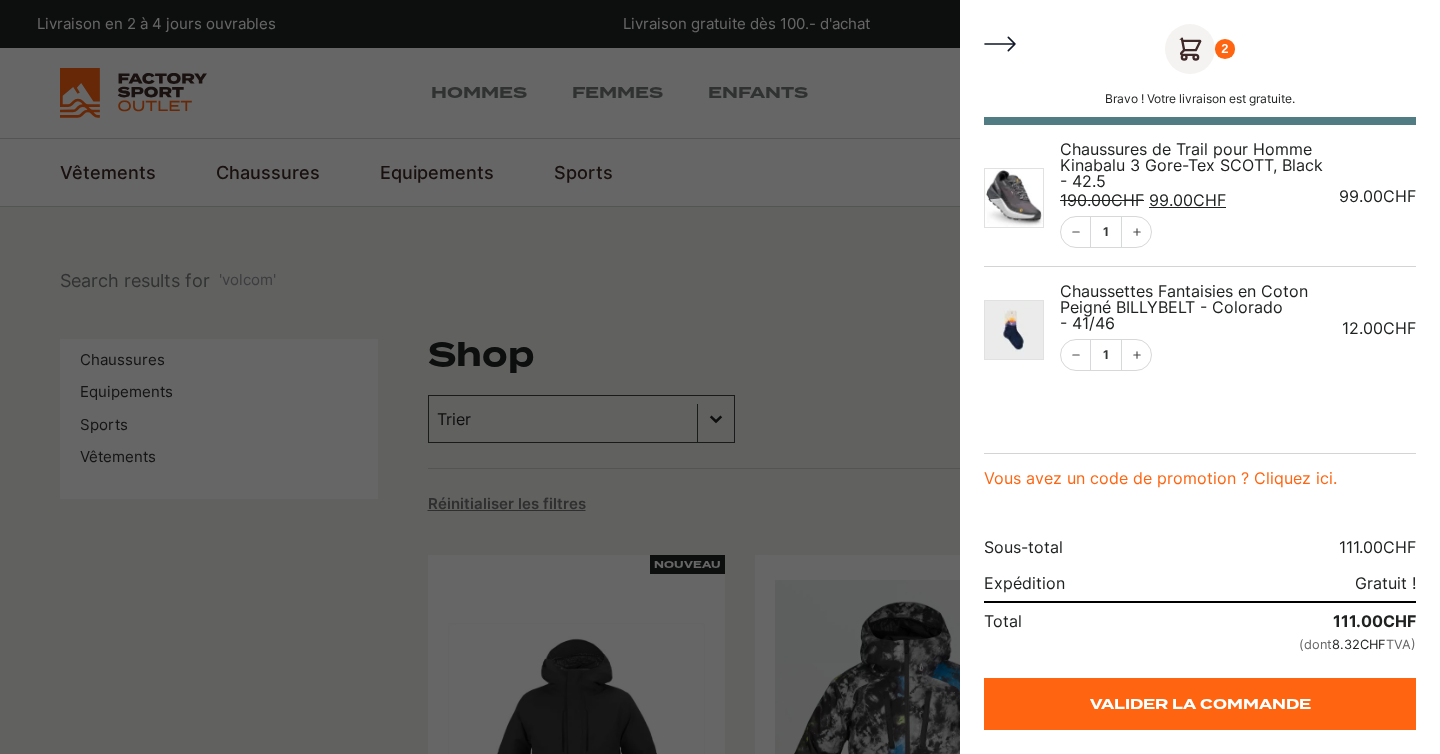 click at bounding box center (720, 377) 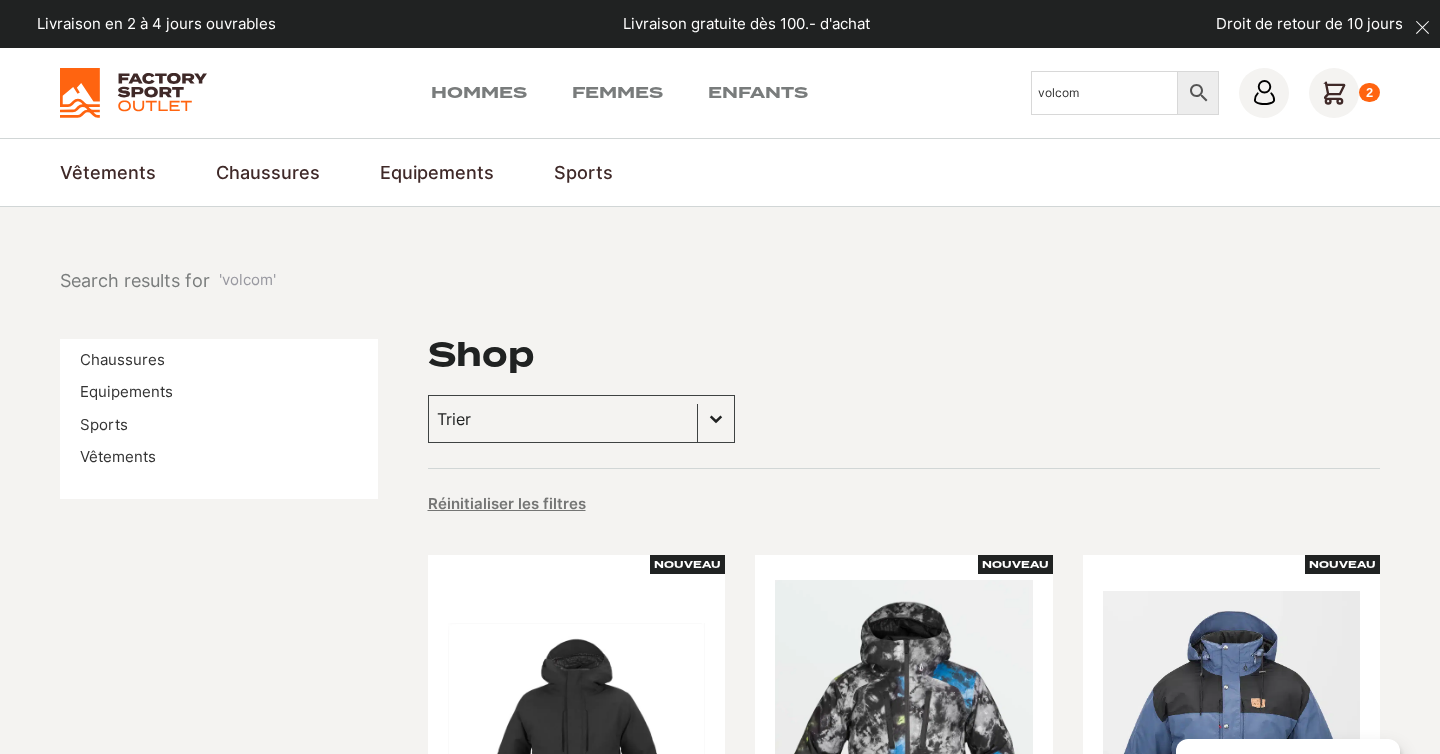 click 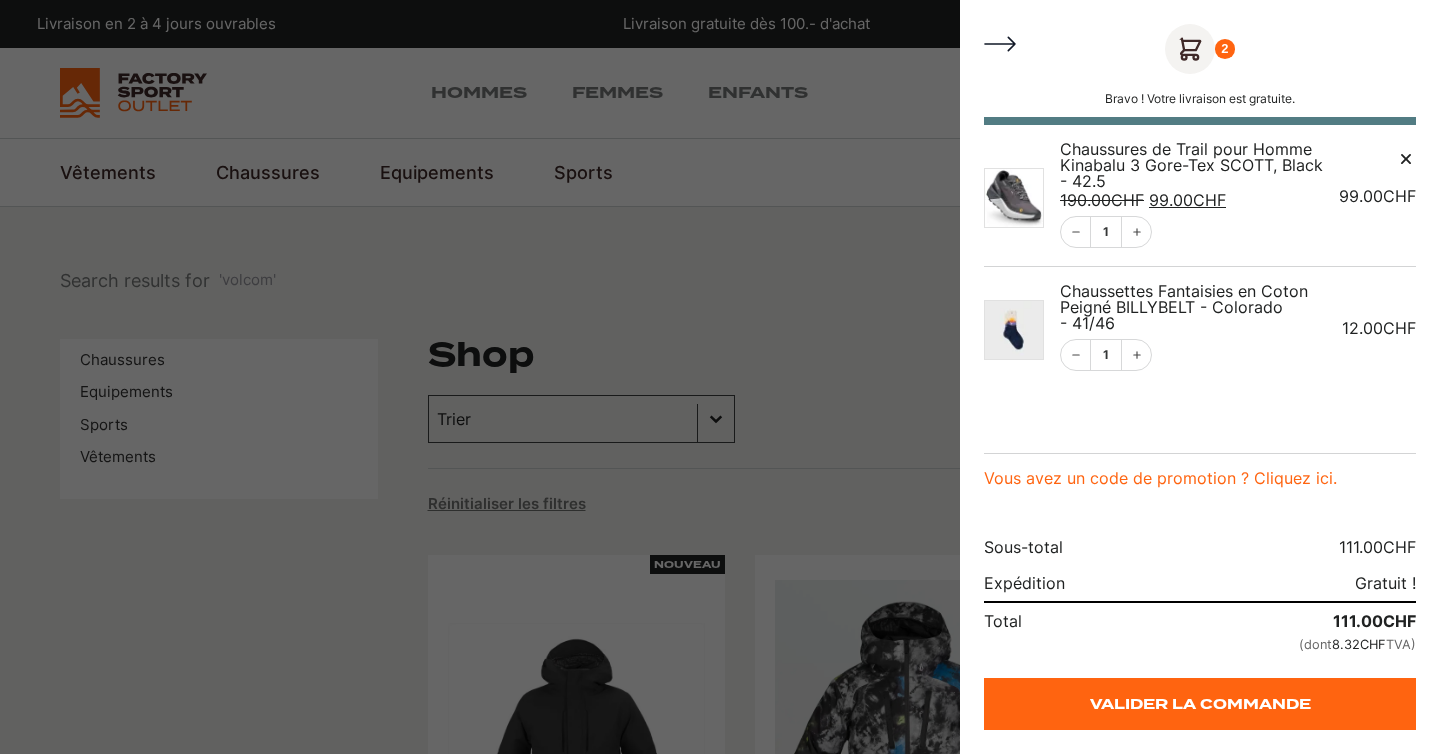 click on "Chaussures de Trail pour Homme Kinabalu 3 Gore-Tex SCOTT, Black - 42.5" at bounding box center (1191, 165) 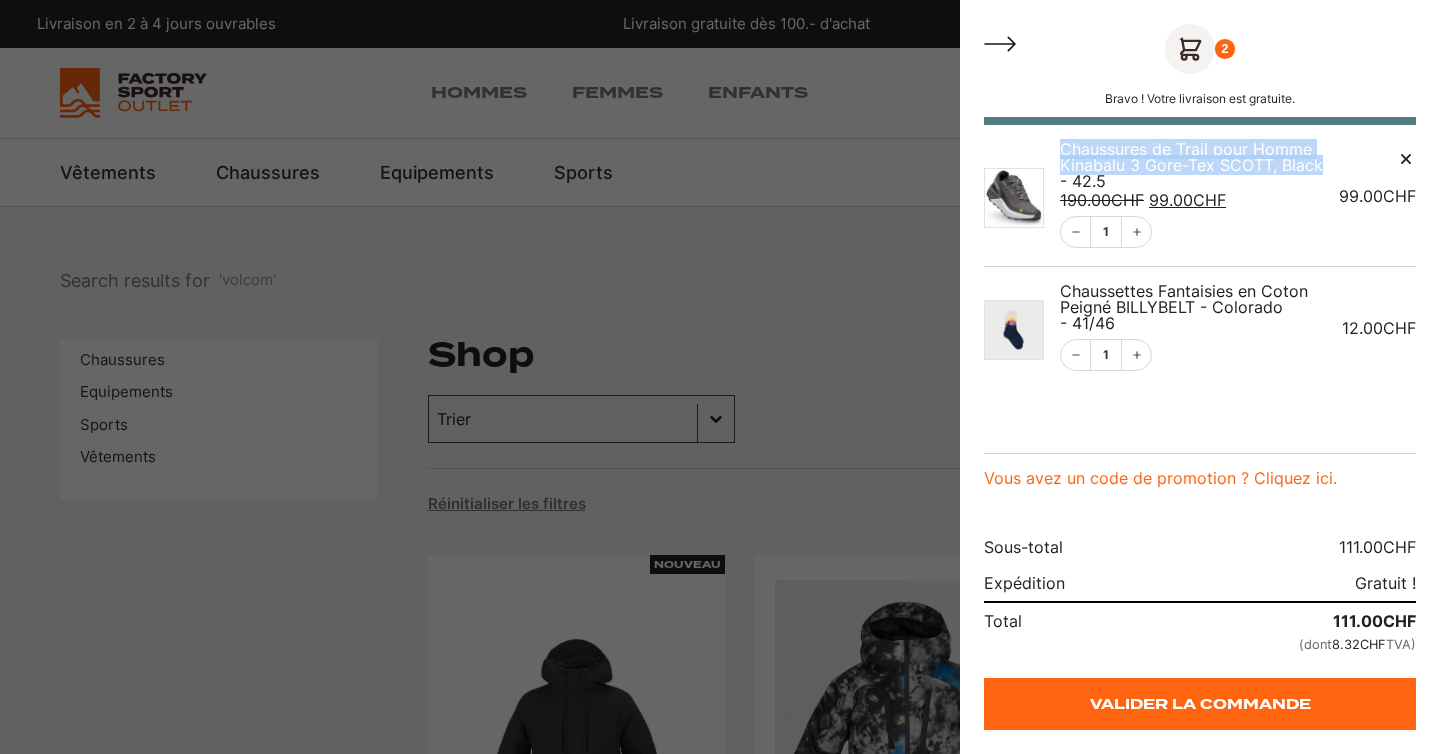 drag, startPoint x: 1060, startPoint y: 148, endPoint x: 1103, endPoint y: 181, distance: 54.20332 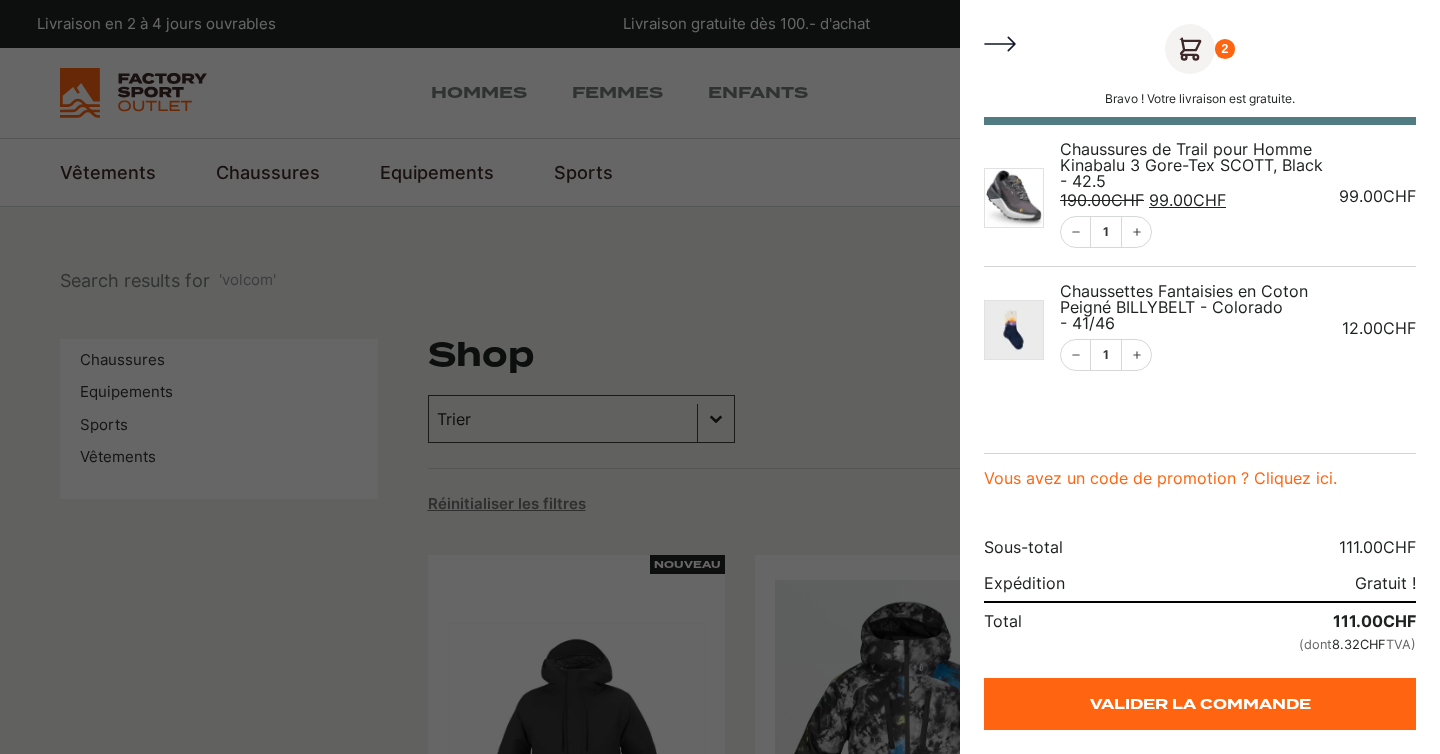click at bounding box center (720, 377) 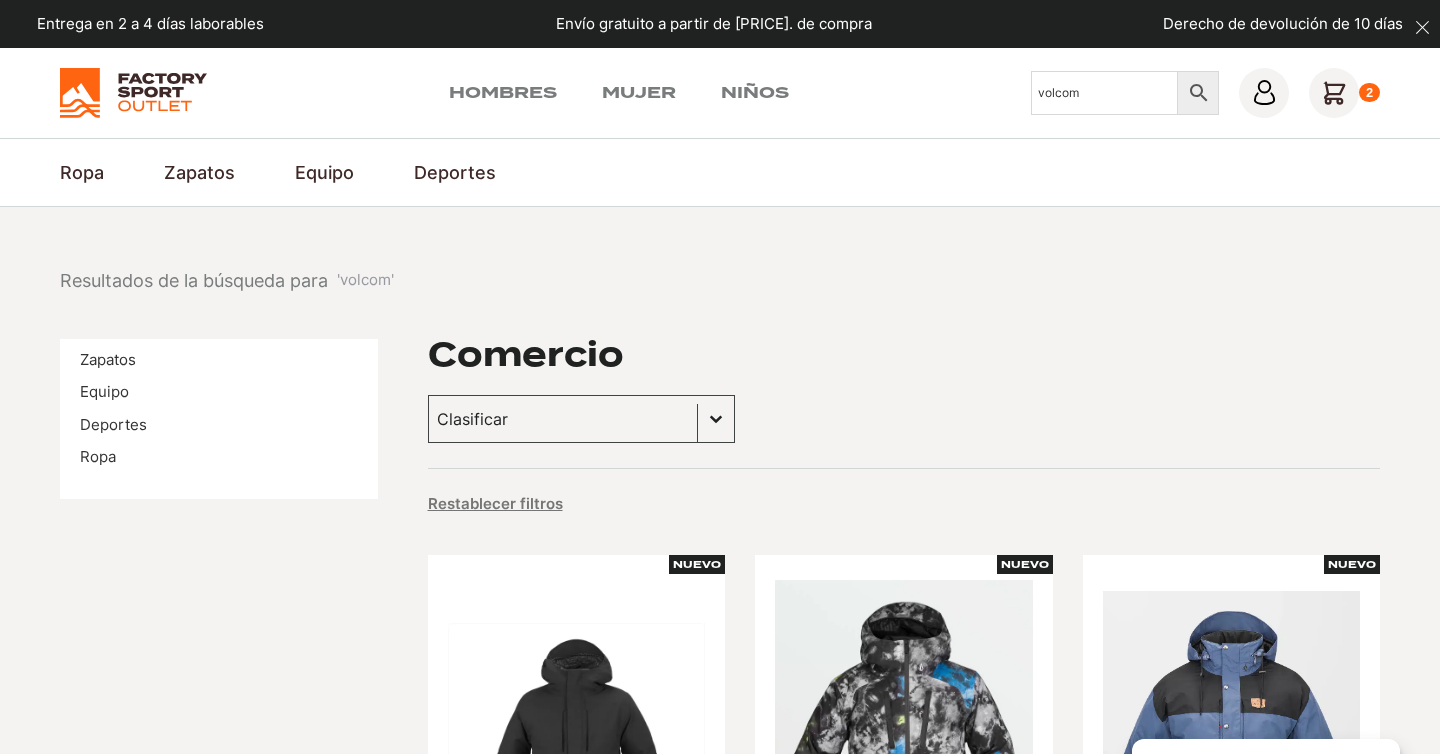 click on "Resultados de la búsqueda para 'volcom' Zapatos Equipo Deportes Ropa Comercio Ceintures Débardeur de Streatwear Gants de Vélo Lunch Box Pantalon Cargo T-Shirt de Course Valise Chaussures Chaussures streetwear Chaussures d'hiver
Clasificar
Ordenar contenido Clasificar Más reciente Más viejo Aumento de precios Precios descendentes Ordenar contenido
Restablecer filtros Filter les produits -39%
Nuevo Volcom S   VOLCOM V.CO OP Chaqueta de nieve para hombre, negro 279,00   francos suizos   El precio original era: CHF 279,00. 169,00   francos suizos El precio actual es: 169,00 CHF.
-48%
Nuevo Volcom XS   VOLCOM Brighton Anorak teñido anudado para hombre 289,00   francos suizos   El precio original era: CHF 289,00. 149,00   francos suizos El precio actual es: 149,00 CHF.
-48%
Nuevo Volcom METRO   Volcom Longo Gore-Tex Chaqueta para la nieve, índigo 475,00   francos suizos   El precio inicial fue: 475,00 CHF. 249,00   francos suizos El precio actual es: 249,00 CHF.
-36%
Nuevo S" at bounding box center (720, 1000) 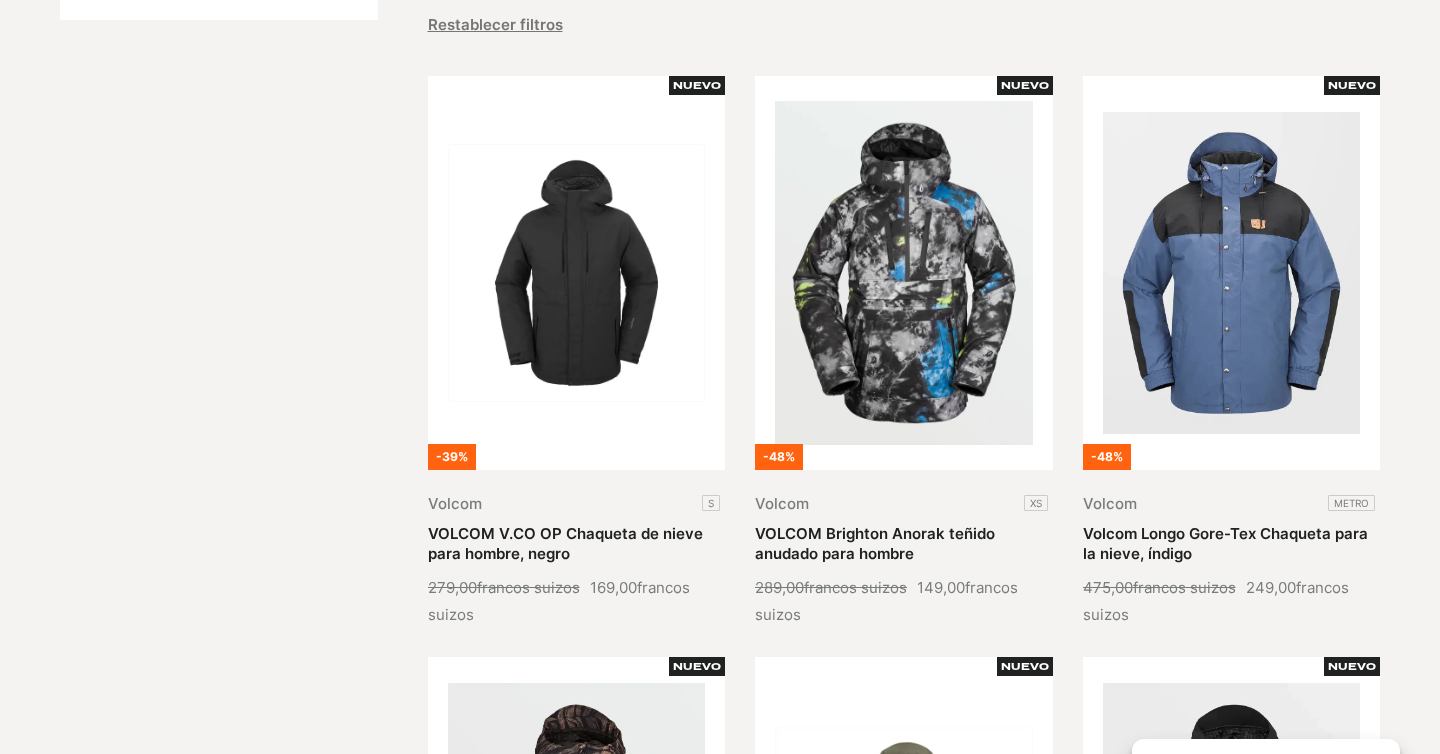 scroll, scrollTop: 0, scrollLeft: 0, axis: both 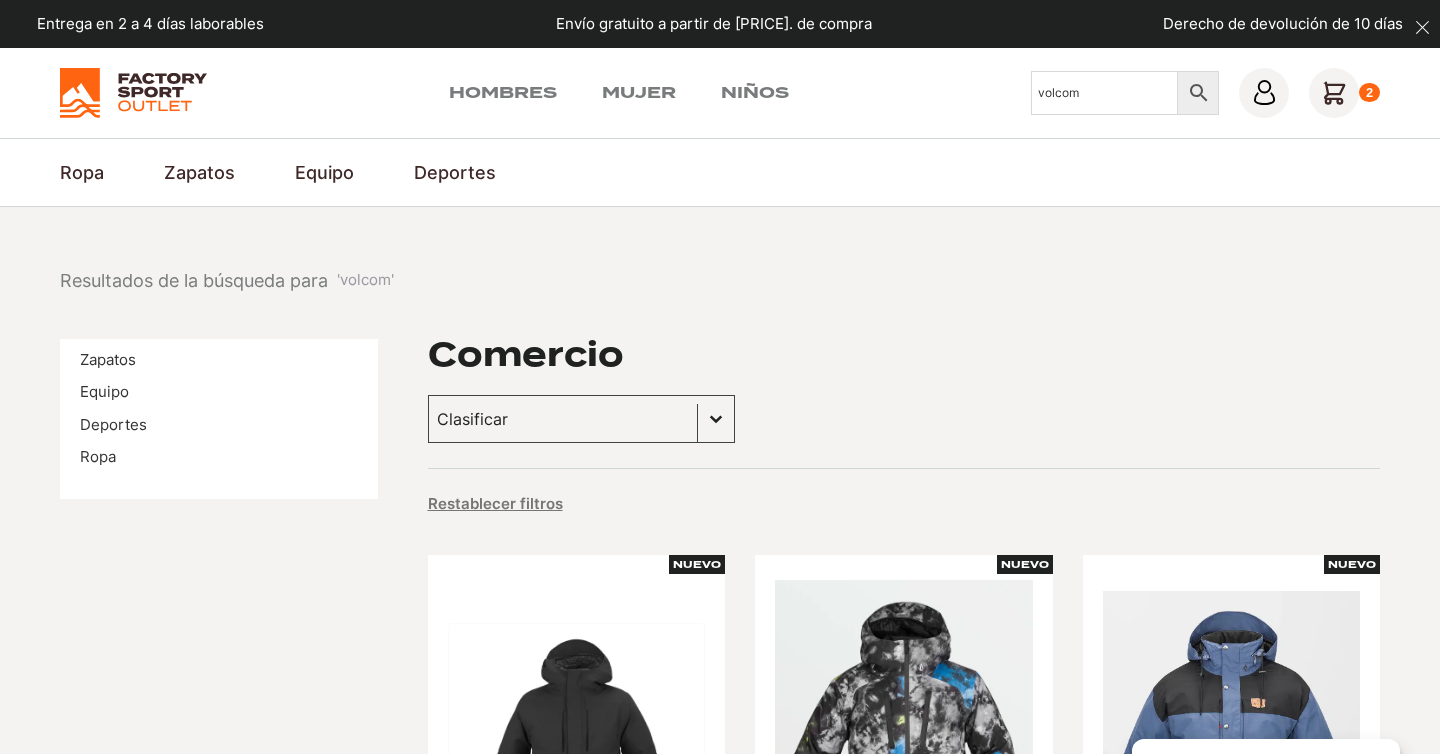 click on "2" at bounding box center [1370, 92] 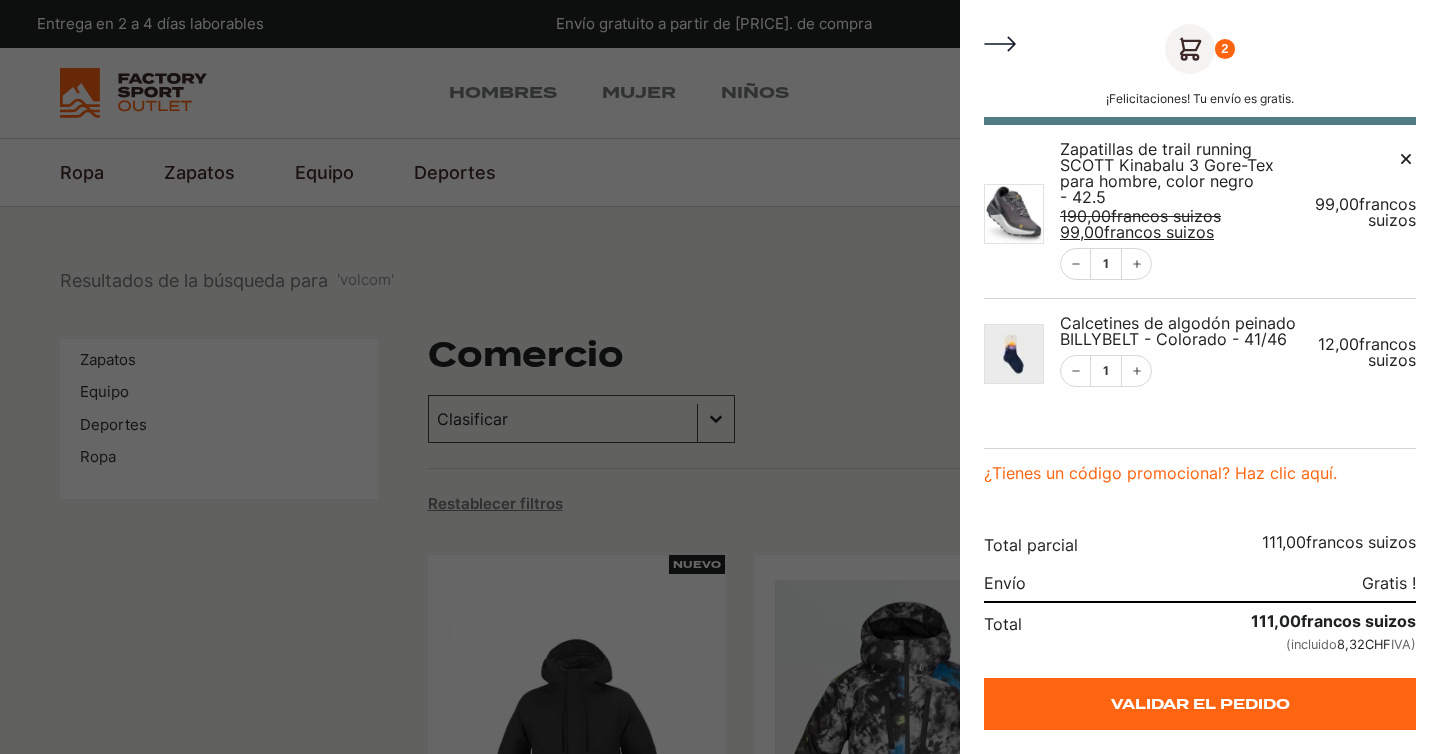 click at bounding box center [1014, 214] 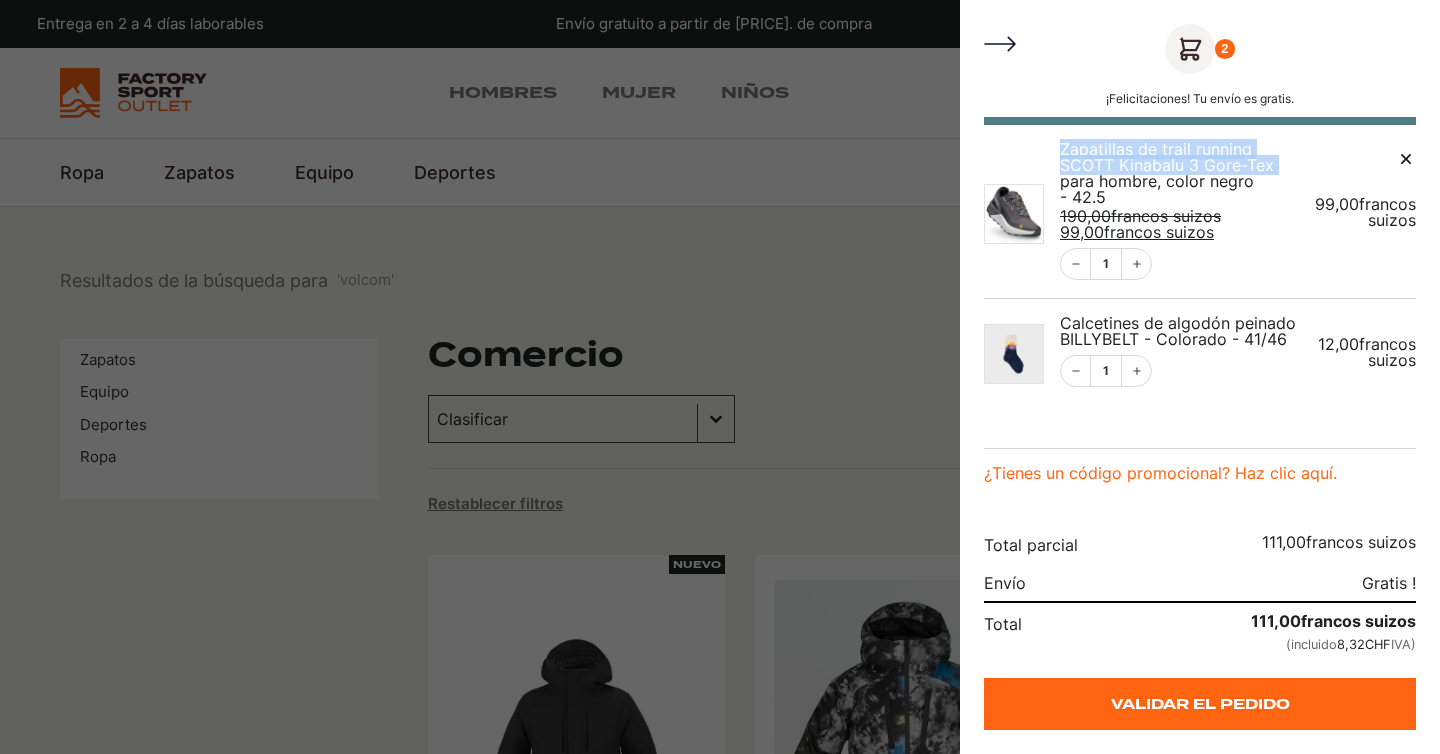 drag, startPoint x: 1061, startPoint y: 146, endPoint x: 1217, endPoint y: 166, distance: 157.27682 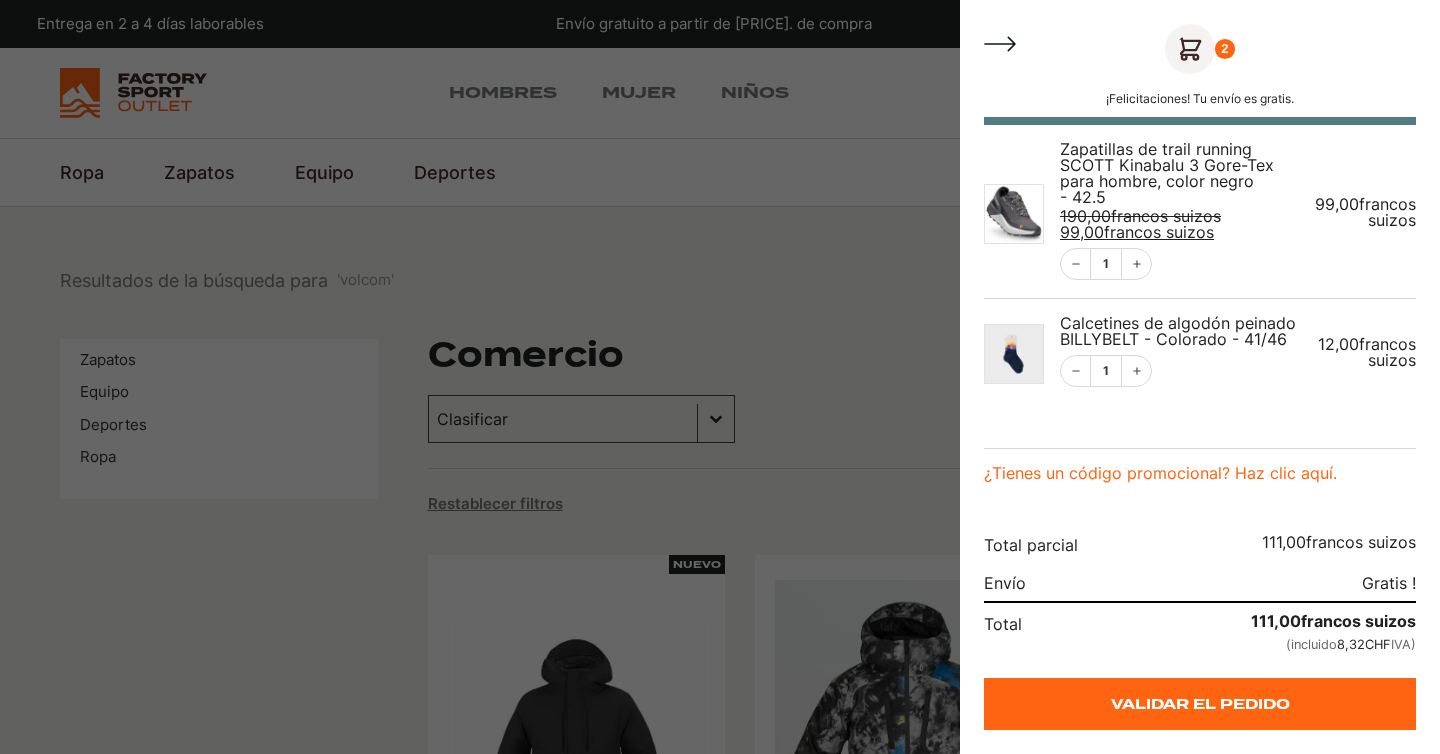 click on "¡Felicitaciones! Tu envío es gratis." at bounding box center [1200, 107] 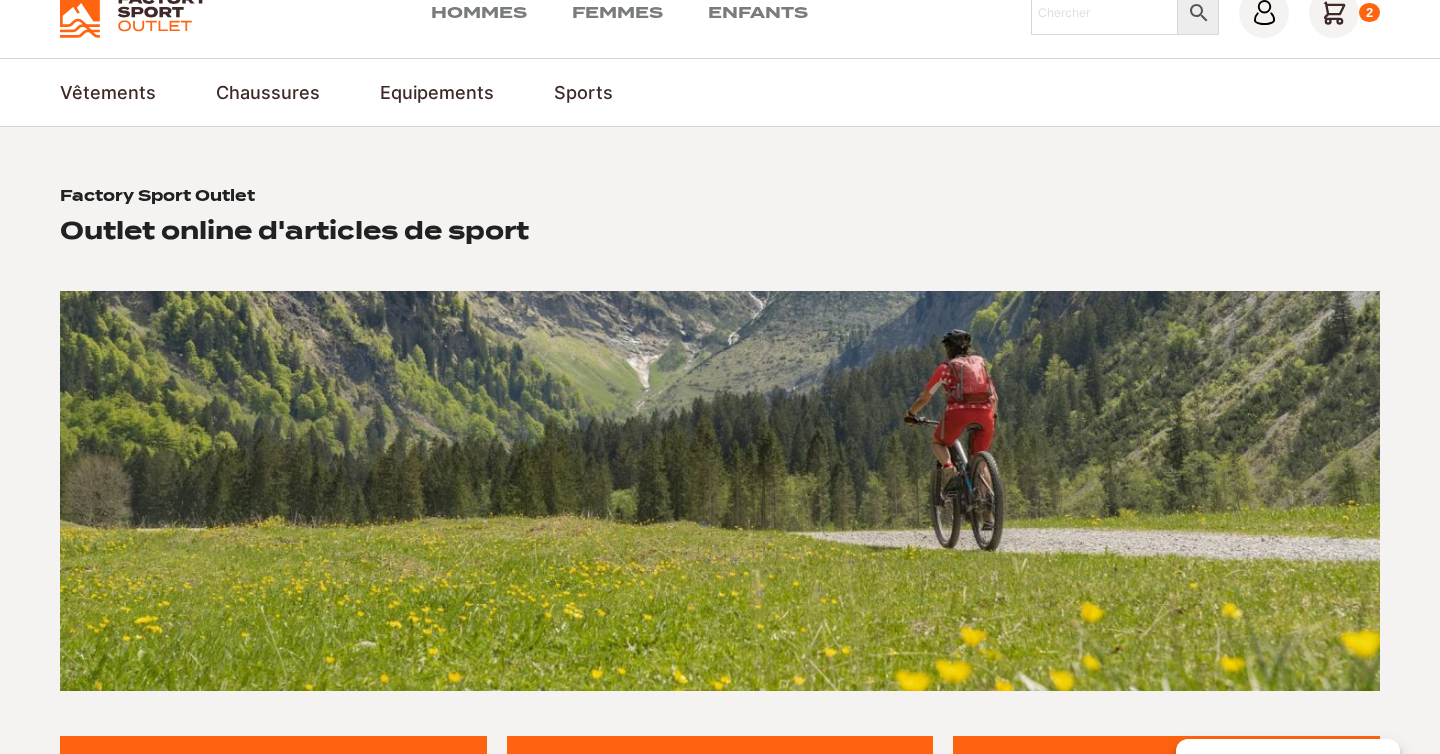 scroll, scrollTop: 0, scrollLeft: 0, axis: both 